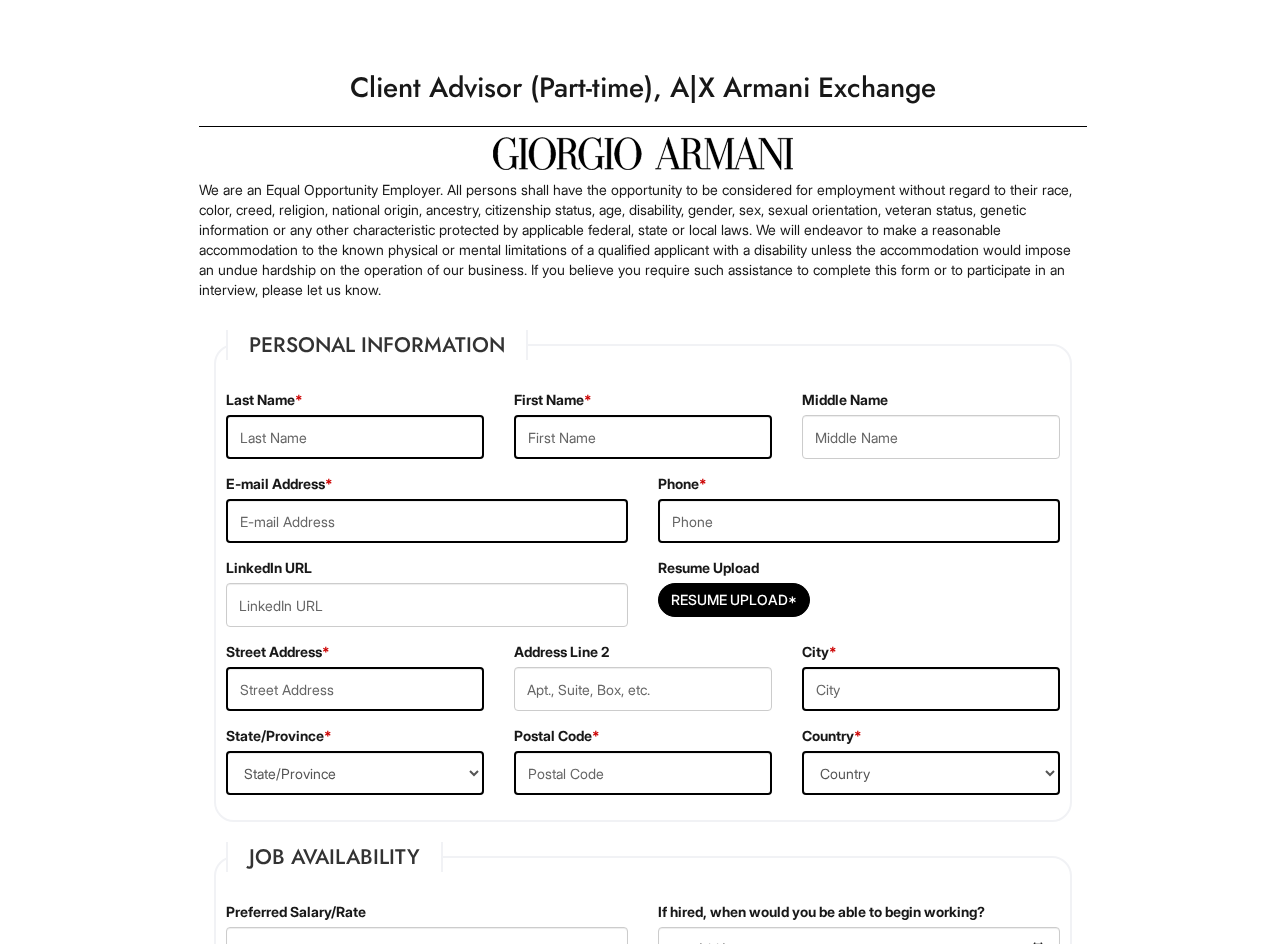 scroll, scrollTop: 0, scrollLeft: 0, axis: both 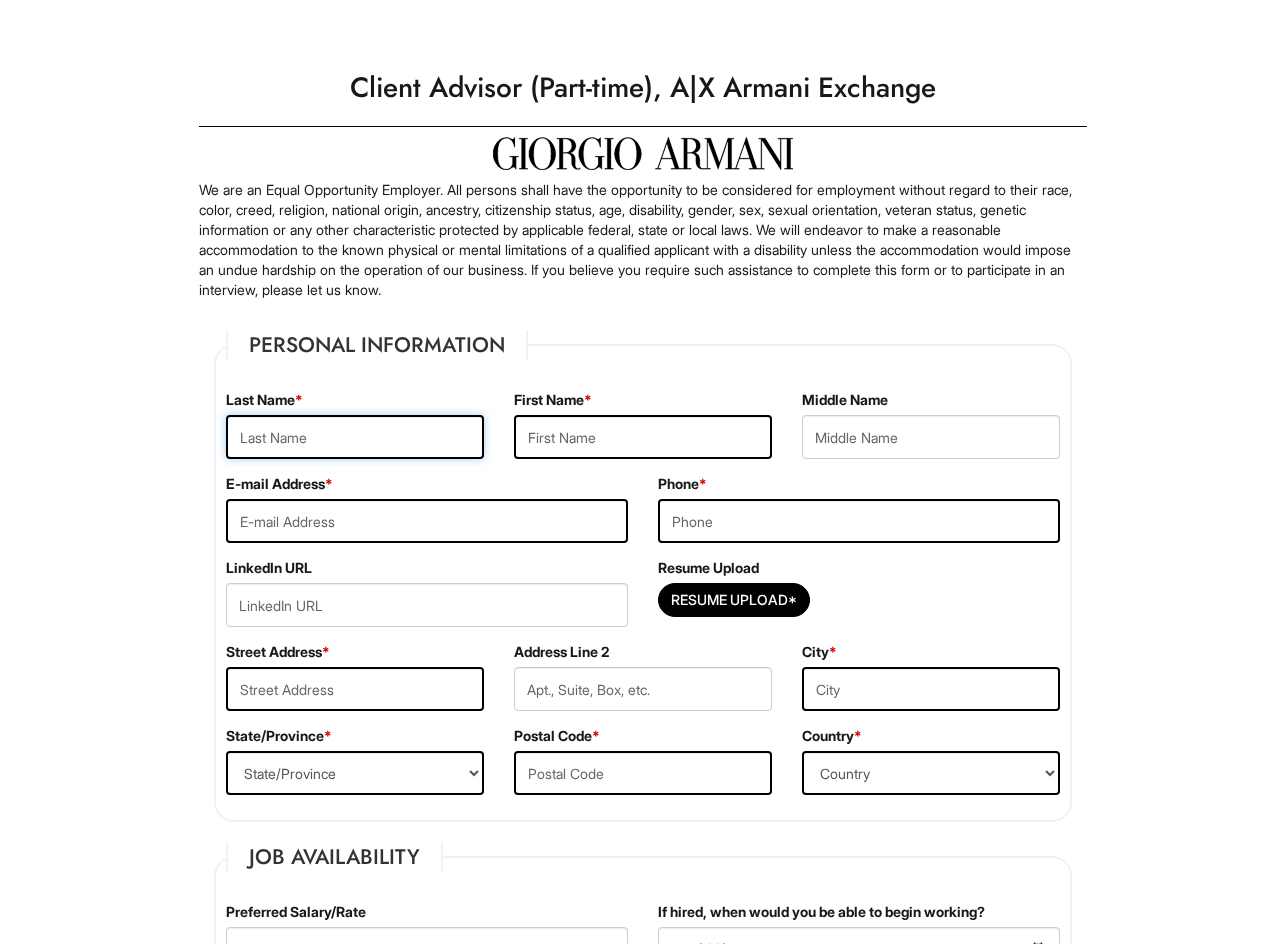 click at bounding box center (355, 437) 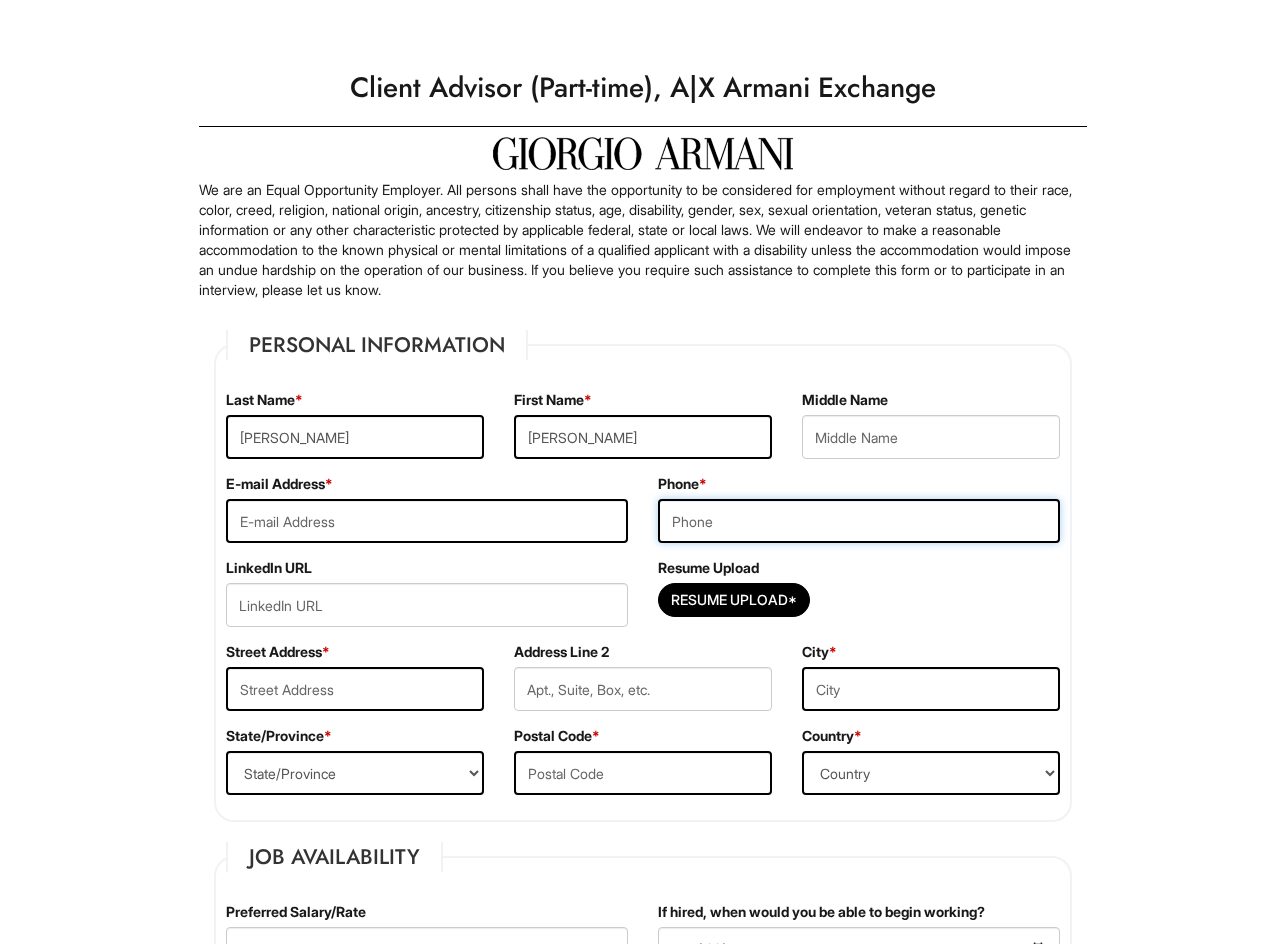 type on "3473191687" 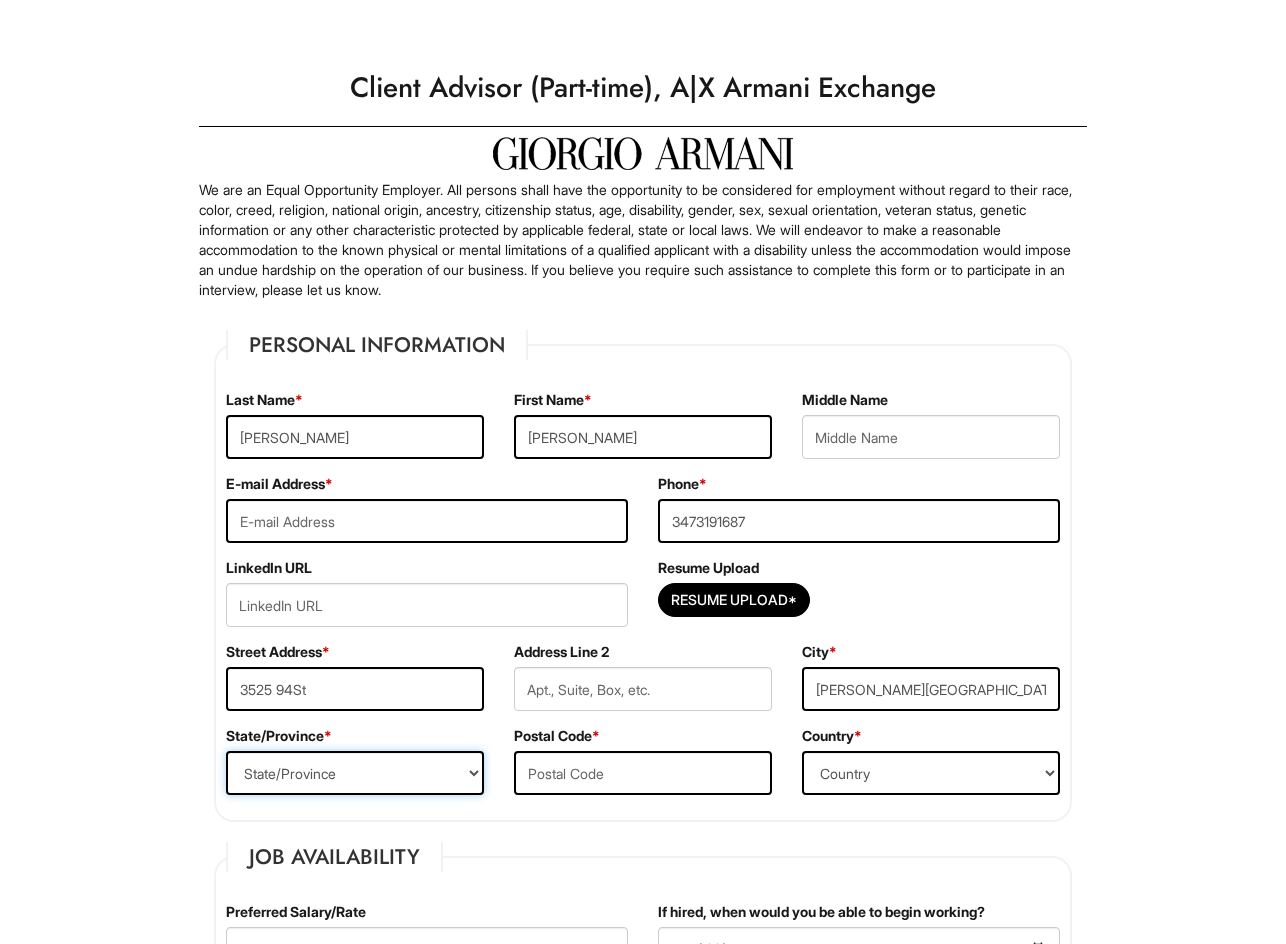 select on "NY" 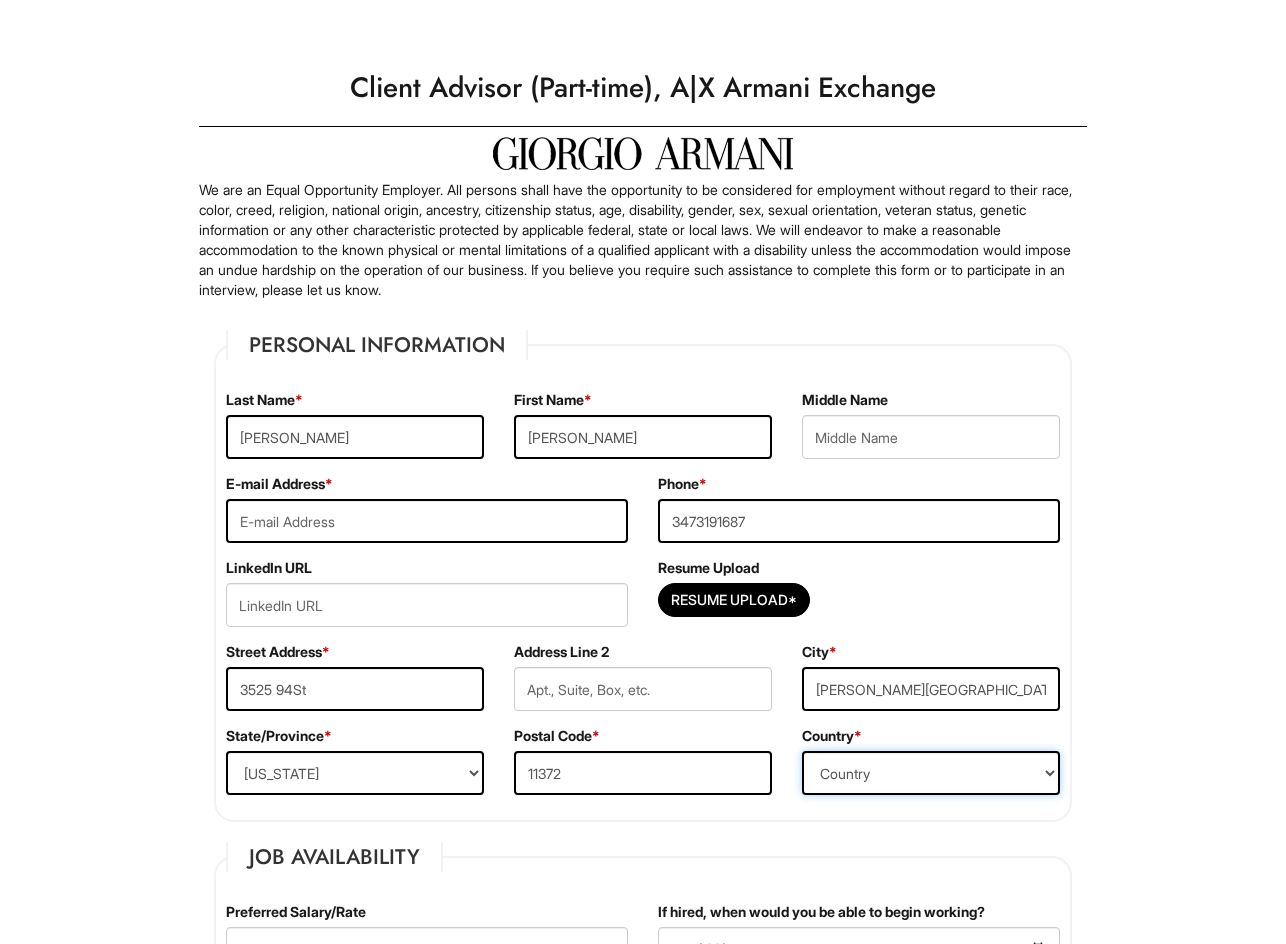 select on "[GEOGRAPHIC_DATA]" 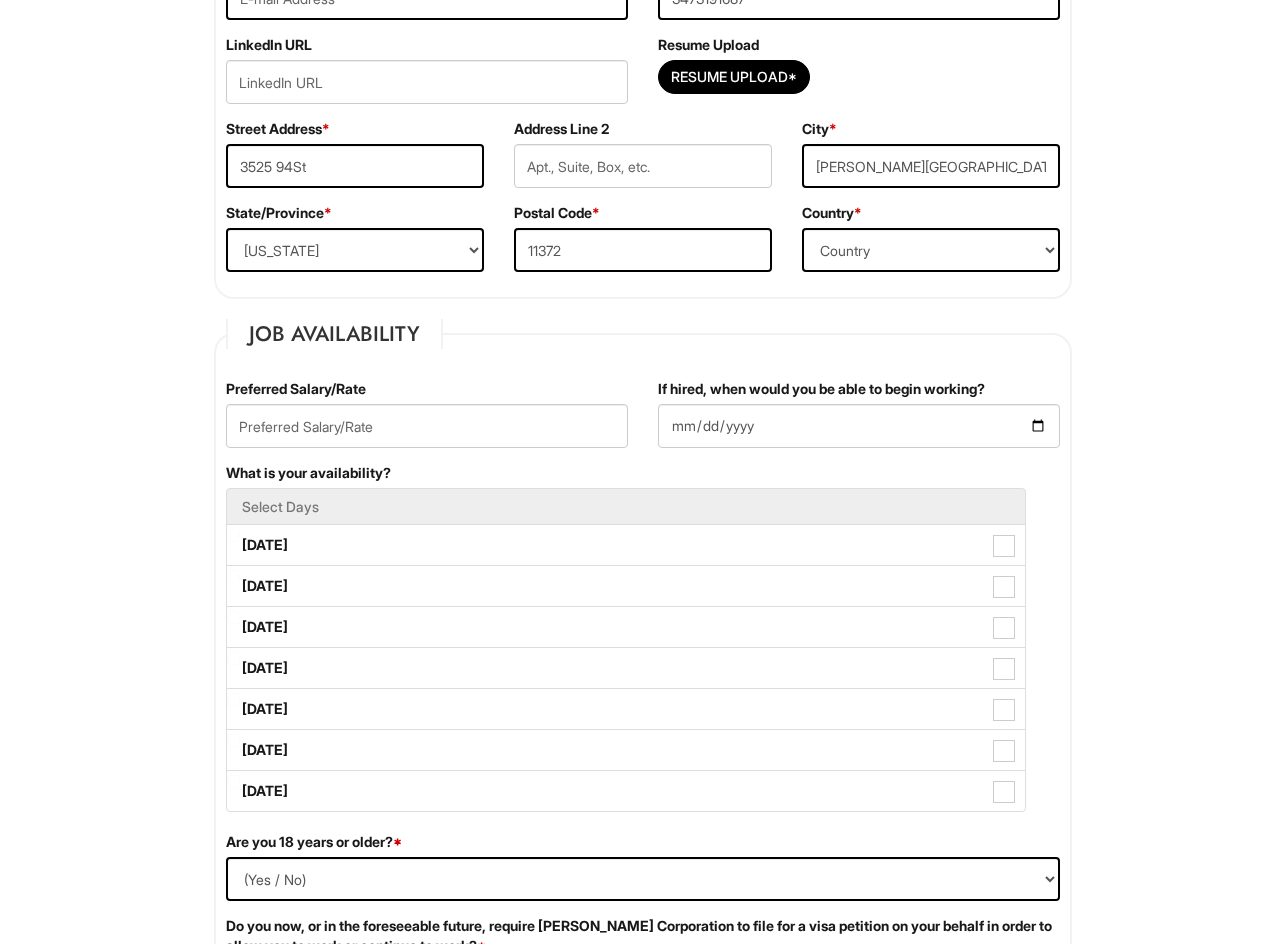 scroll, scrollTop: 533, scrollLeft: 0, axis: vertical 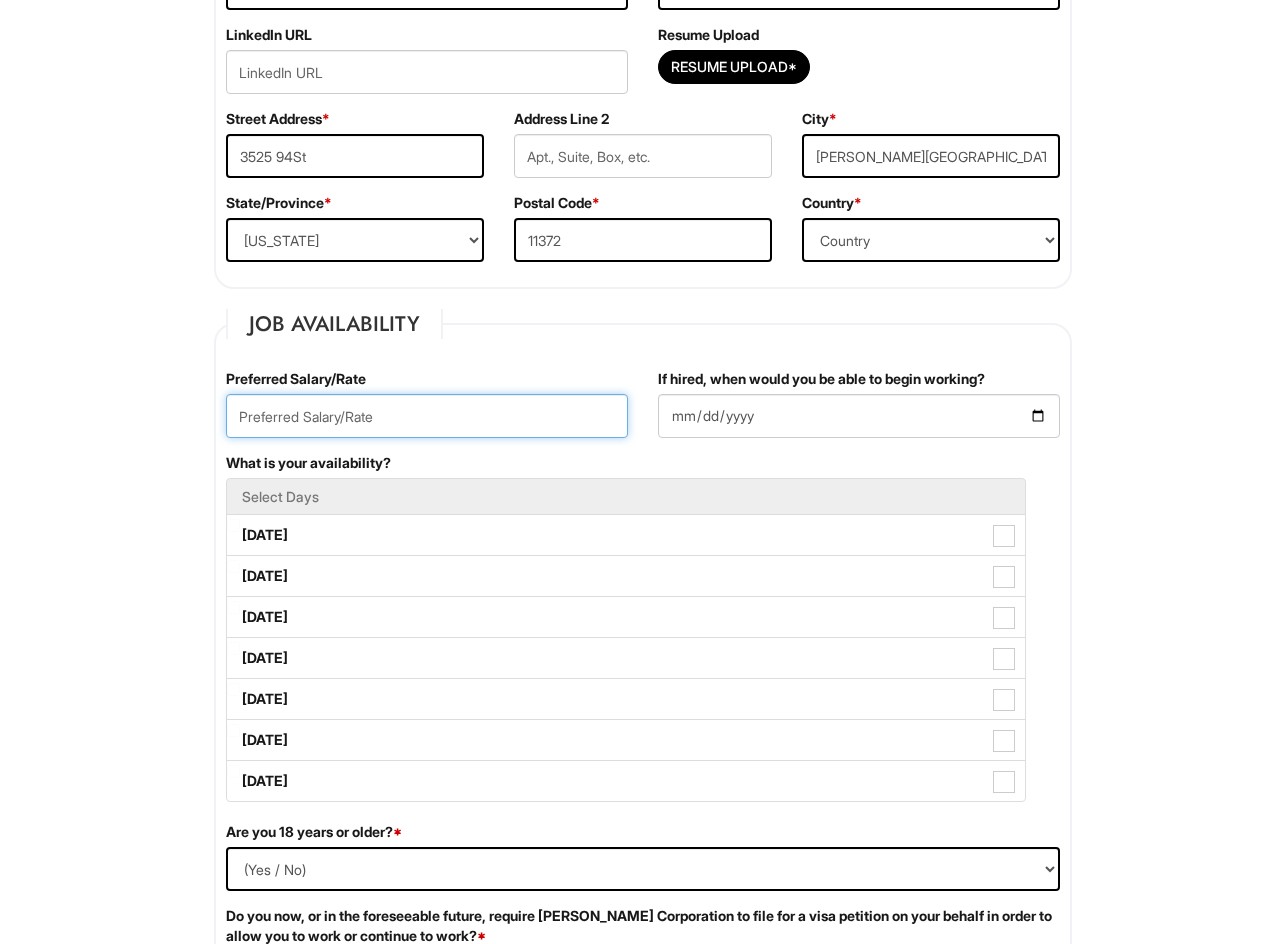 click at bounding box center [427, 416] 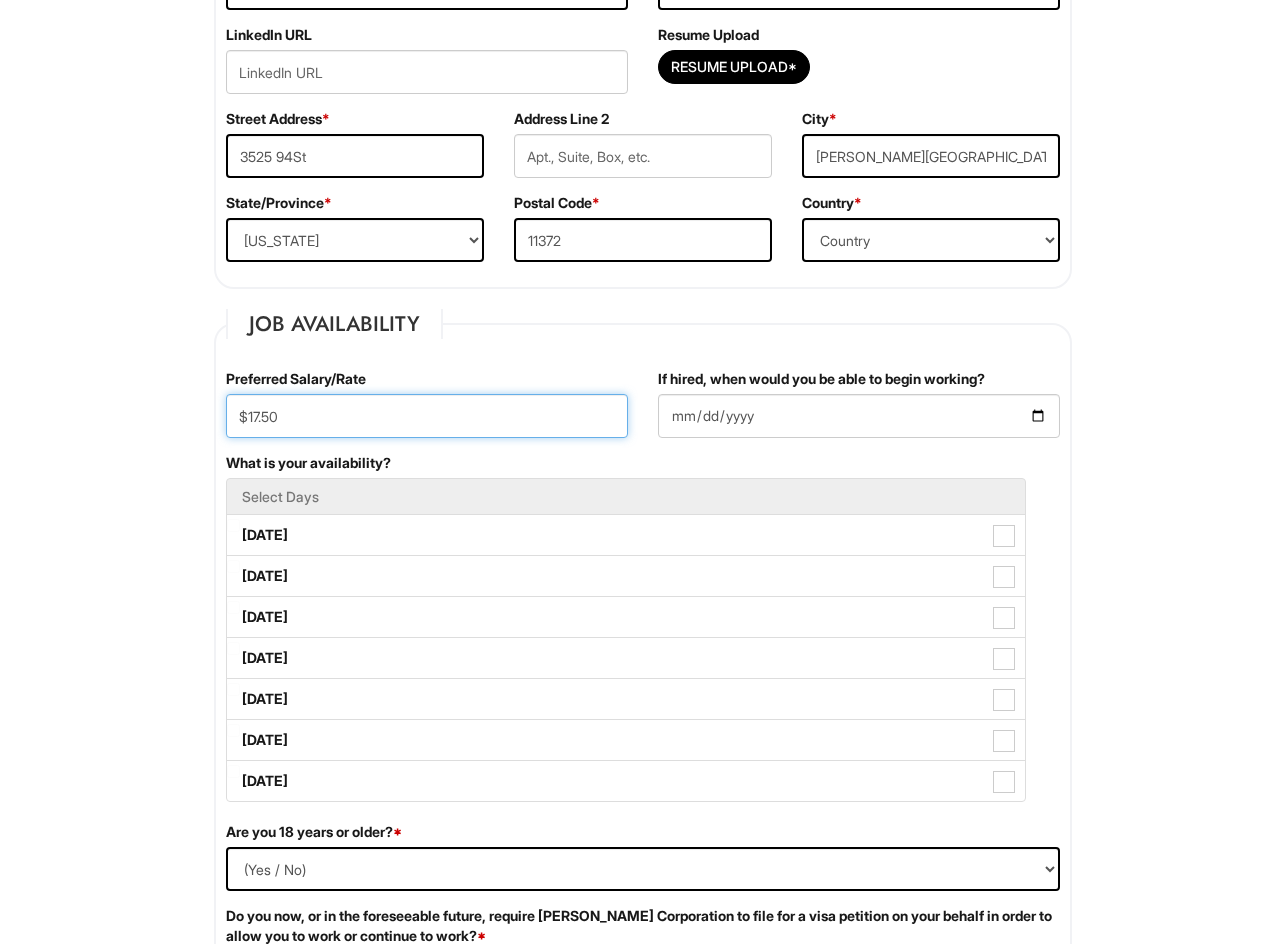 type on "$17.50" 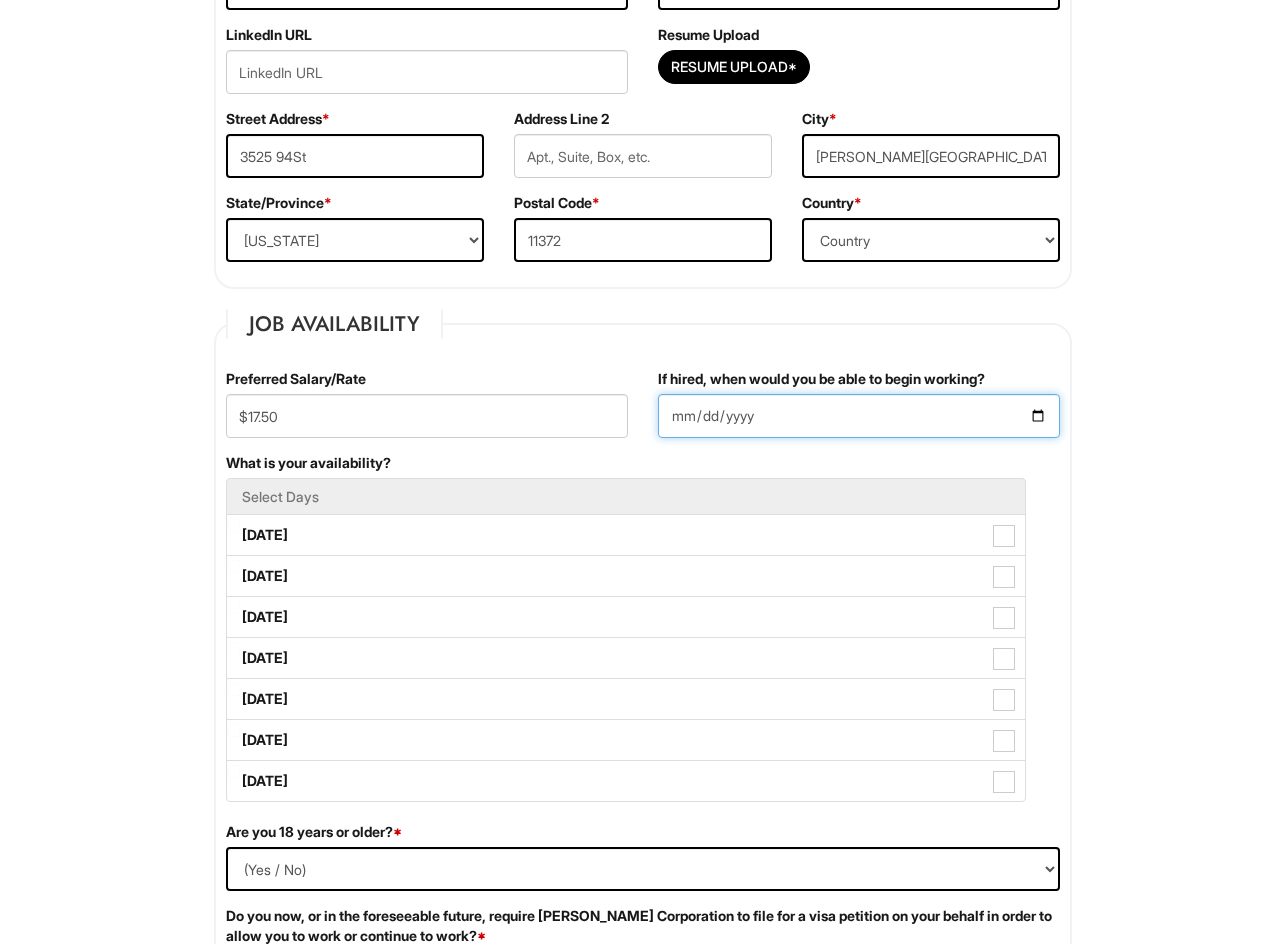 click on "If hired, when would you be able to begin working?" at bounding box center (859, 416) 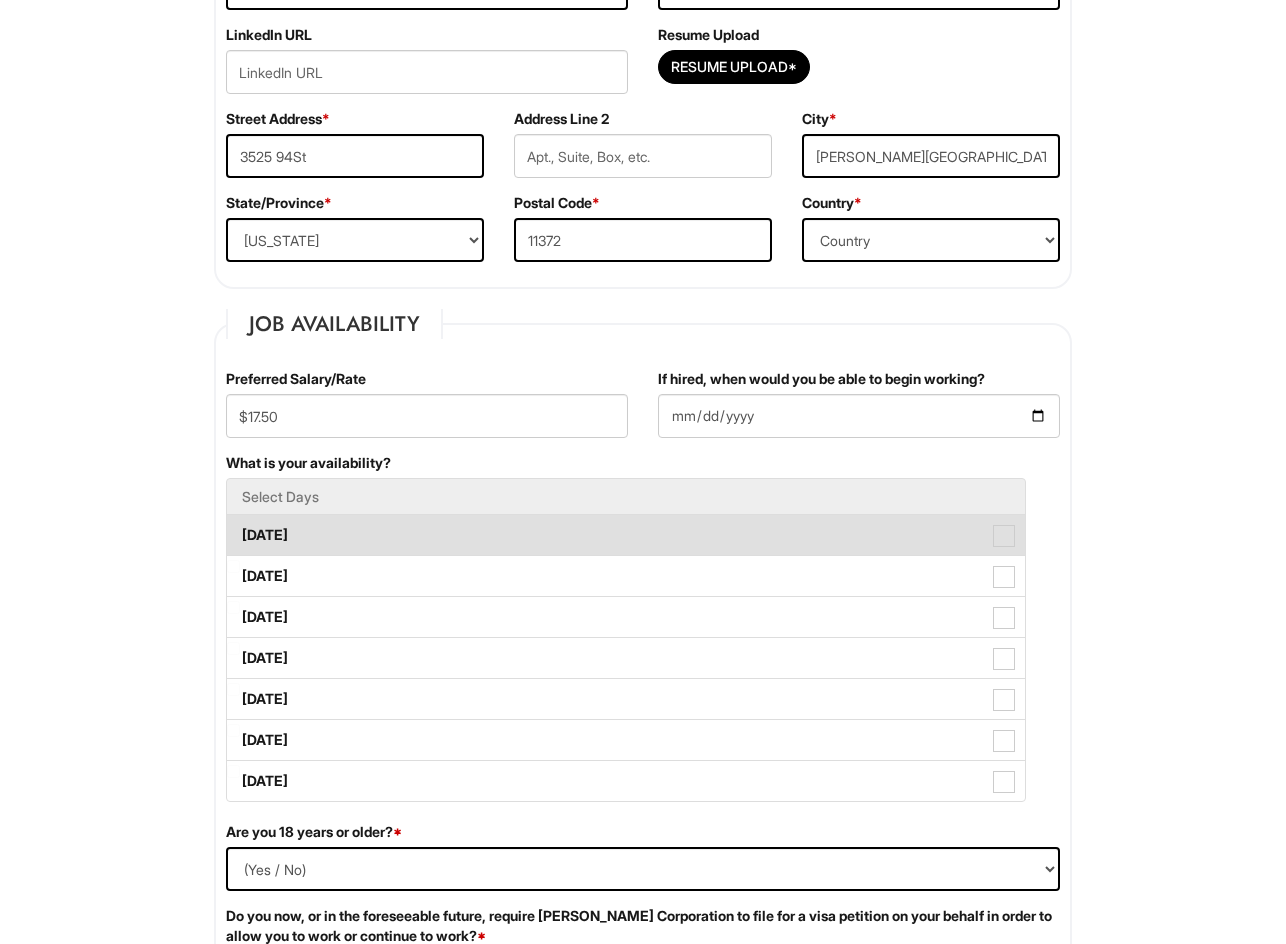 click on "[DATE]" at bounding box center (626, 535) 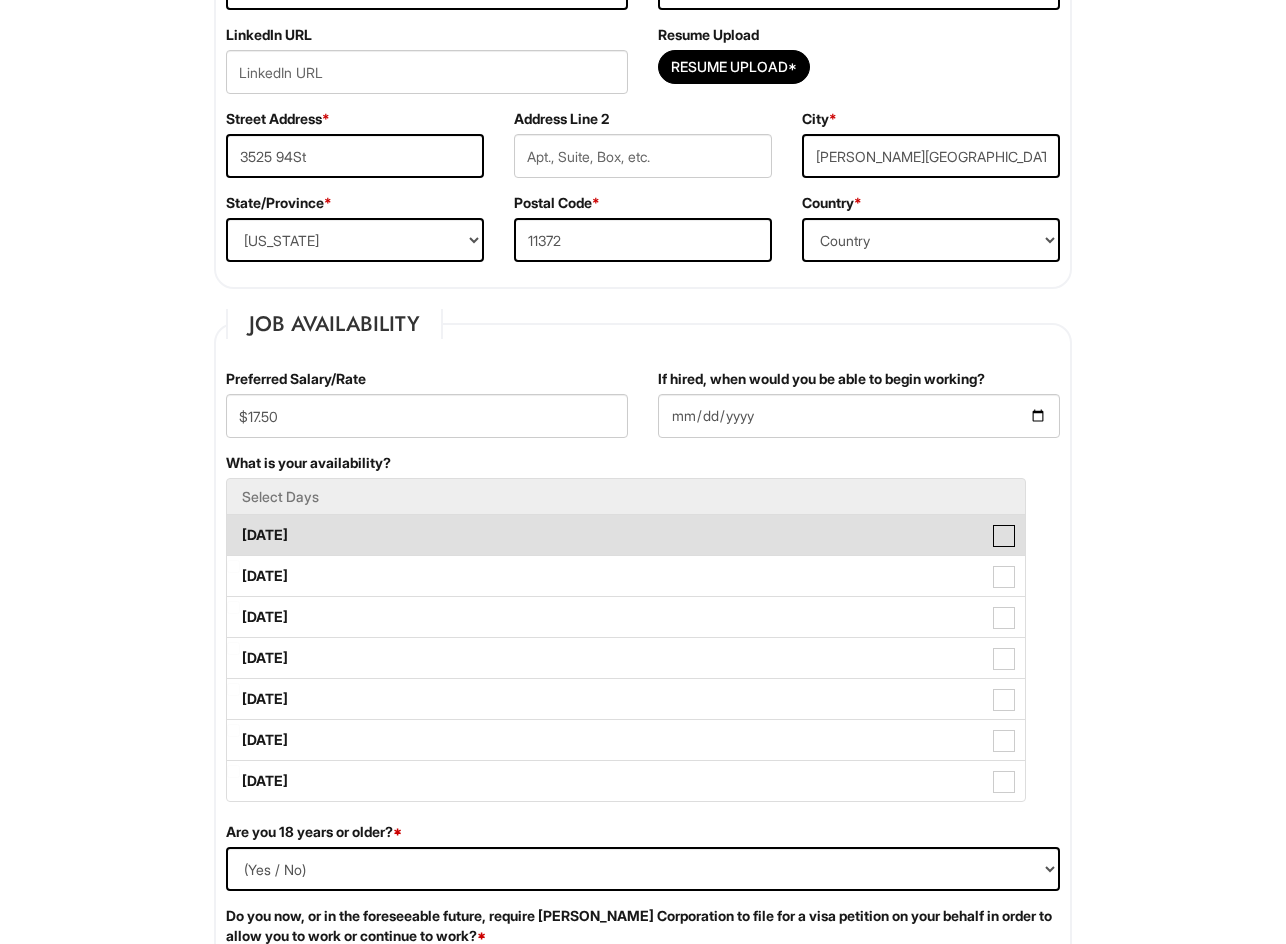 click on "[DATE]" at bounding box center (233, 525) 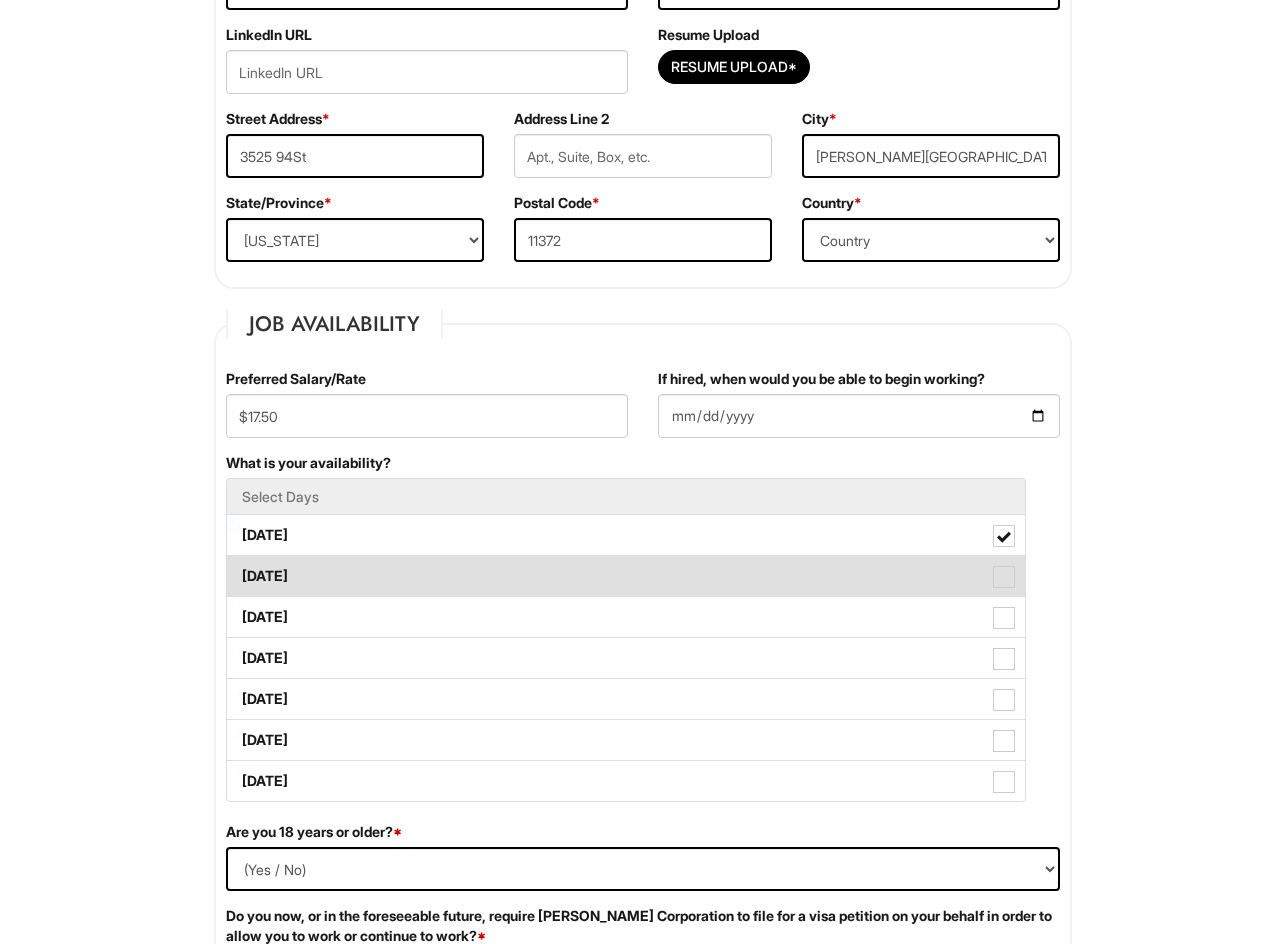 click on "[DATE]" at bounding box center [626, 576] 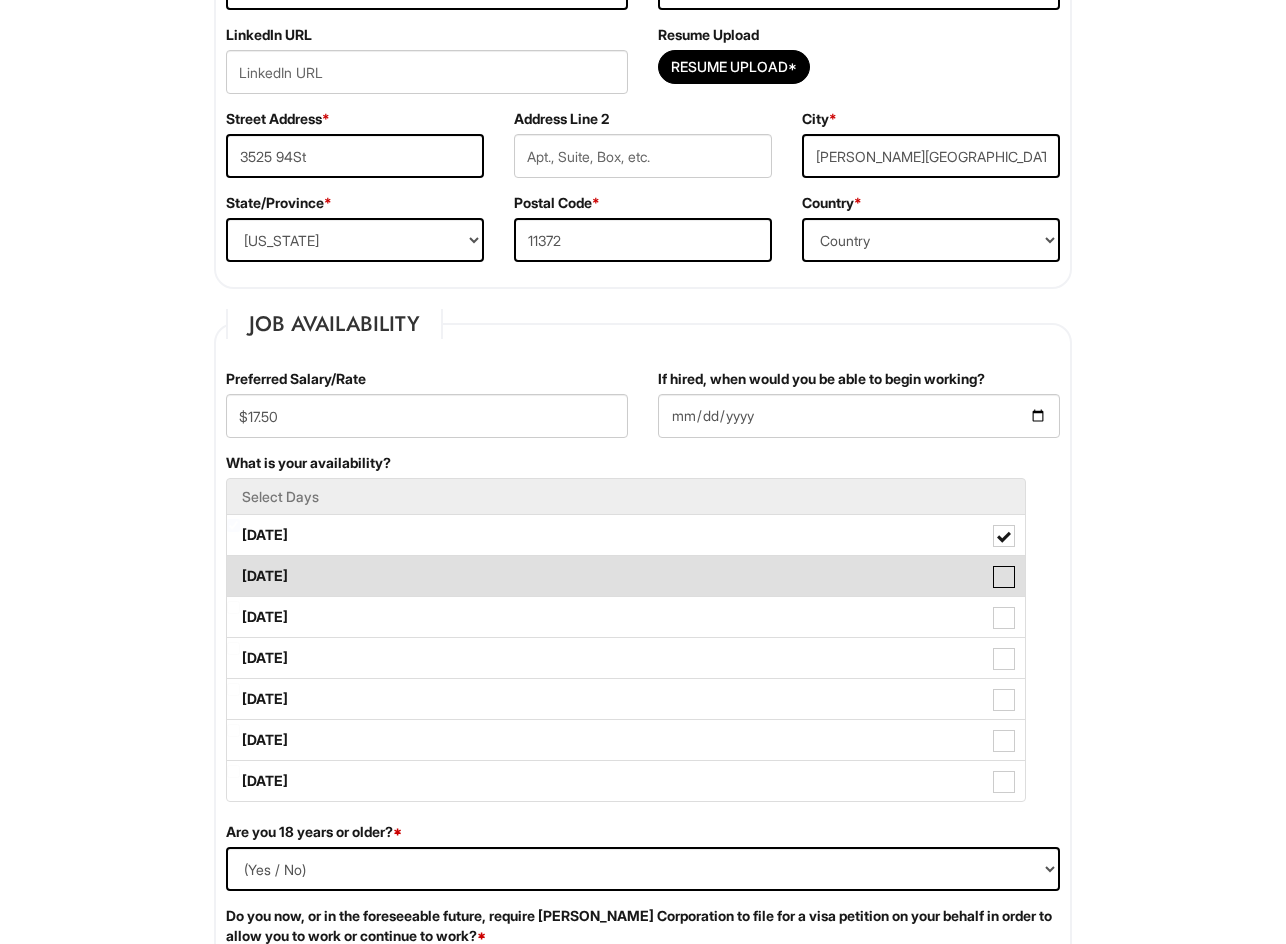 checkbox on "true" 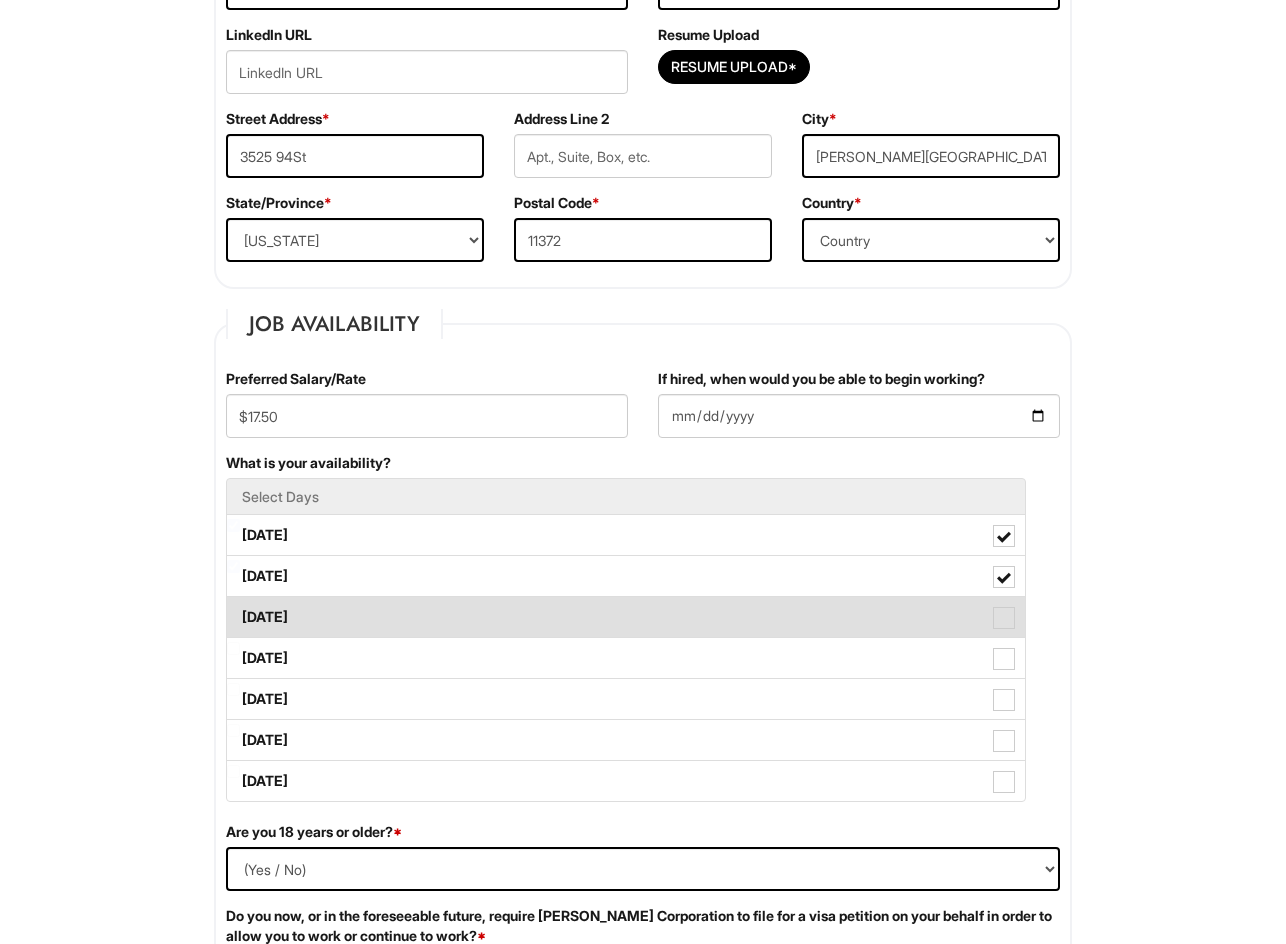click on "[DATE]" at bounding box center (626, 617) 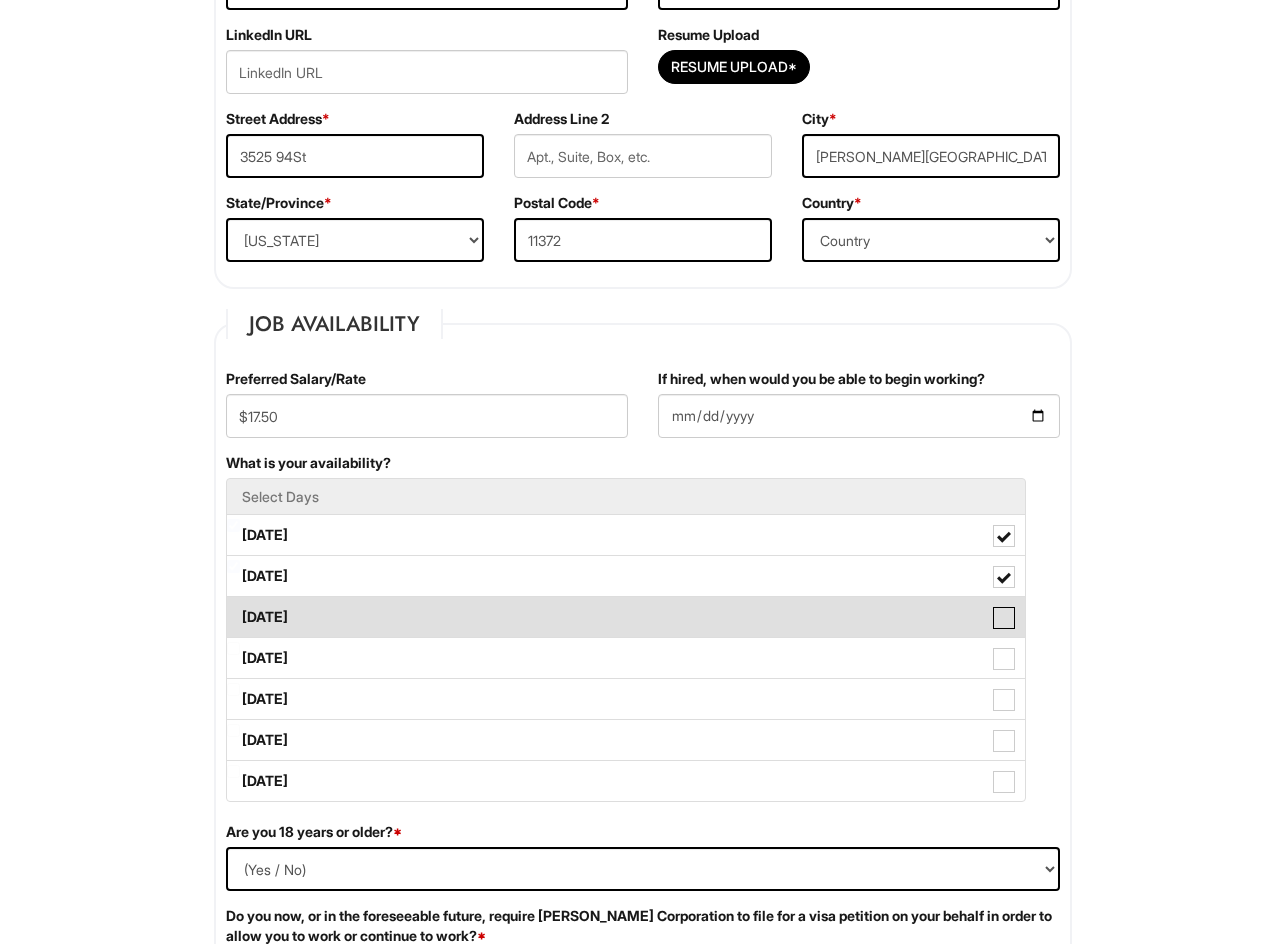 click on "[DATE]" at bounding box center (233, 607) 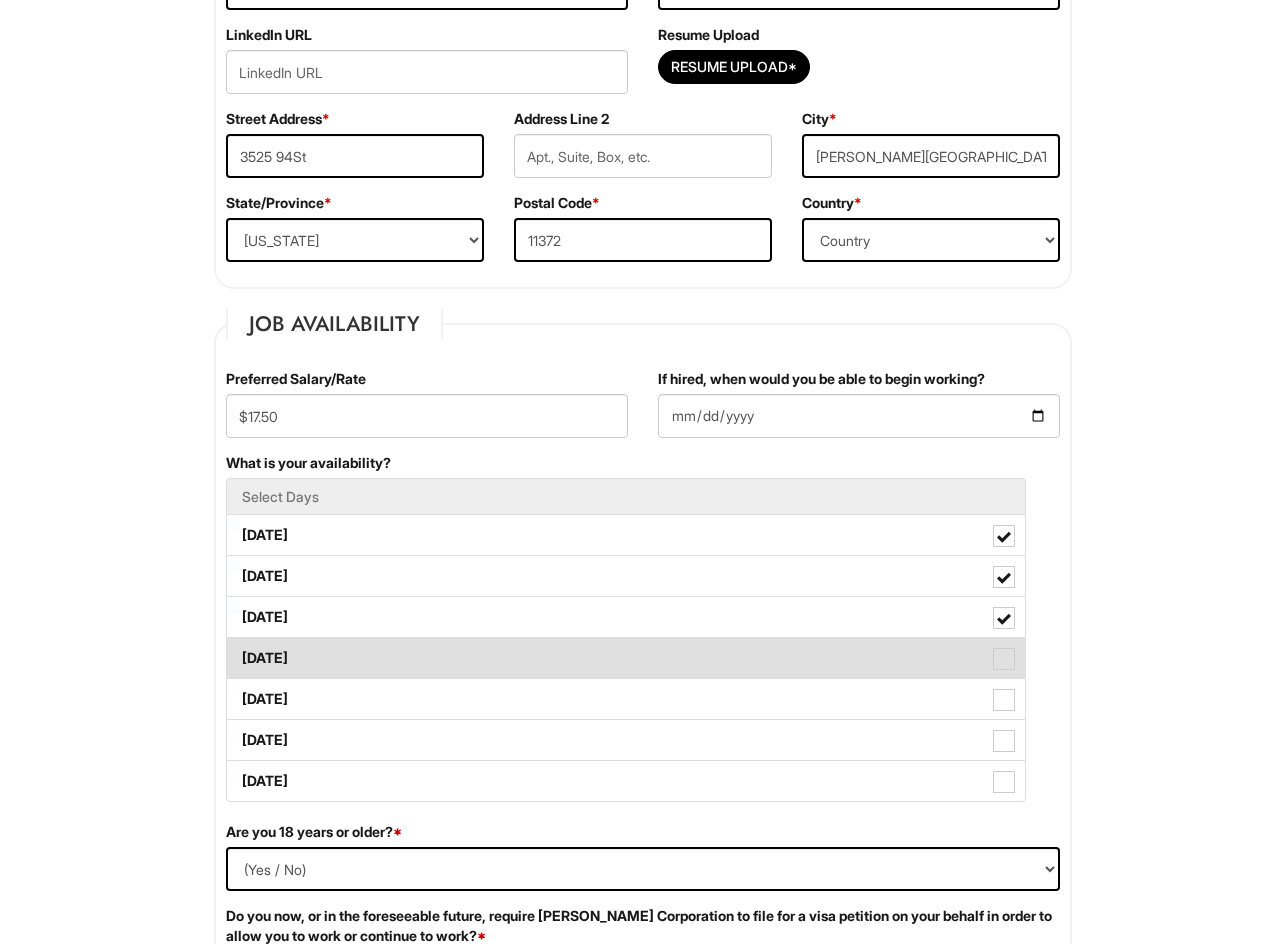 click on "[DATE]" at bounding box center [626, 658] 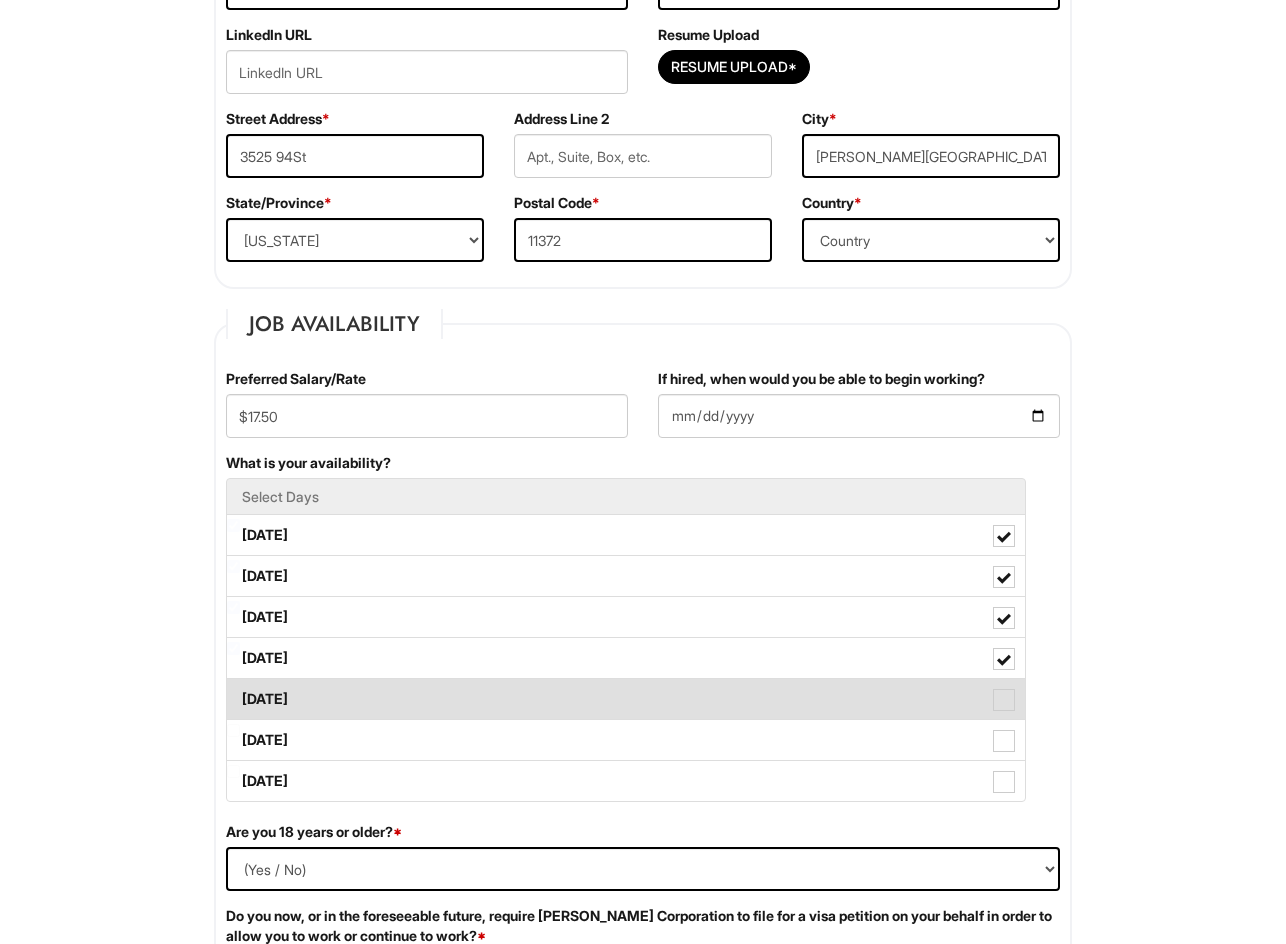 click on "[DATE]" at bounding box center [626, 699] 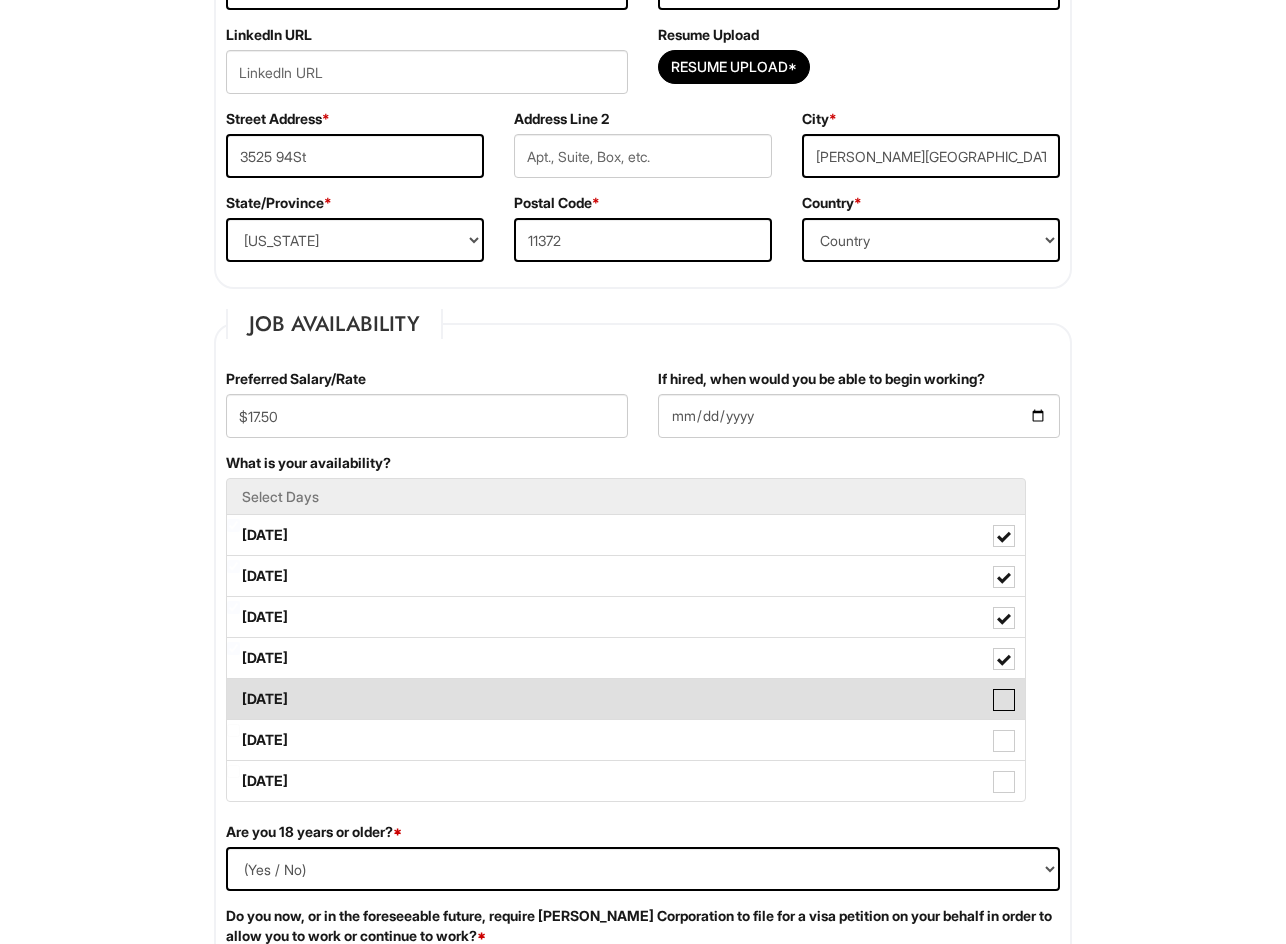 checkbox on "true" 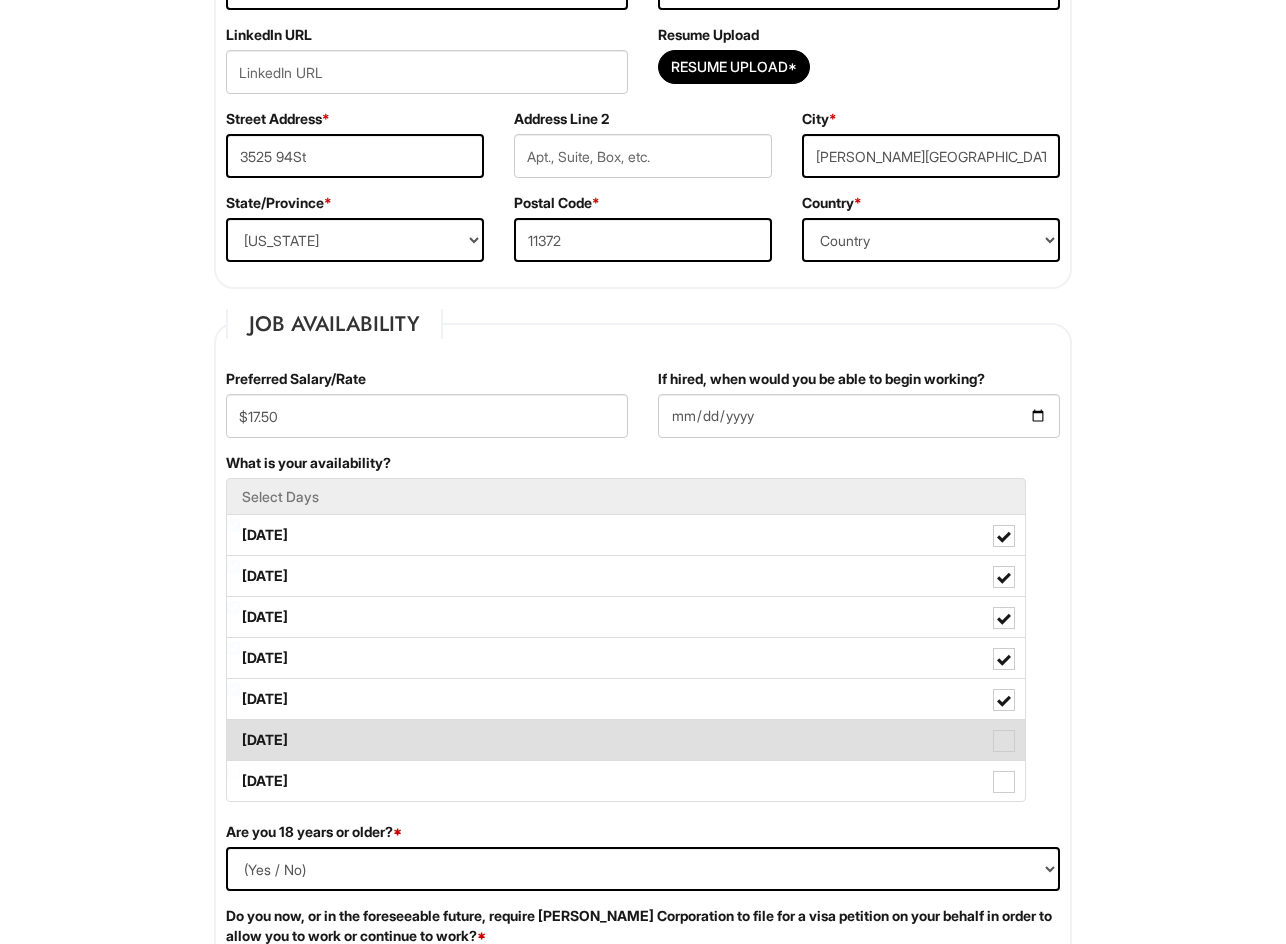 click on "[DATE]" at bounding box center (626, 740) 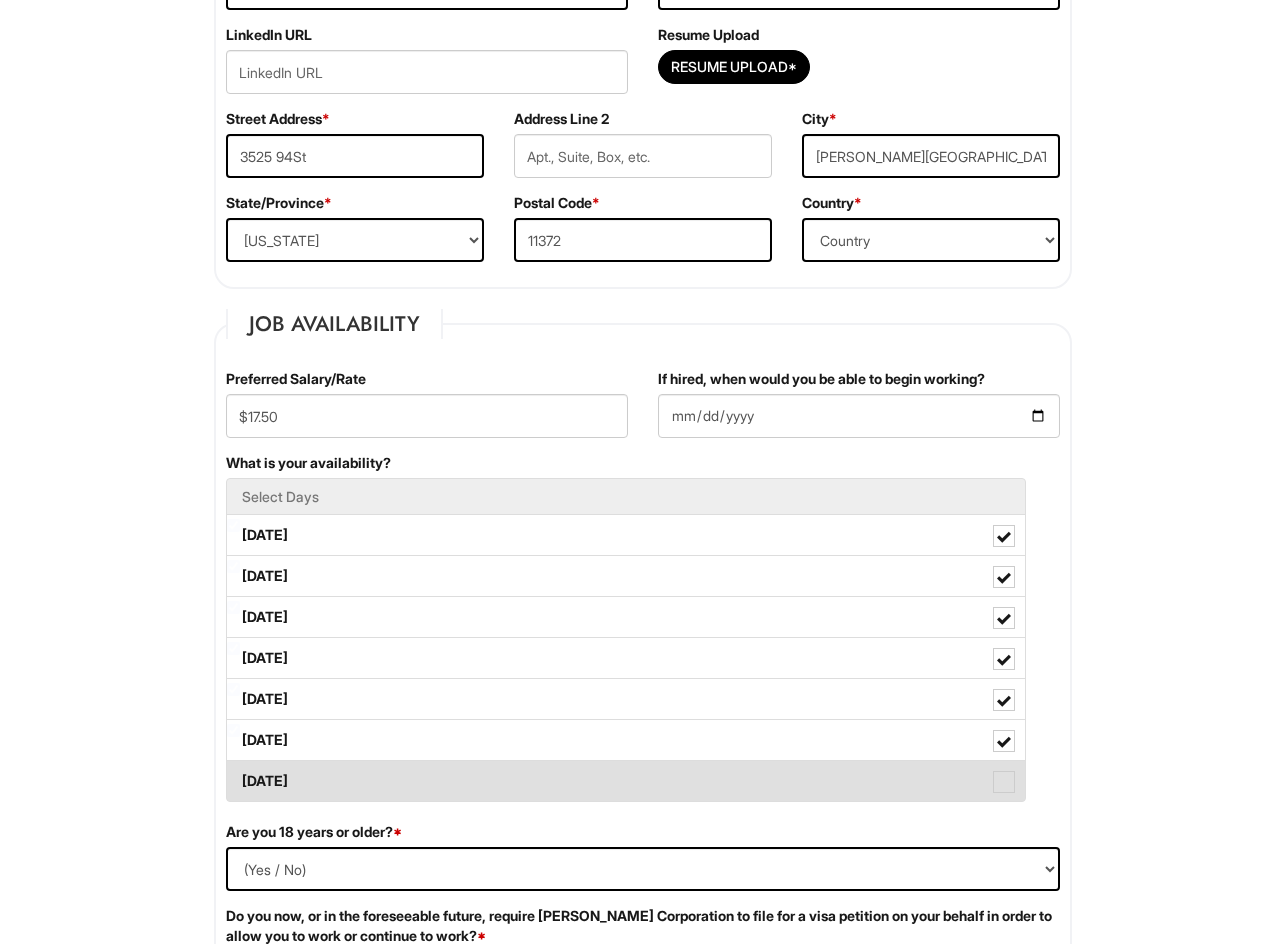 drag, startPoint x: 389, startPoint y: 769, endPoint x: 392, endPoint y: 789, distance: 20.22375 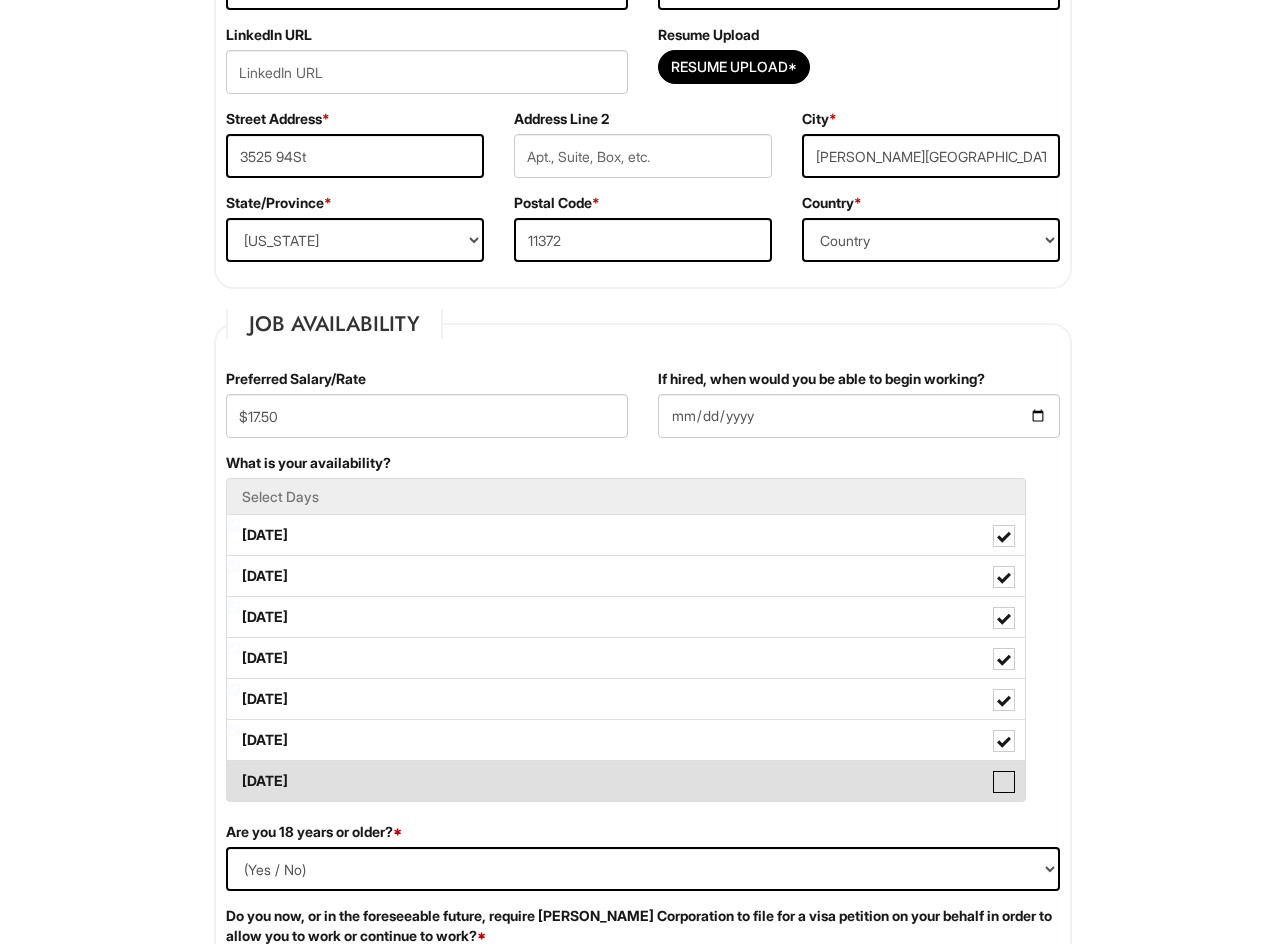 checkbox on "true" 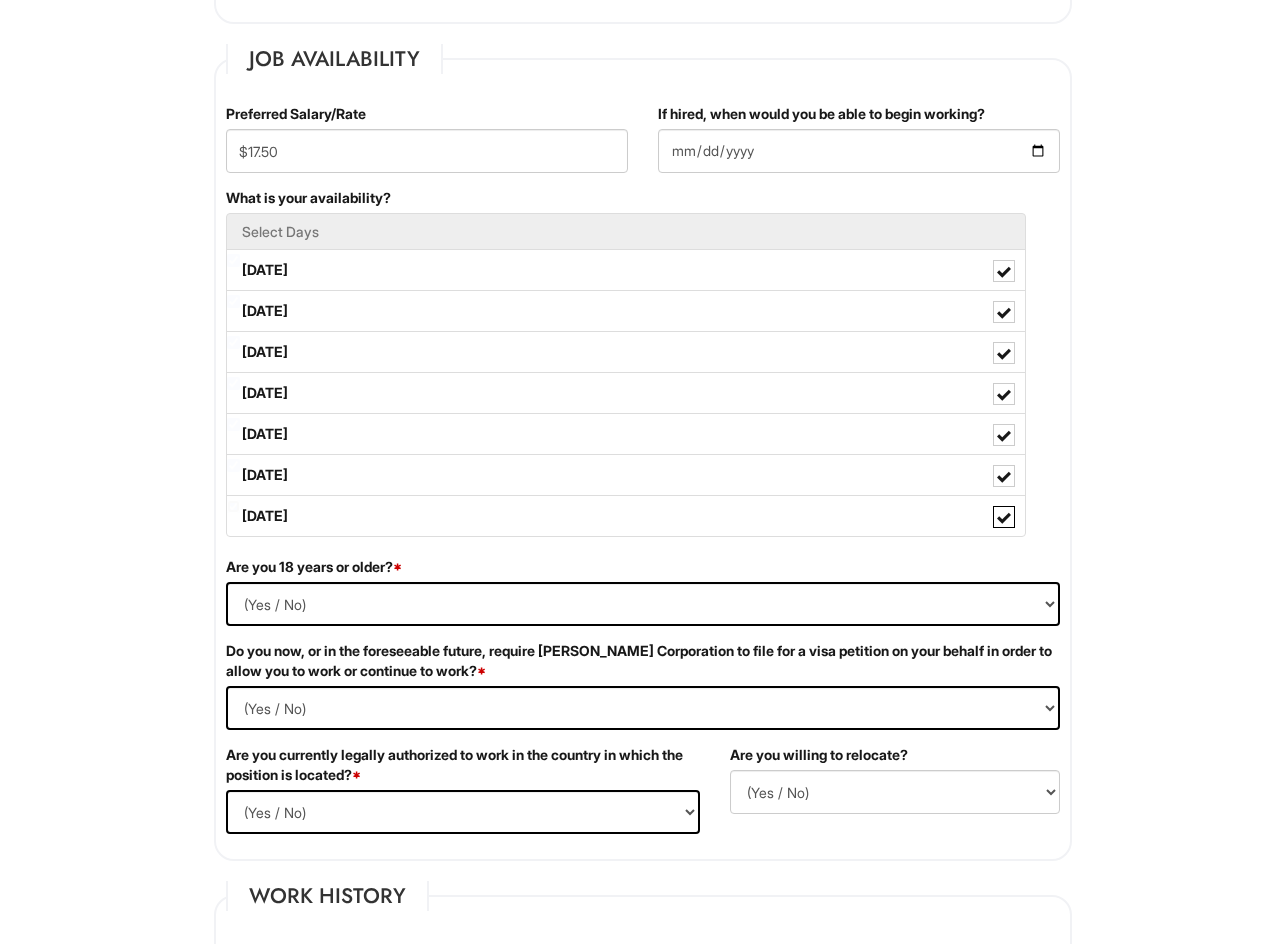 scroll, scrollTop: 800, scrollLeft: 0, axis: vertical 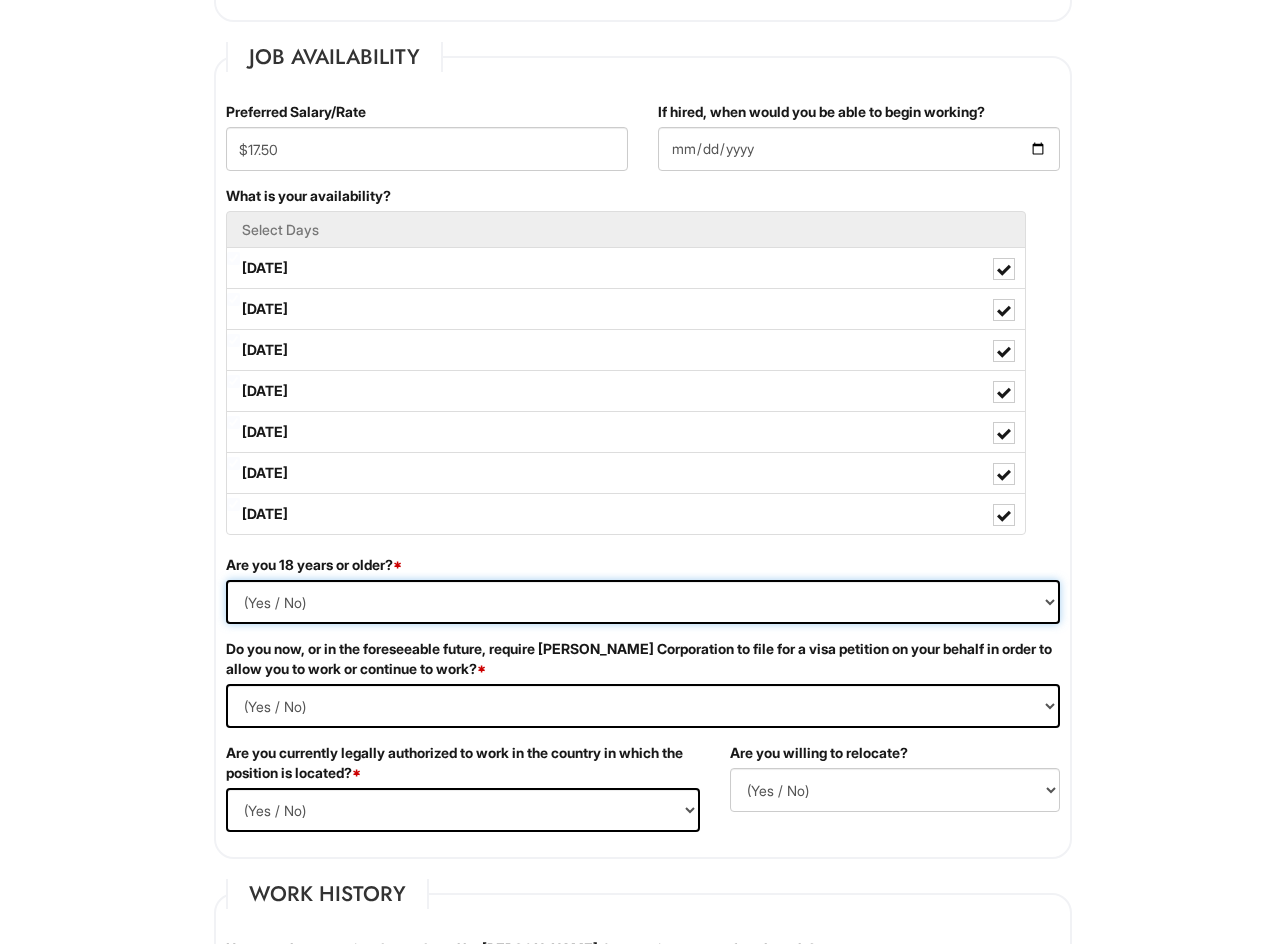 click on "(Yes / No) Yes No" at bounding box center (643, 602) 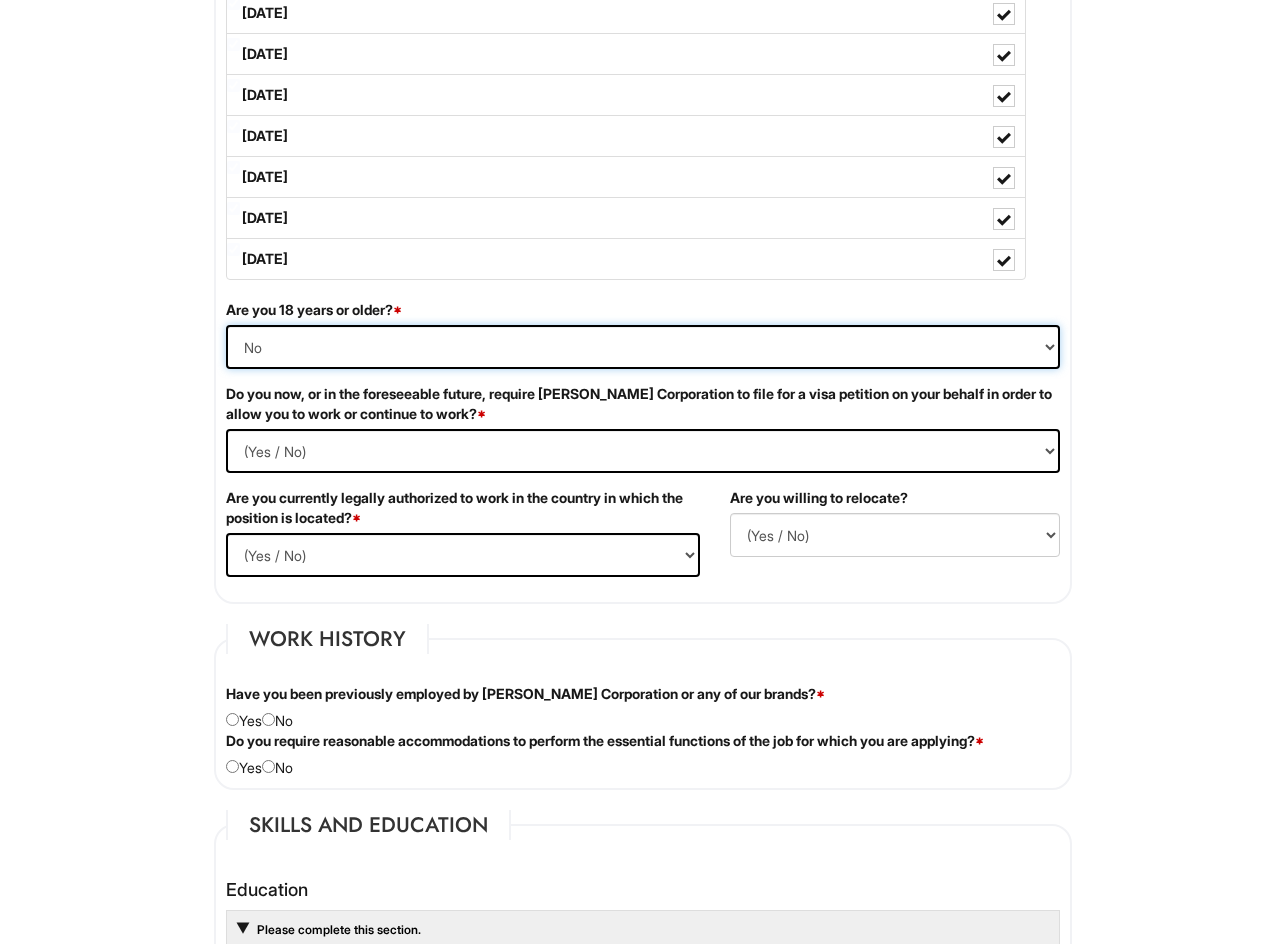 scroll, scrollTop: 1067, scrollLeft: 0, axis: vertical 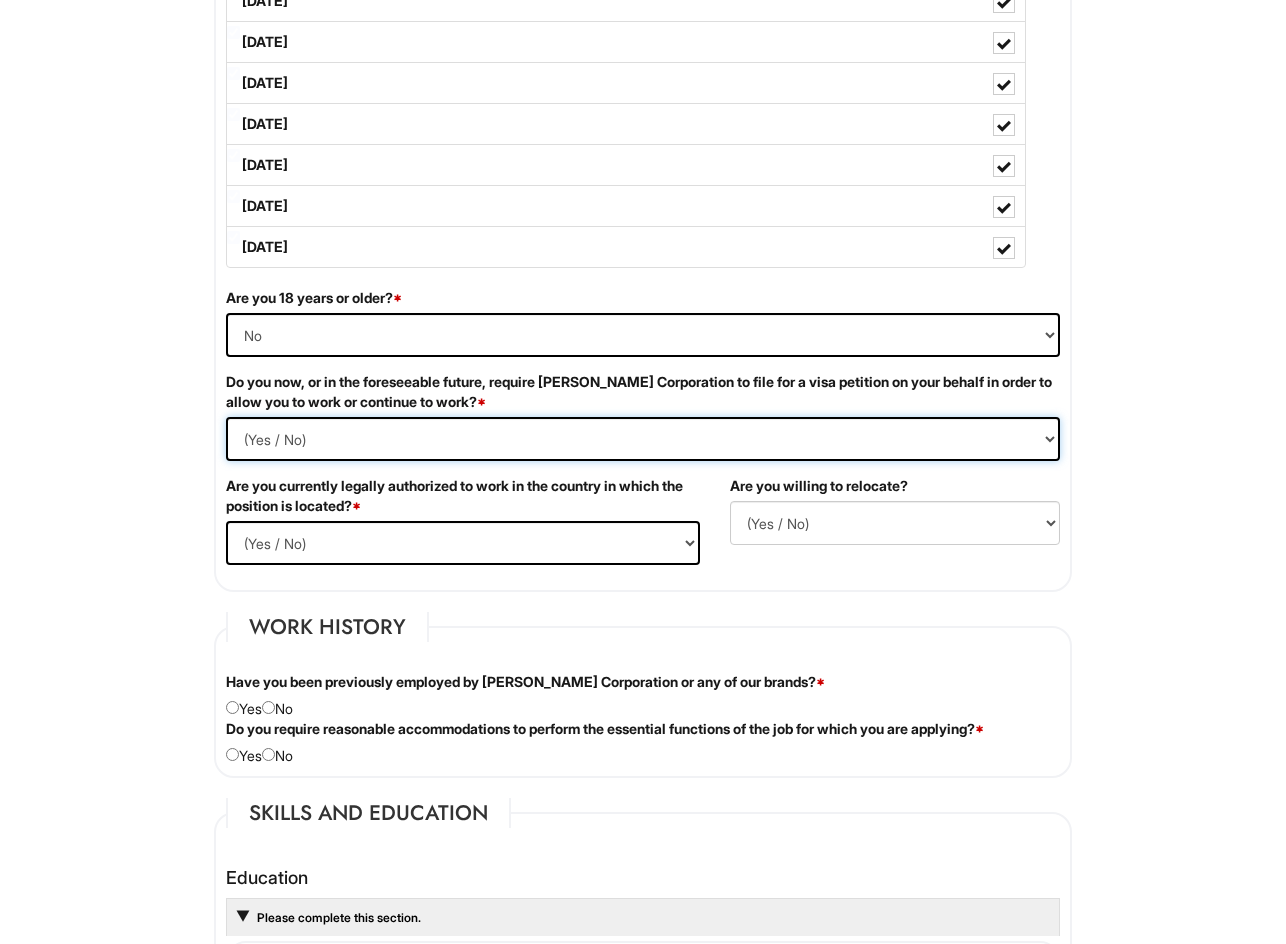 click on "(Yes / No) Yes No" at bounding box center (643, 439) 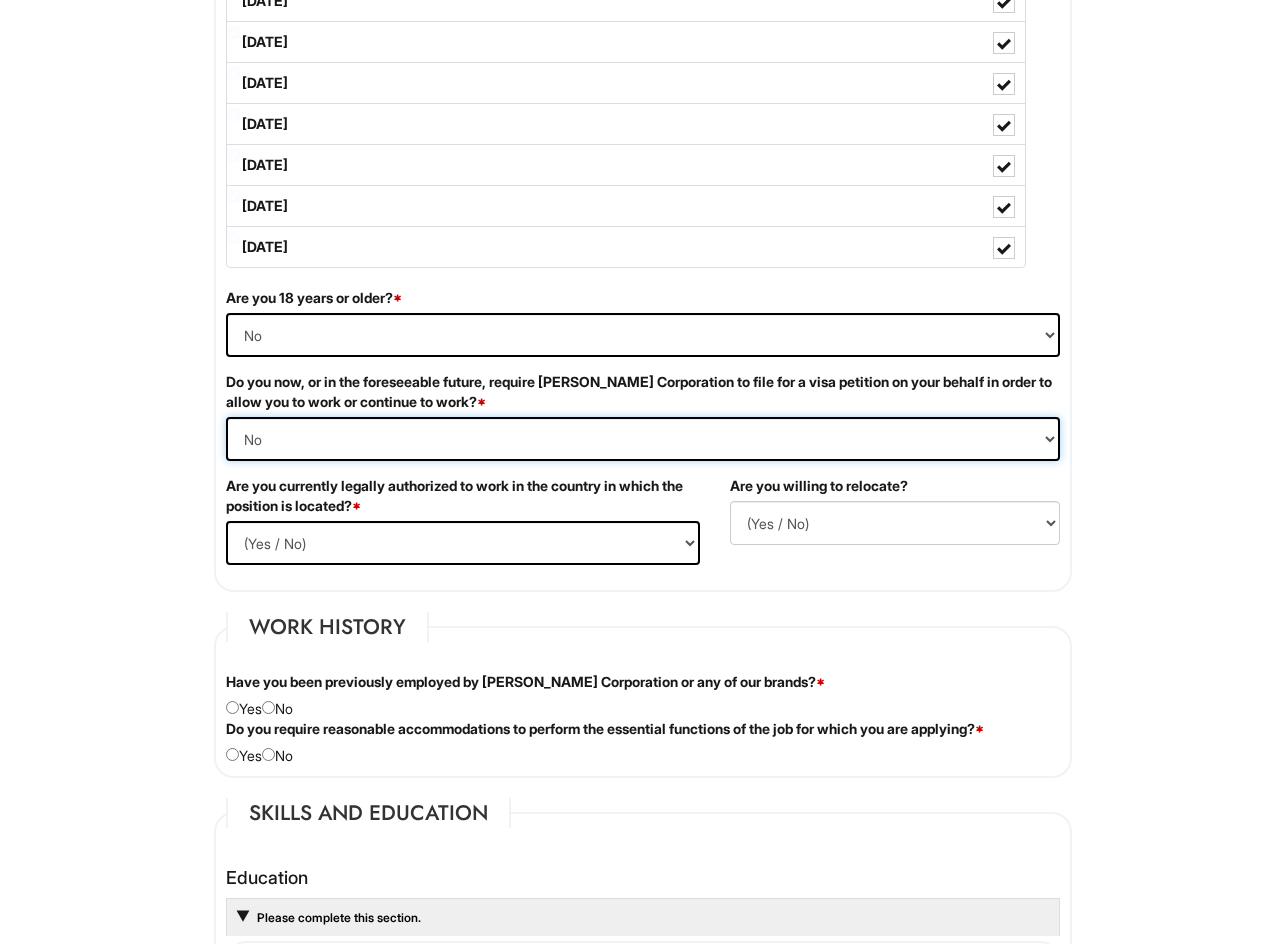 click on "(Yes / No) Yes No" at bounding box center (643, 439) 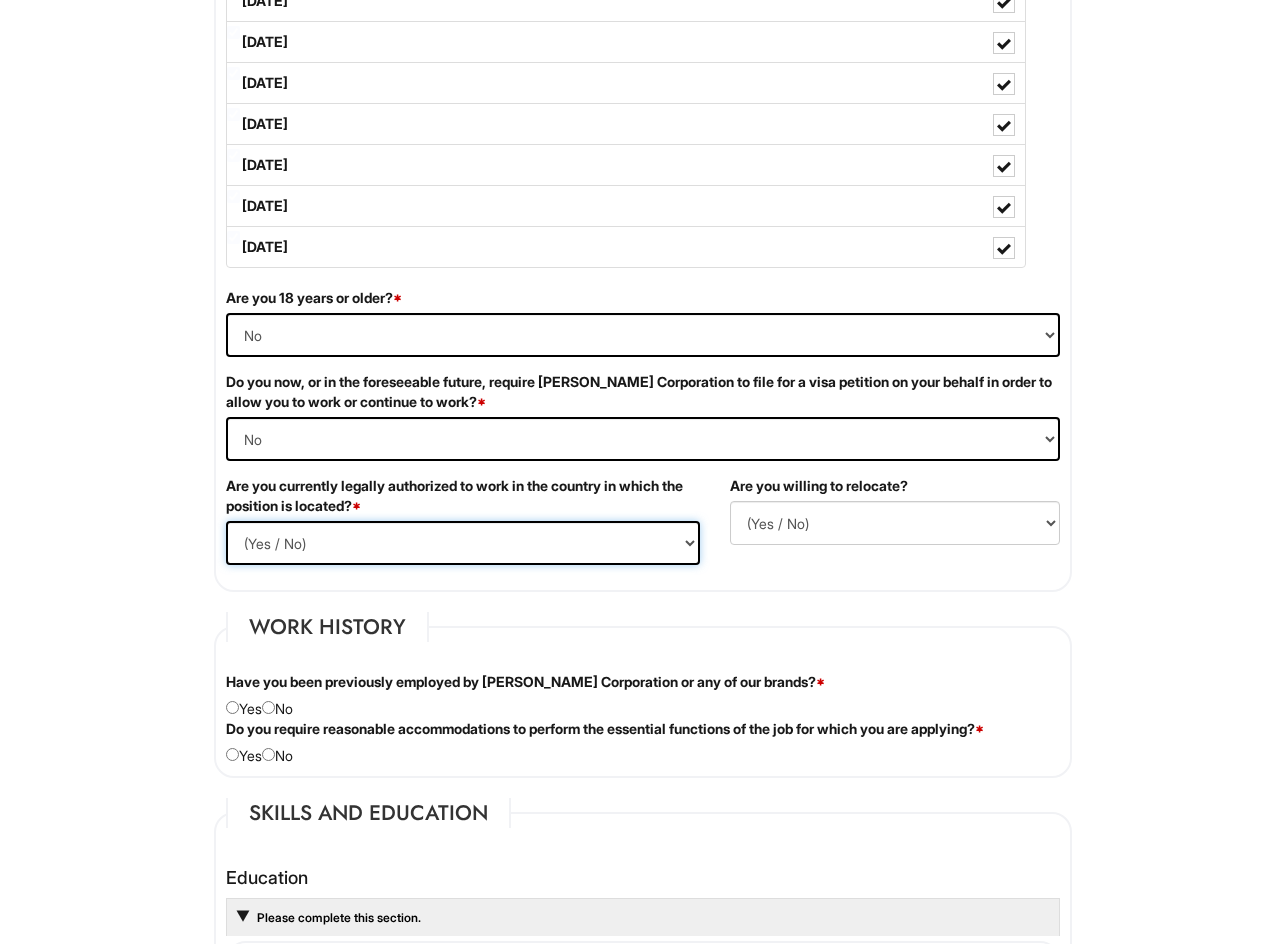 drag, startPoint x: 280, startPoint y: 550, endPoint x: 286, endPoint y: 560, distance: 11.661903 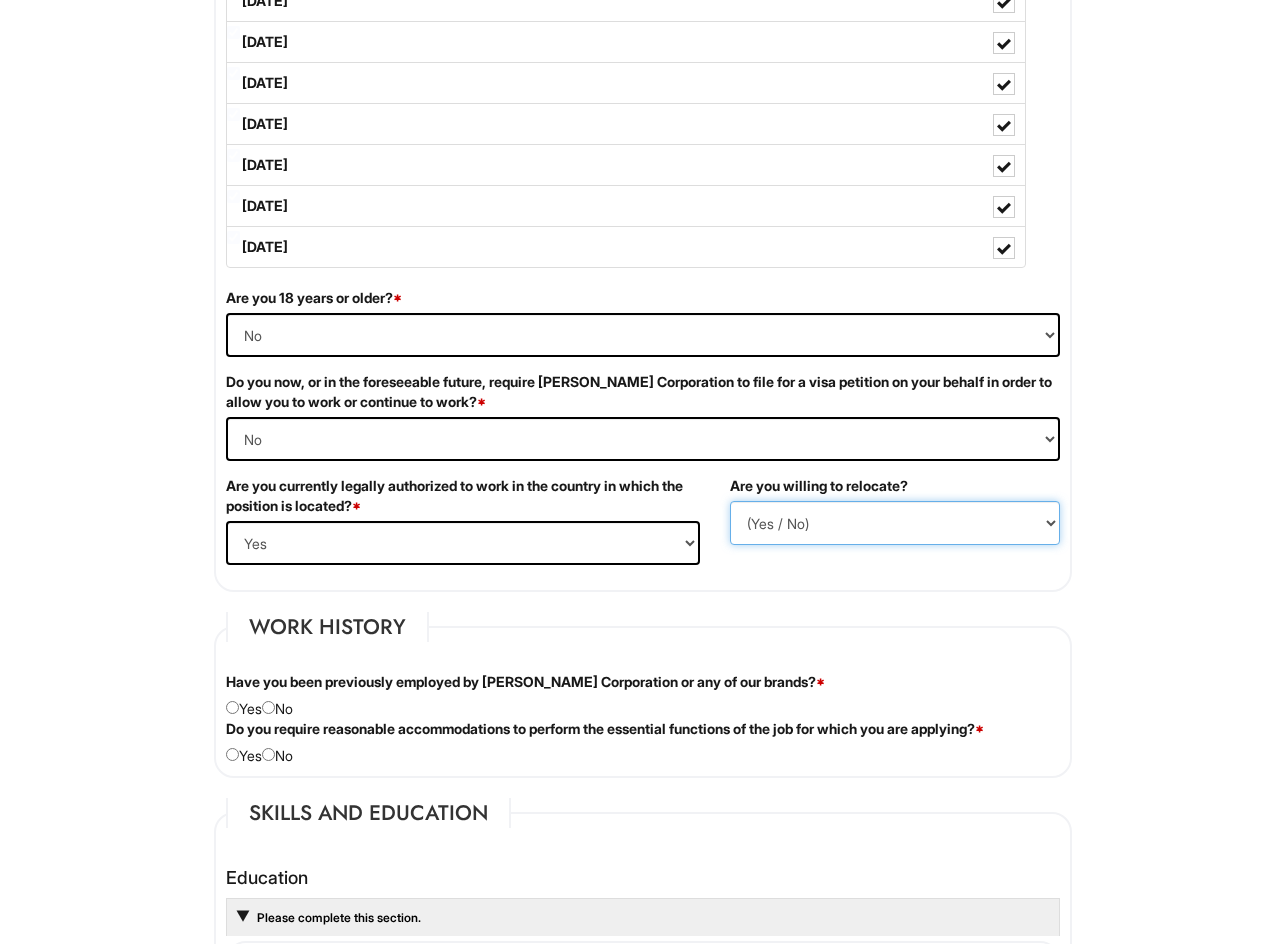 click on "(Yes / No) No Yes" at bounding box center [895, 523] 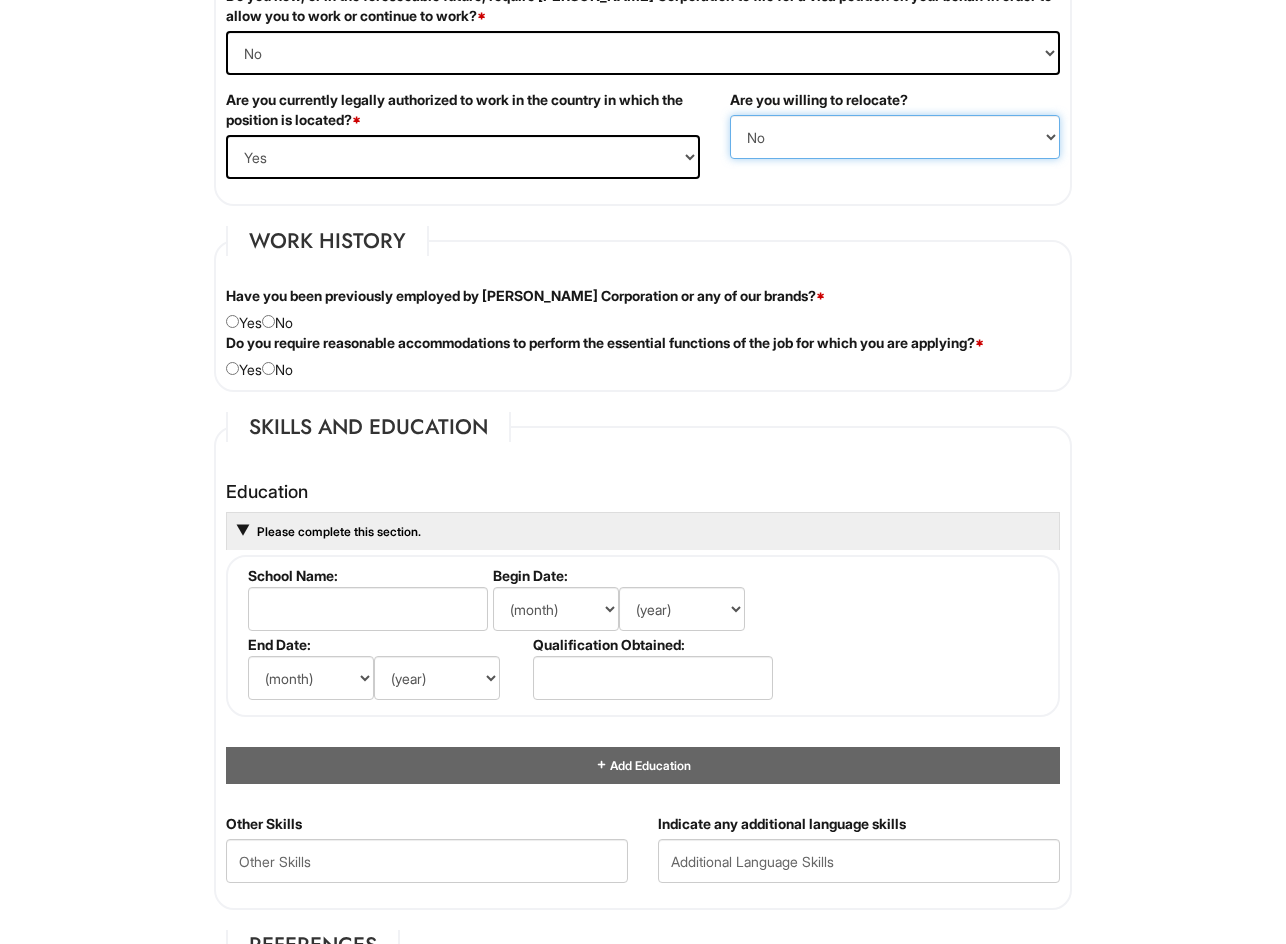 scroll, scrollTop: 1467, scrollLeft: 0, axis: vertical 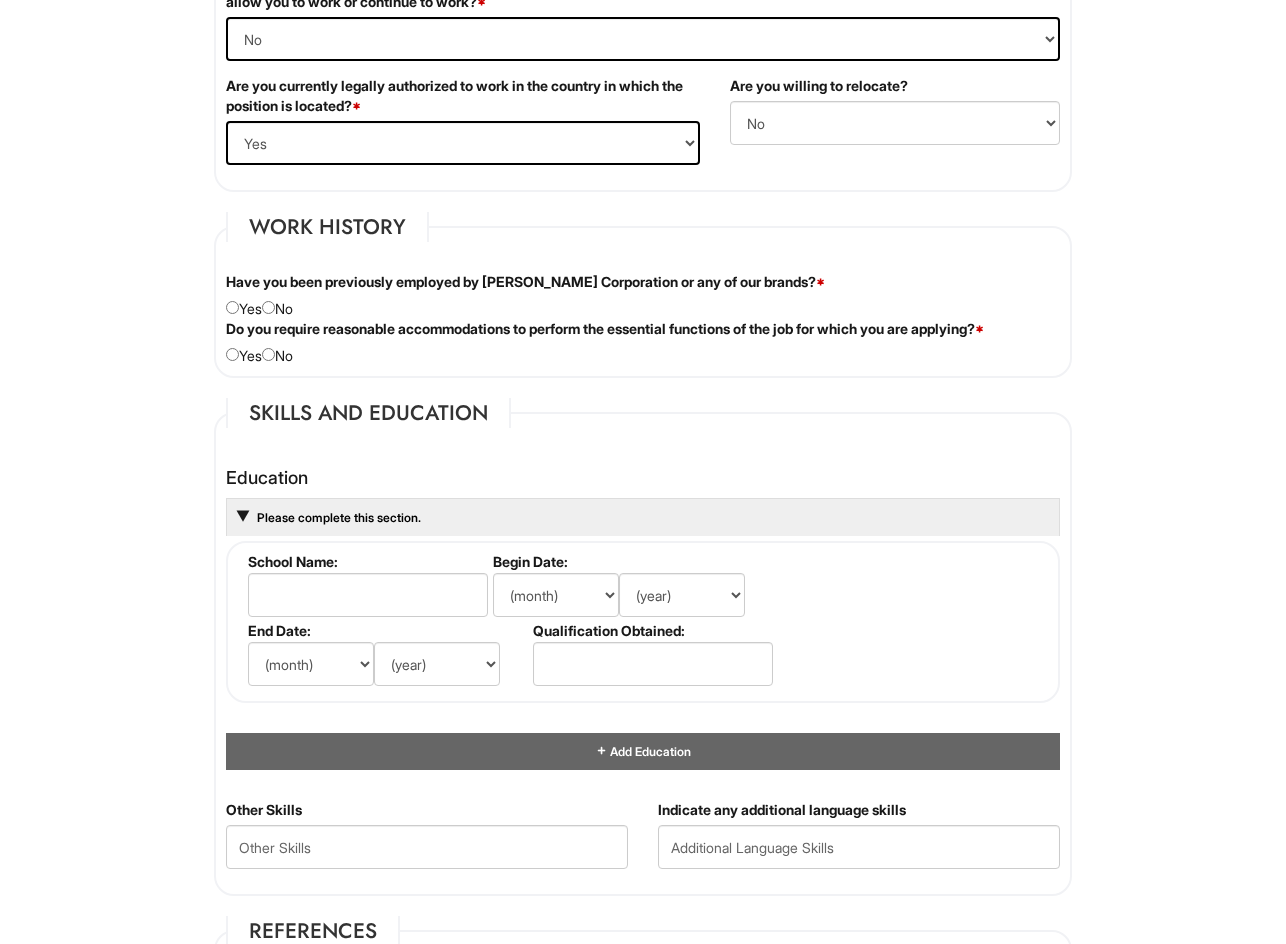 click on "Have you been previously employed by [PERSON_NAME] Corporation or any of our brands? *    Yes   No" at bounding box center [643, 295] 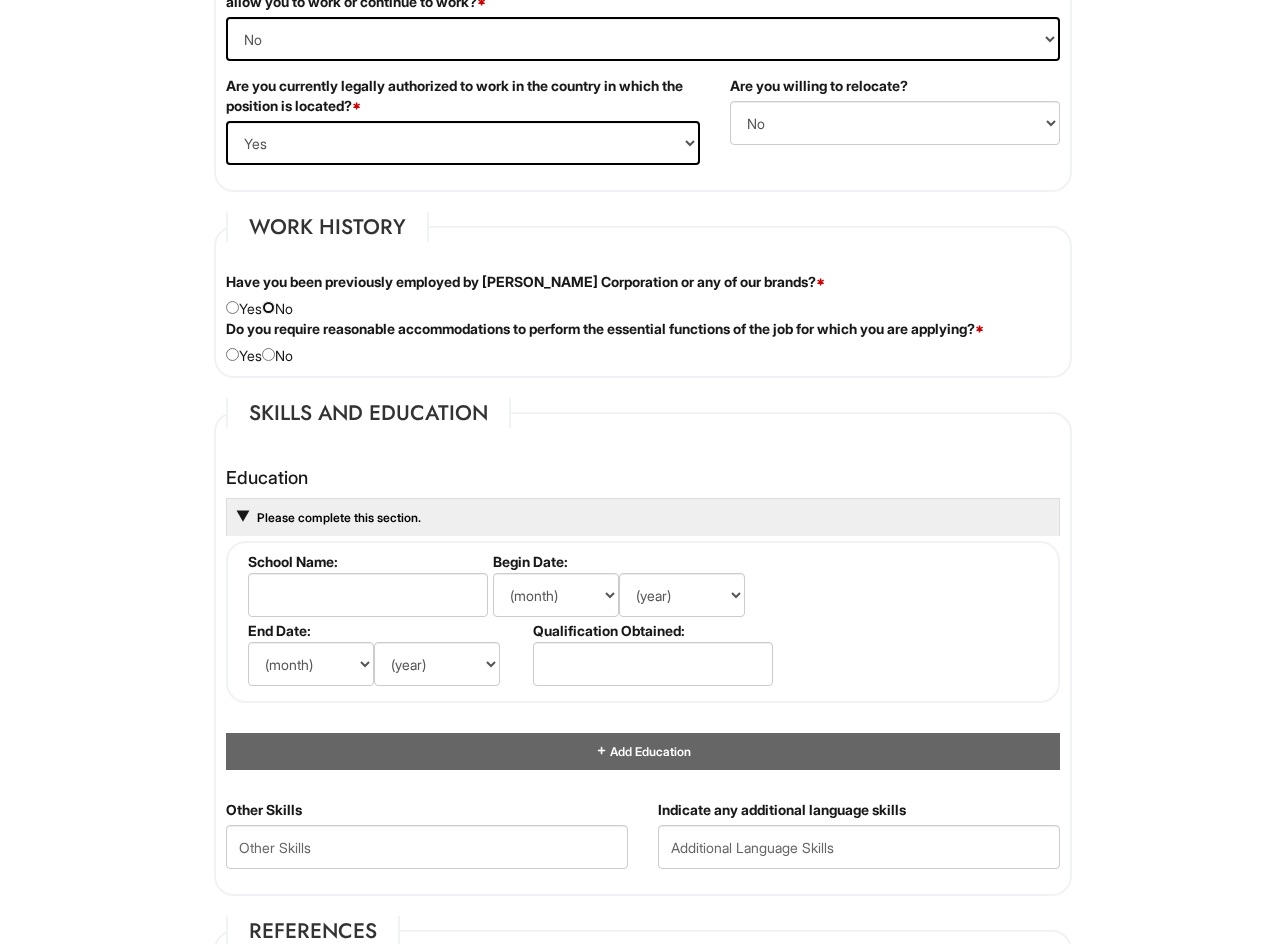 click at bounding box center [268, 307] 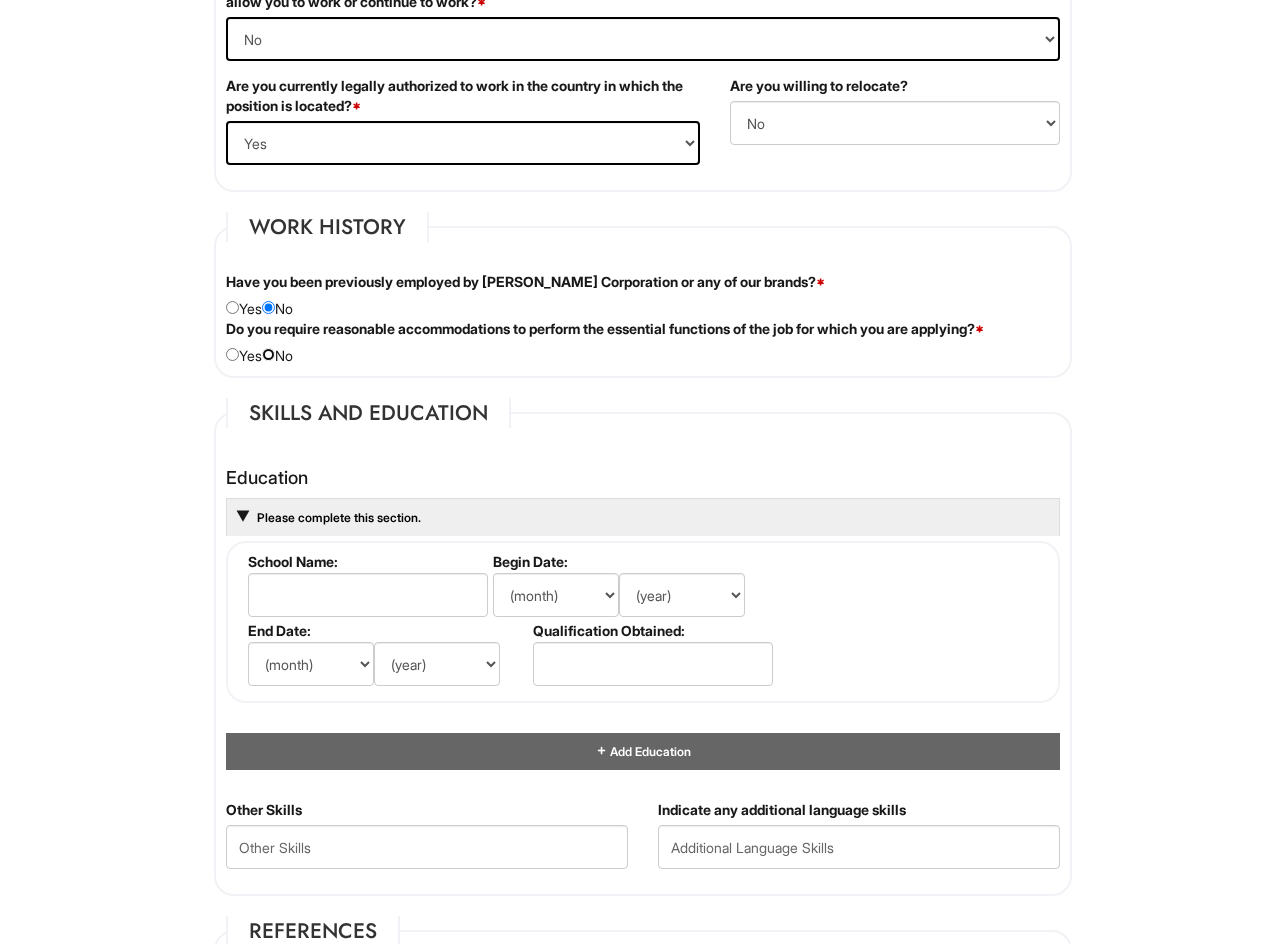 click at bounding box center [268, 354] 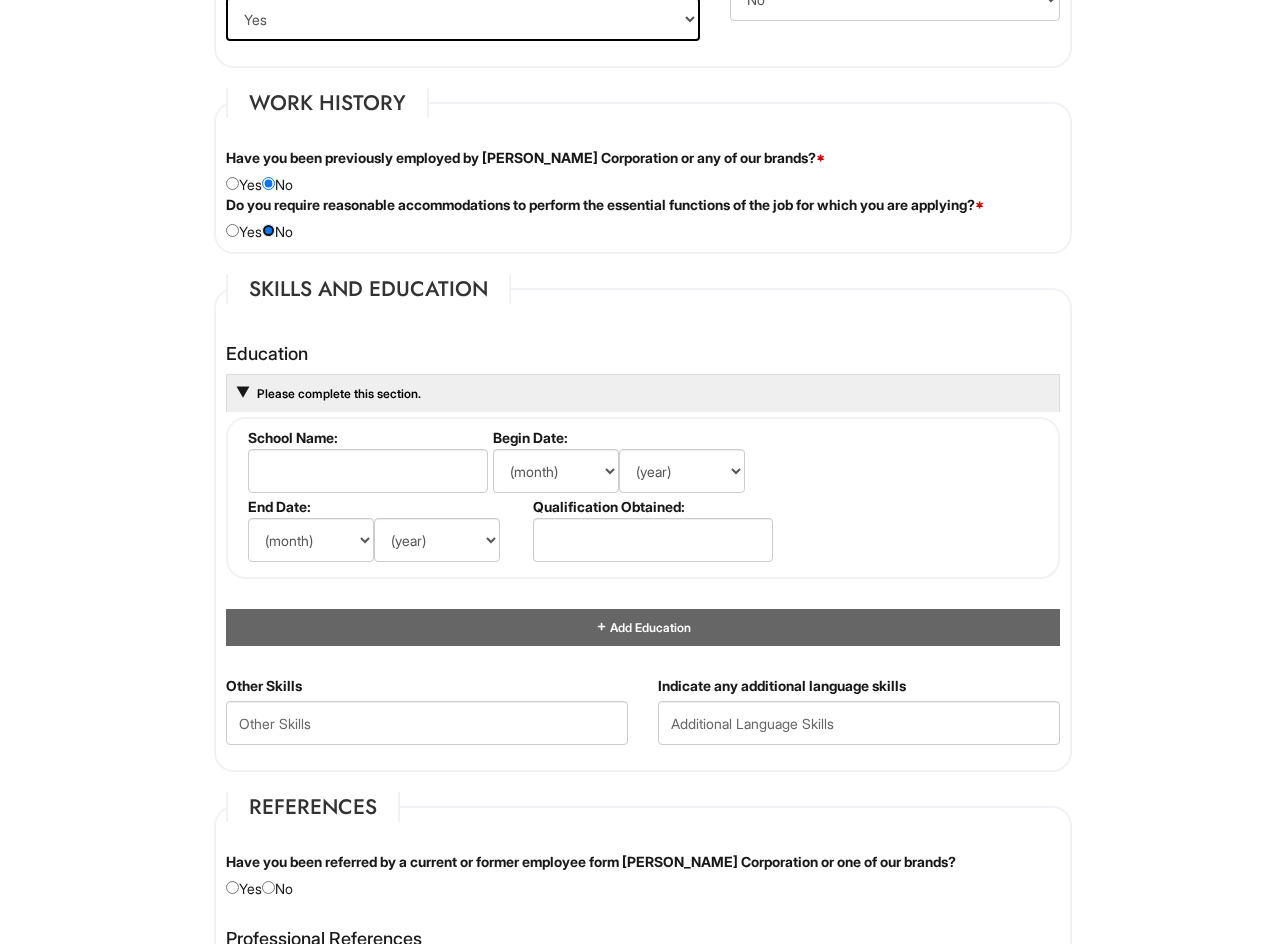 scroll, scrollTop: 1600, scrollLeft: 0, axis: vertical 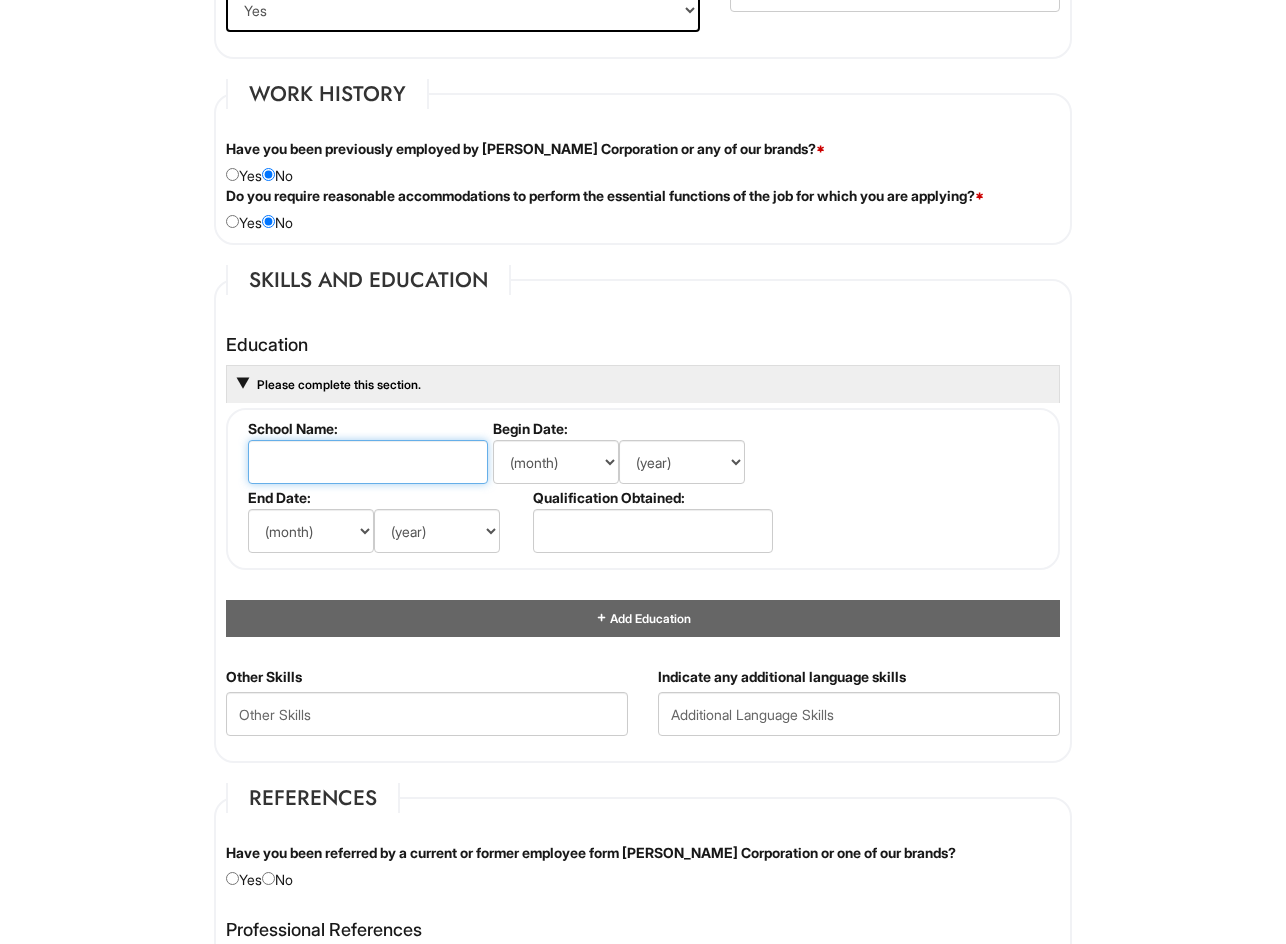 click at bounding box center (368, 462) 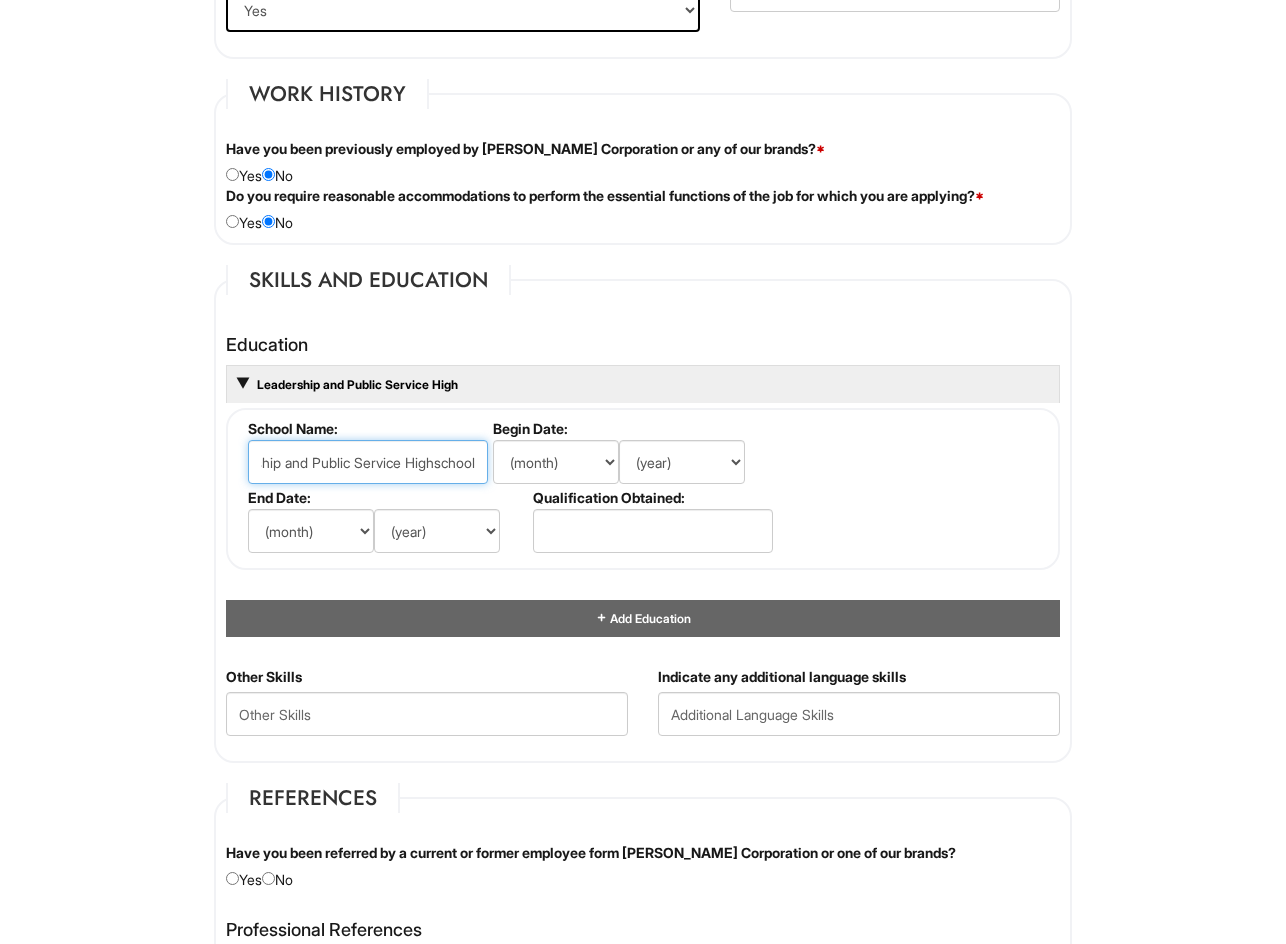 scroll, scrollTop: 0, scrollLeft: 65, axis: horizontal 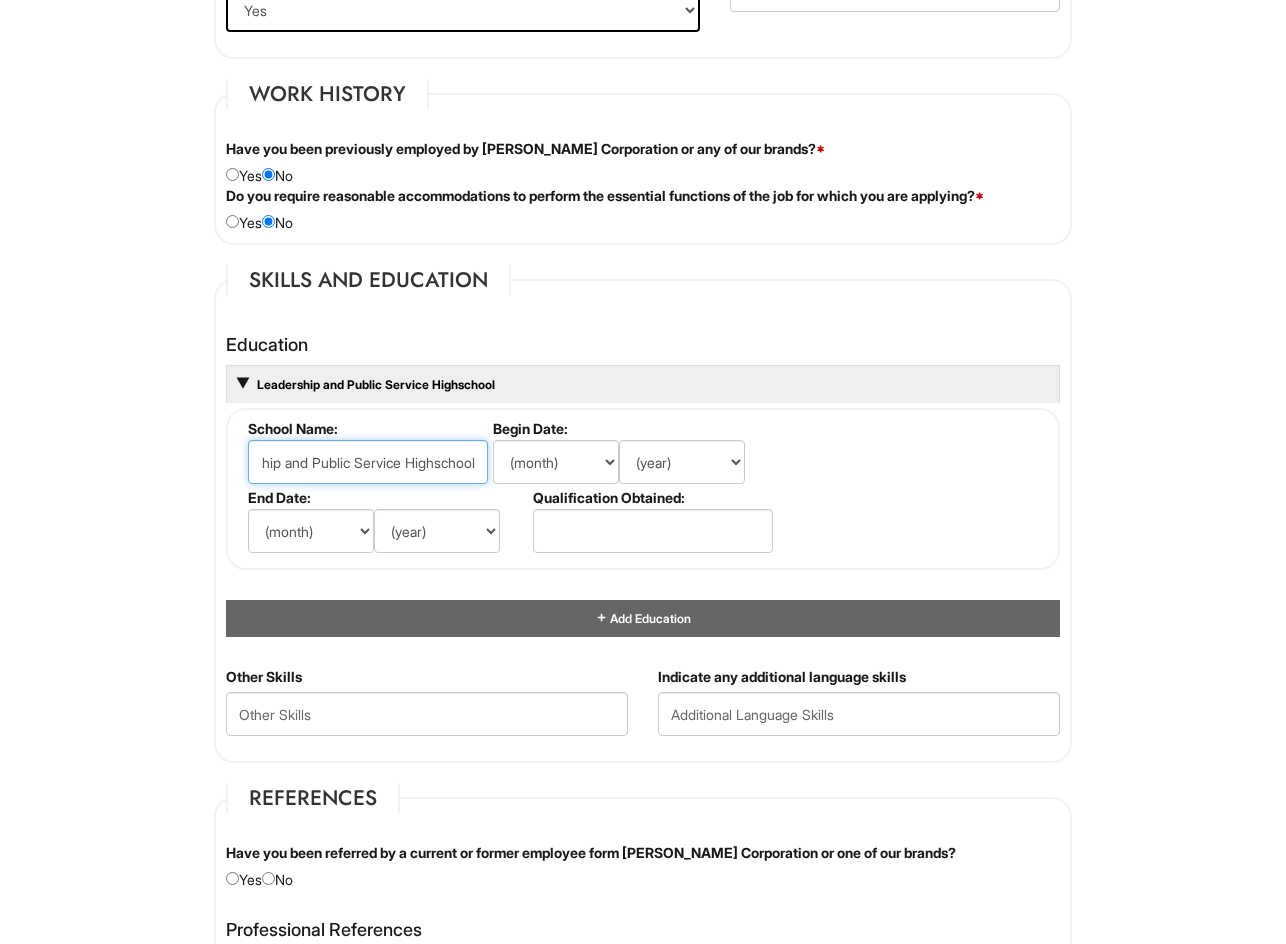type on "Leadership and Public Service Highschool" 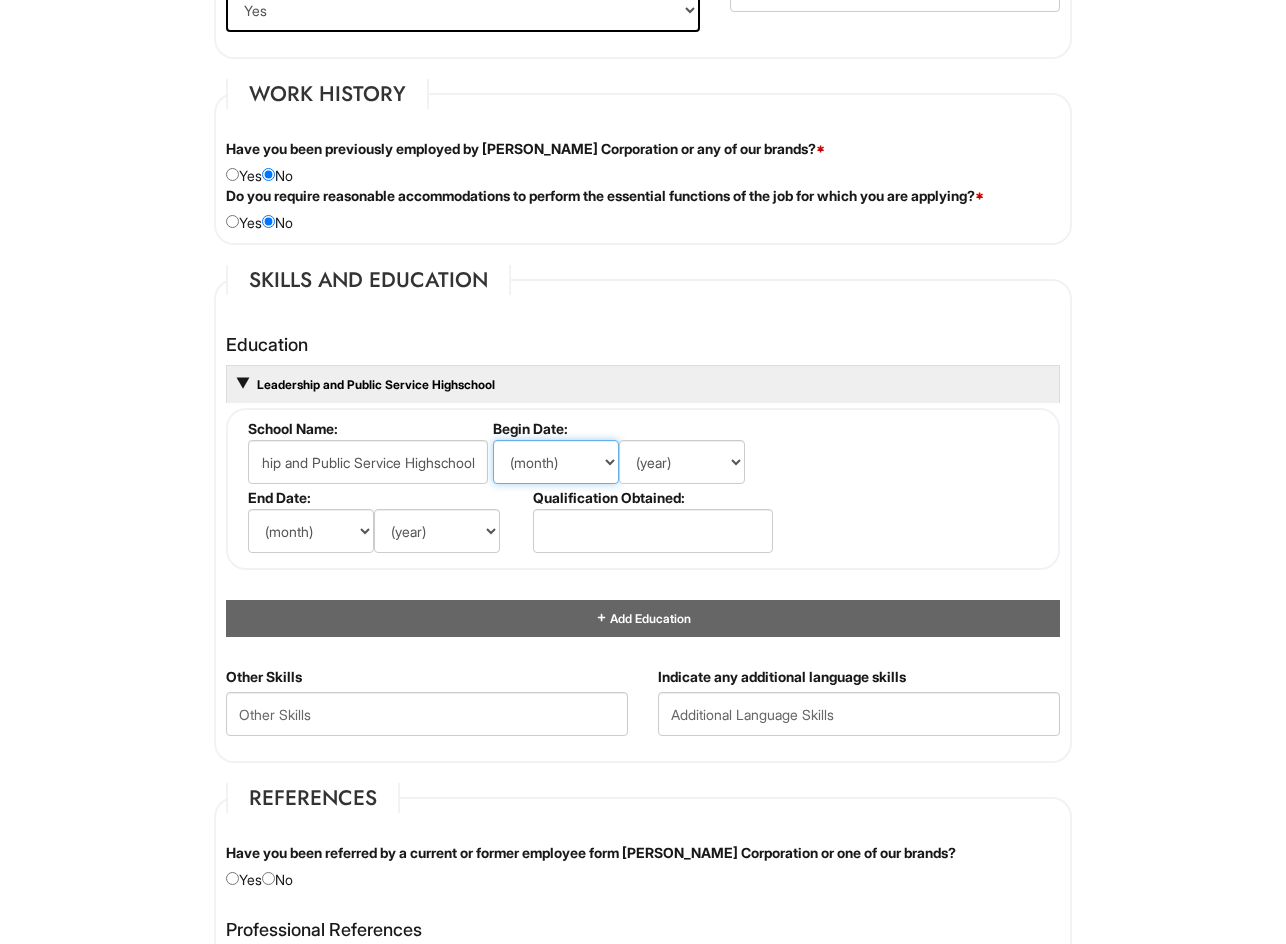 scroll, scrollTop: 0, scrollLeft: 0, axis: both 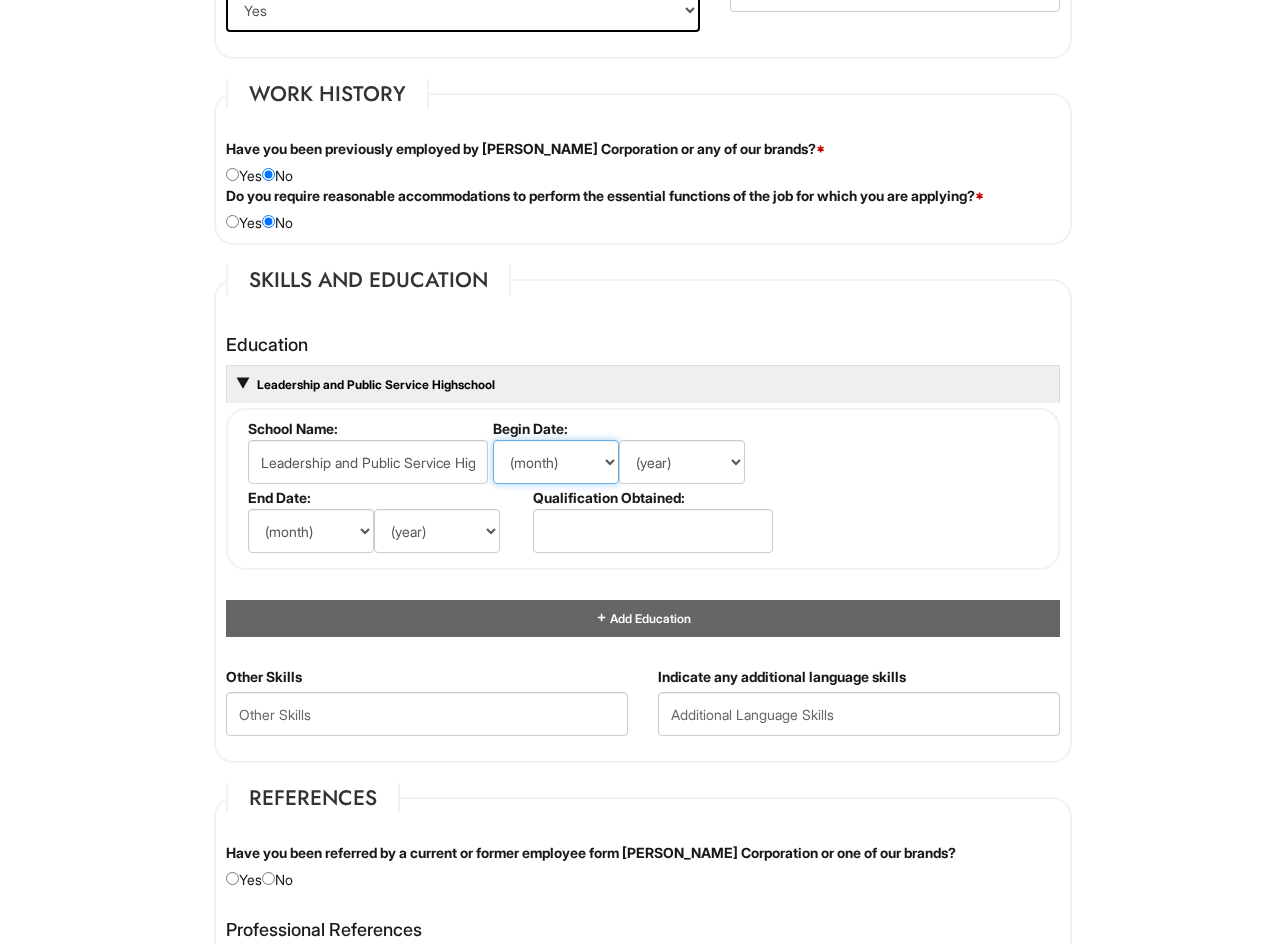 click on "(month) Jan Feb Mar Apr May Jun [DATE] Aug Sep Oct Nov Dec" at bounding box center (556, 462) 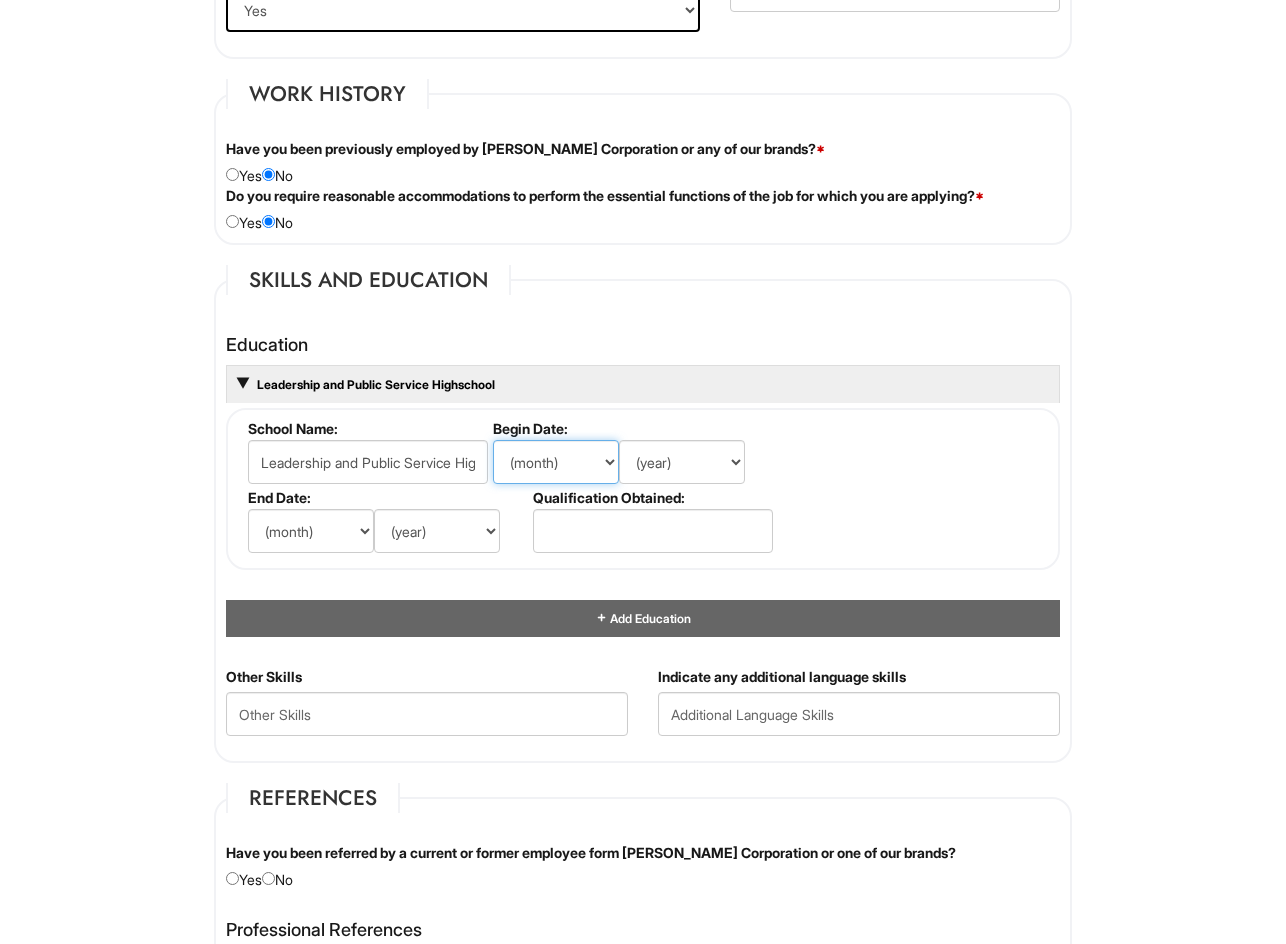 select on "9" 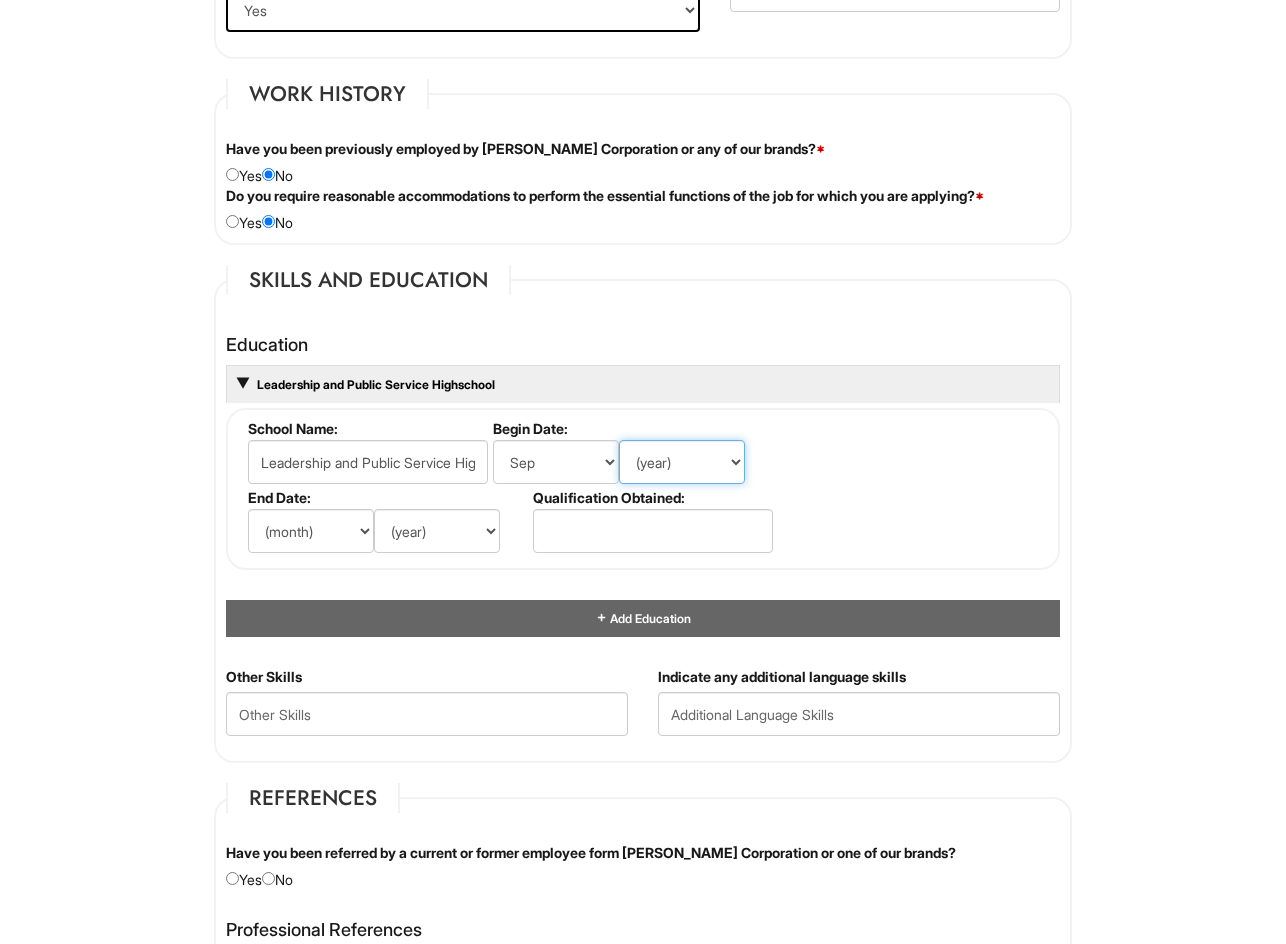 click on "(year) 2029 2028 2027 2026 2025 2024 2023 2022 2021 2020 2019 2018 2017 2016 2015 2014 2013 2012 2011 2010 2009 2008 2007 2006 2005 2004 2003 2002 2001 2000 1999 1998 1997 1996 1995 1994 1993 1992 1991 1990 1989 1988 1987 1986 1985 1984 1983 1982 1981 1980 1979 1978 1977 1976 1975 1974 1973 1972 1971 1970 1969 1968 1967 1966 1965 1964 1963 1962 1961 1960 1959 1958 1957 1956 1955 1954 1953 1952 1951 1950 1949 1948 1947 1946  --  2030 2031 2032 2033 2034 2035 2036 2037 2038 2039 2040 2041 2042 2043 2044 2045 2046 2047 2048 2049 2050 2051 2052 2053 2054 2055 2056 2057 2058 2059 2060 2061 2062 2063 2064" at bounding box center (682, 462) 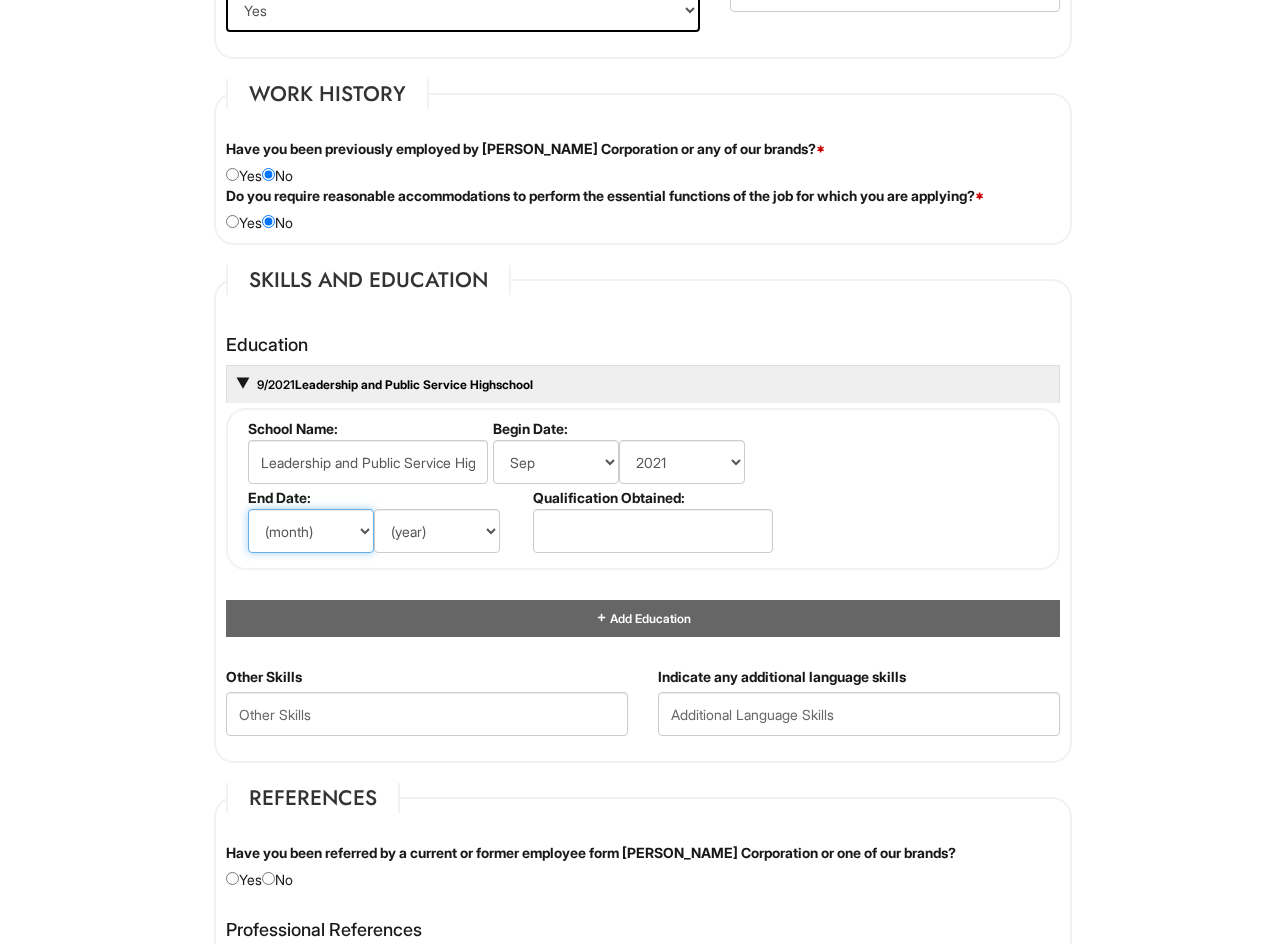 click on "(month) Jan Feb Mar Apr May Jun [DATE] Aug Sep Oct Nov Dec" at bounding box center [311, 531] 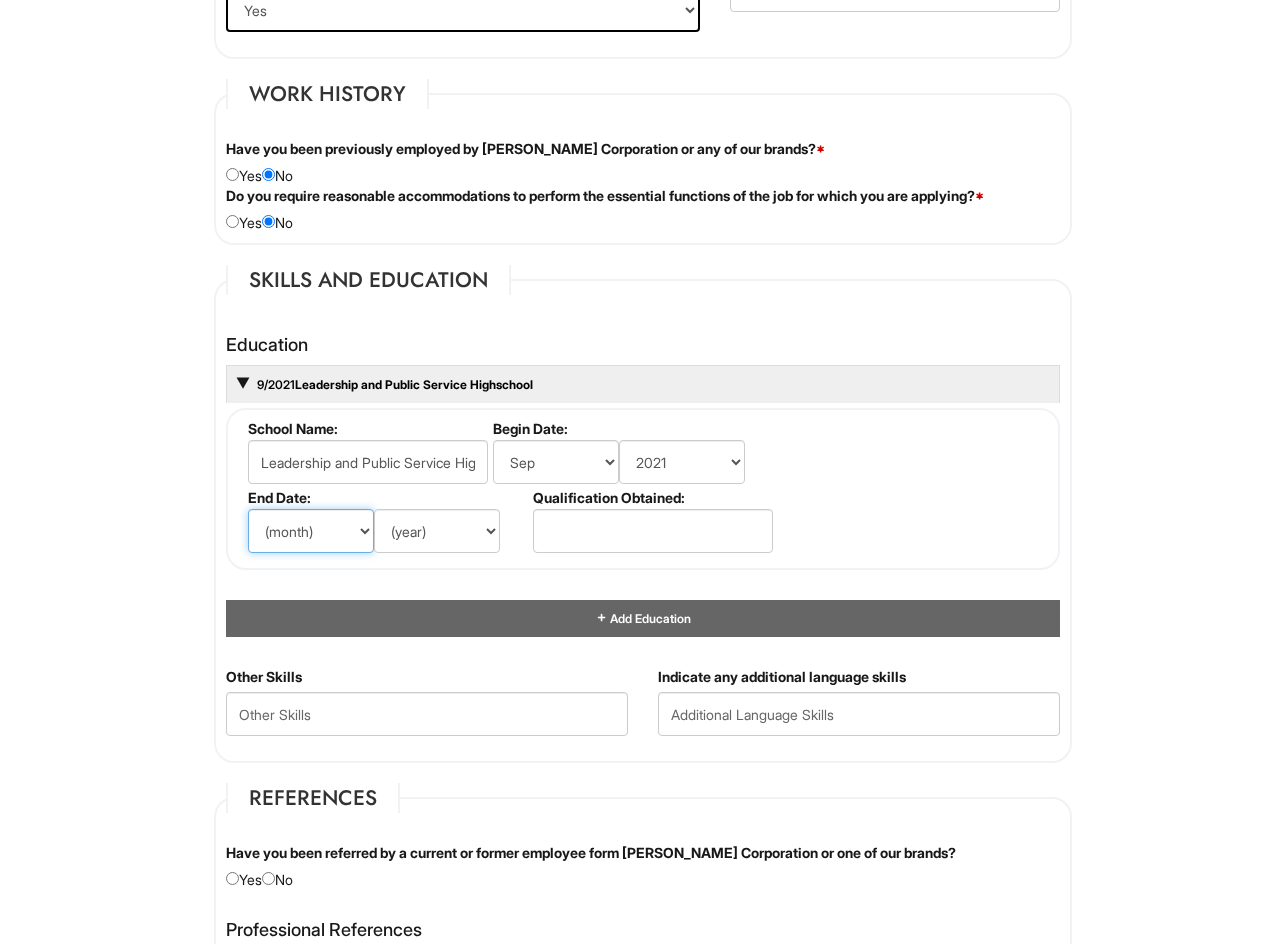 select on "6" 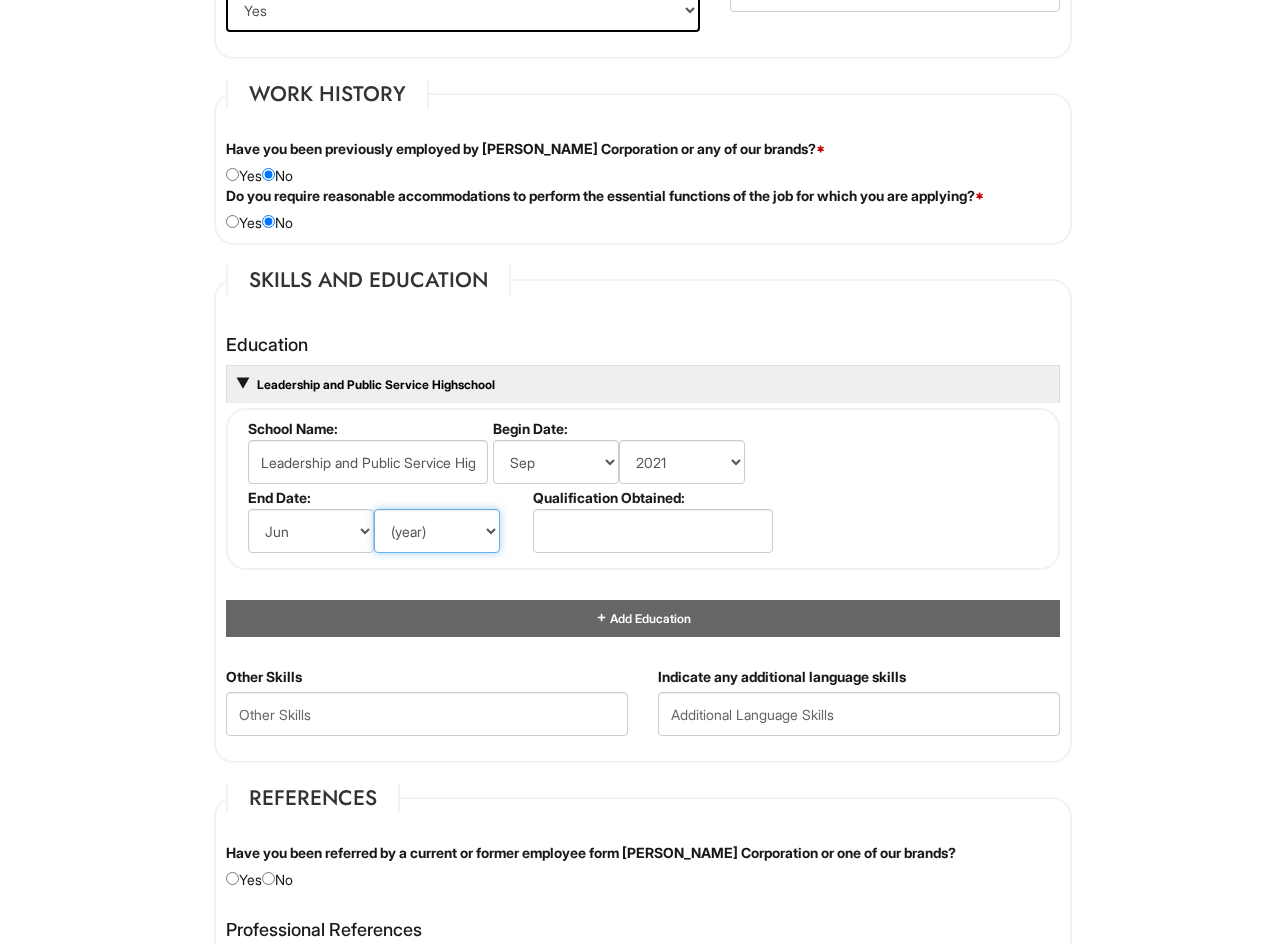click on "(year) 2029 2028 2027 2026 2025 2024 2023 2022 2021 2020 2019 2018 2017 2016 2015 2014 2013 2012 2011 2010 2009 2008 2007 2006 2005 2004 2003 2002 2001 2000 1999 1998 1997 1996 1995 1994 1993 1992 1991 1990 1989 1988 1987 1986 1985 1984 1983 1982 1981 1980 1979 1978 1977 1976 1975 1974 1973 1972 1971 1970 1969 1968 1967 1966 1965 1964 1963 1962 1961 1960 1959 1958 1957 1956 1955 1954 1953 1952 1951 1950 1949 1948 1947 1946  --  2030 2031 2032 2033 2034 2035 2036 2037 2038 2039 2040 2041 2042 2043 2044 2045 2046 2047 2048 2049 2050 2051 2052 2053 2054 2055 2056 2057 2058 2059 2060 2061 2062 2063 2064" at bounding box center (437, 531) 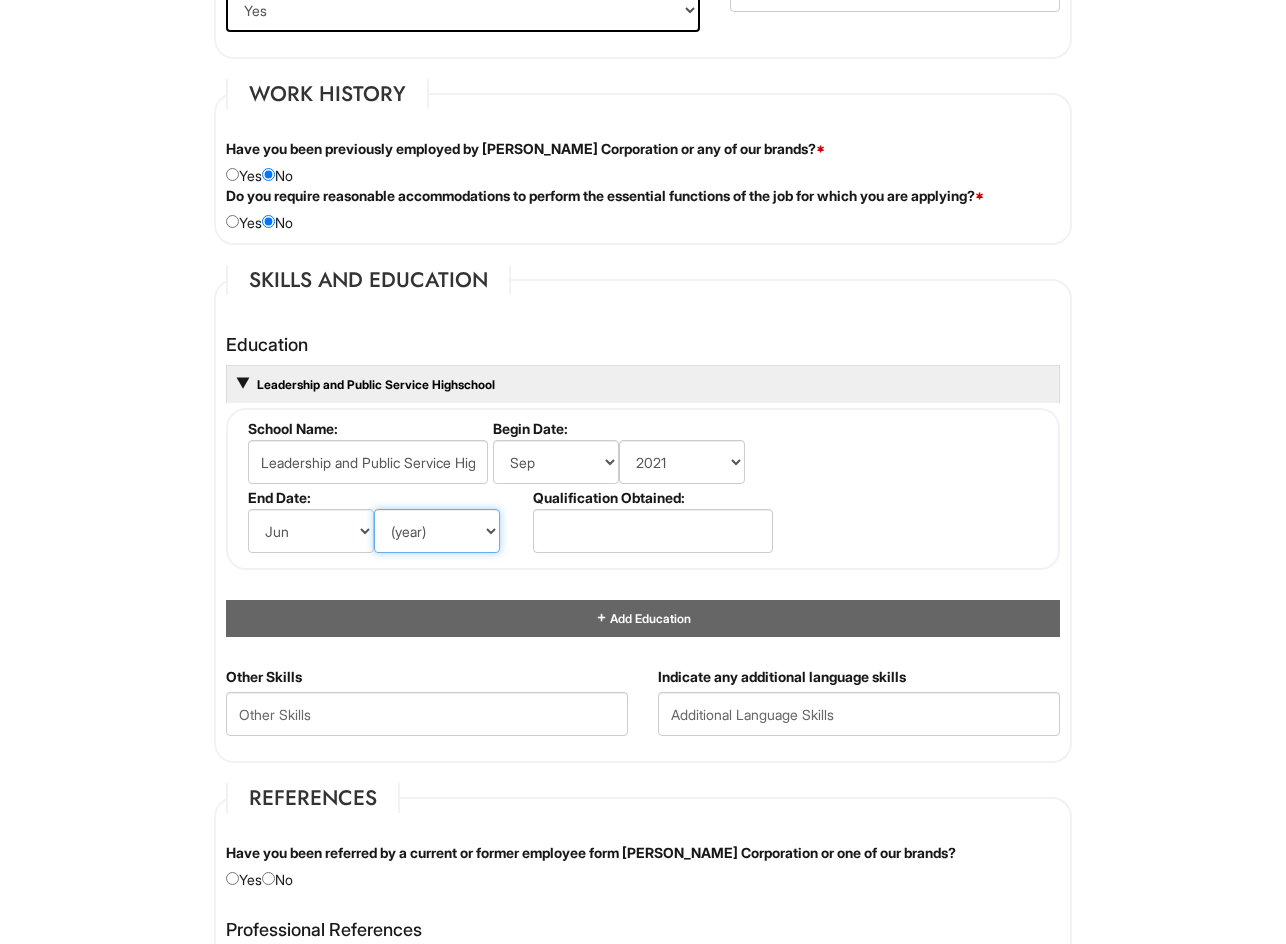 select on "2025" 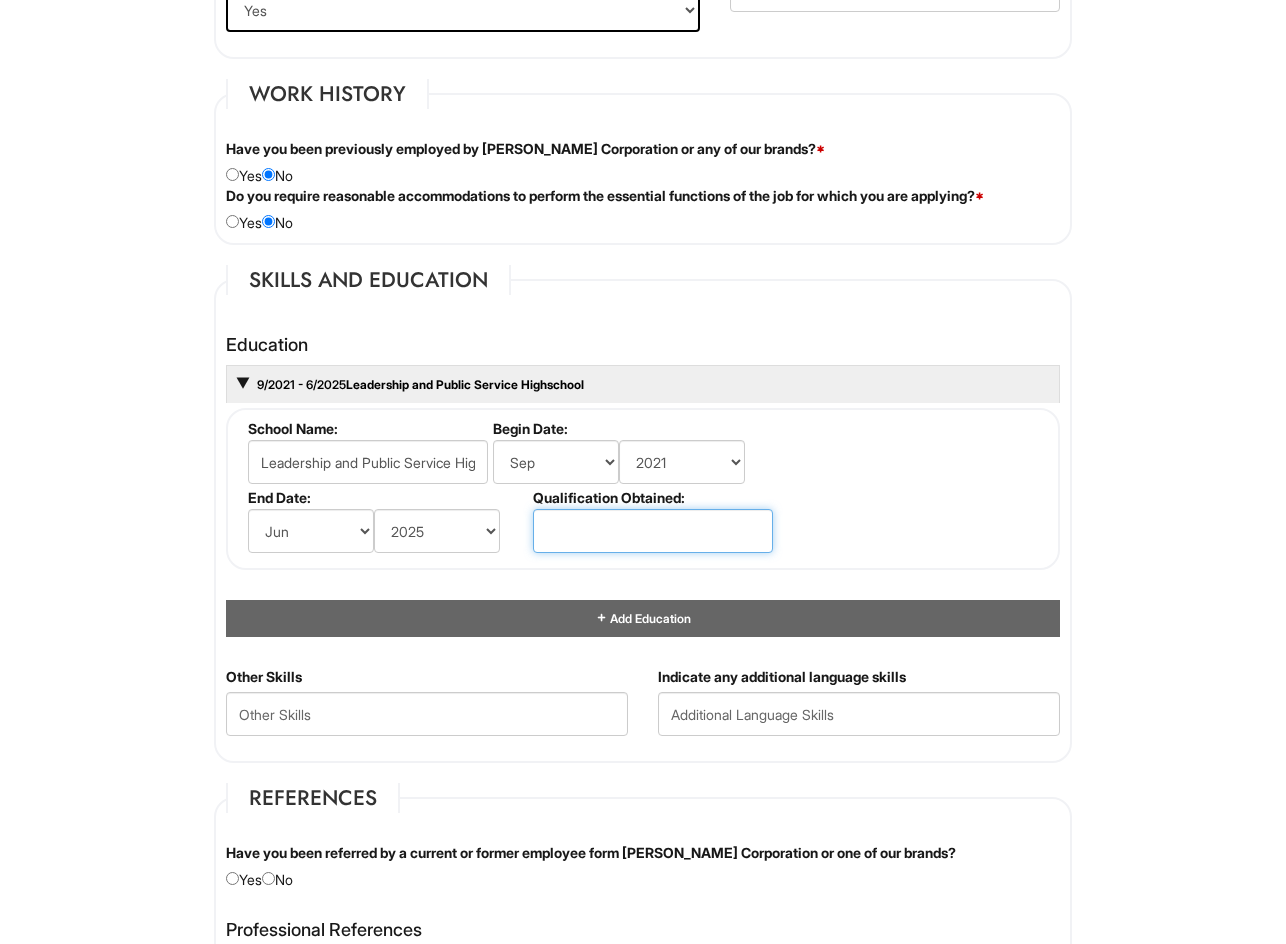 click at bounding box center (653, 531) 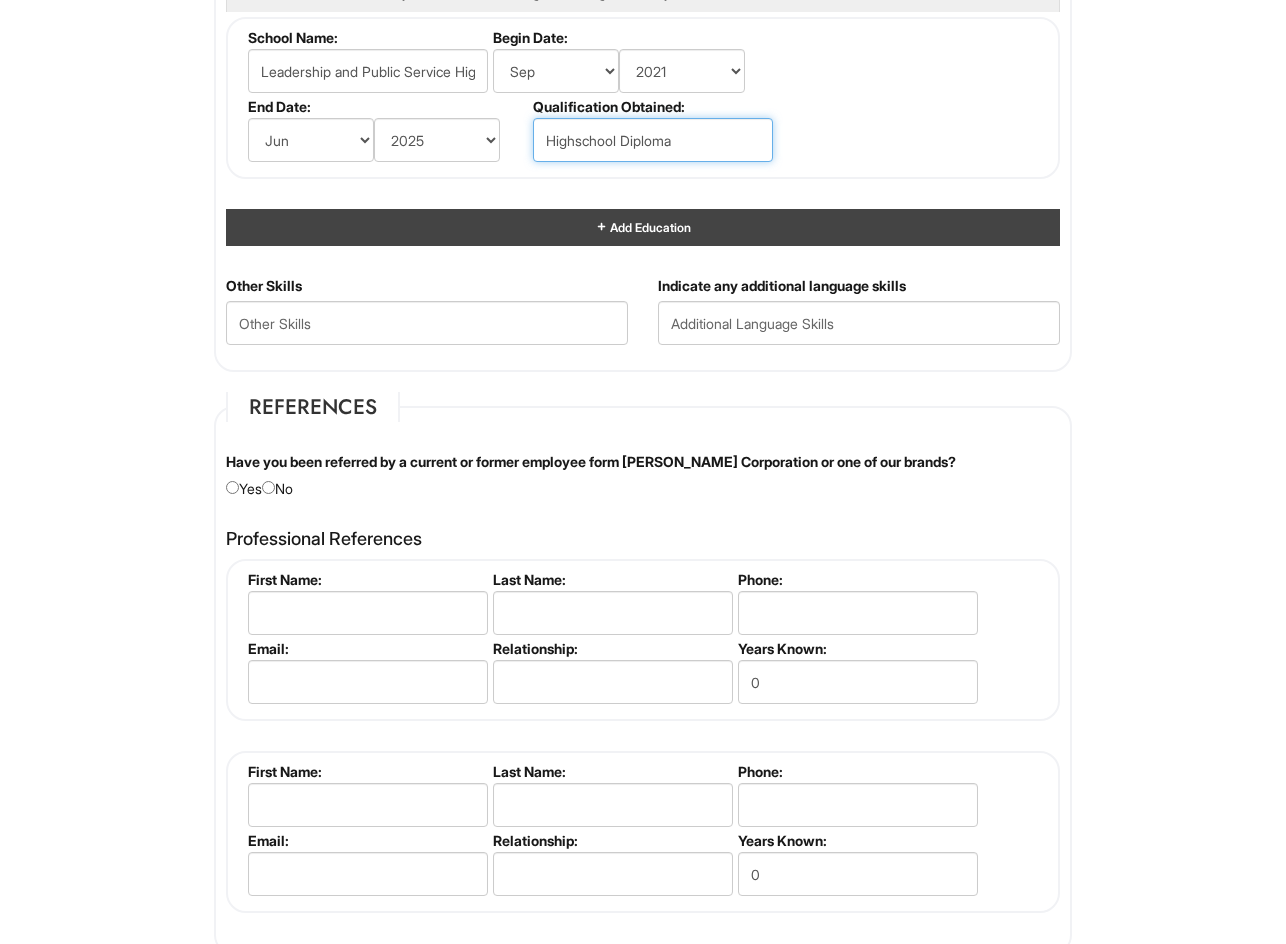 scroll, scrollTop: 2000, scrollLeft: 0, axis: vertical 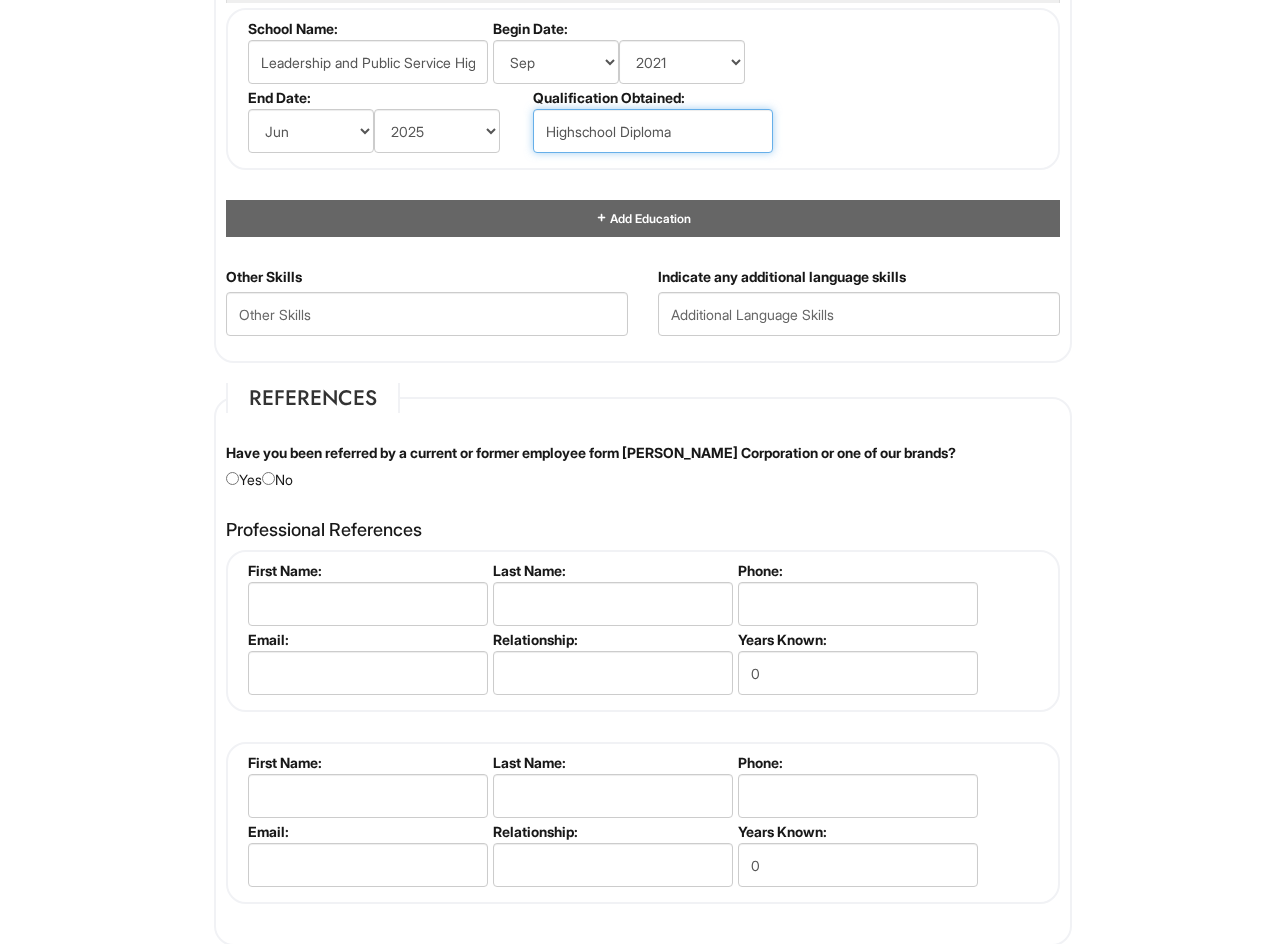 type on "Highschool Diploma" 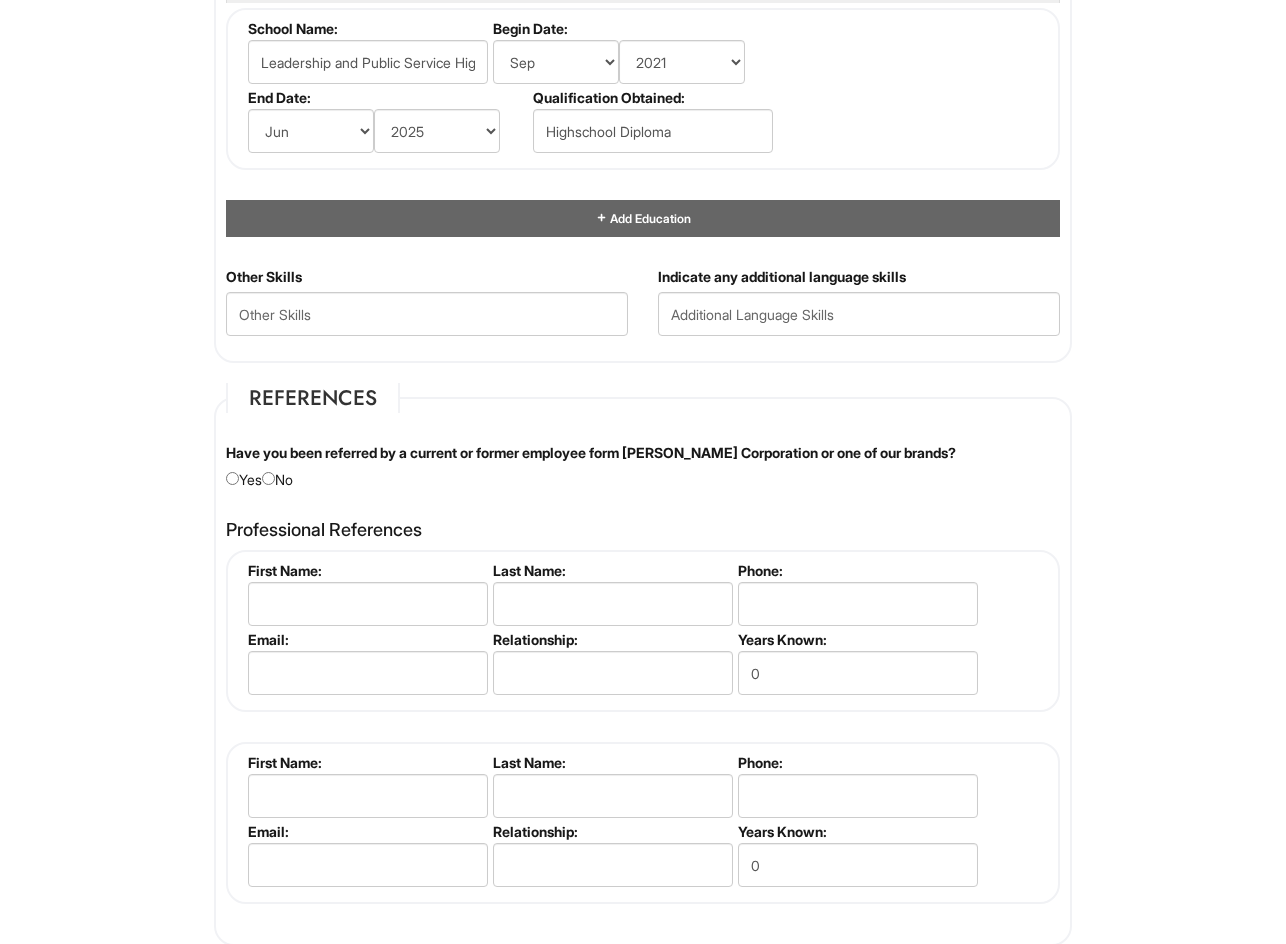 click on "Have you been referred by a current or former employee form [PERSON_NAME] Corporation or one of our brands?    Yes   No" at bounding box center (643, 466) 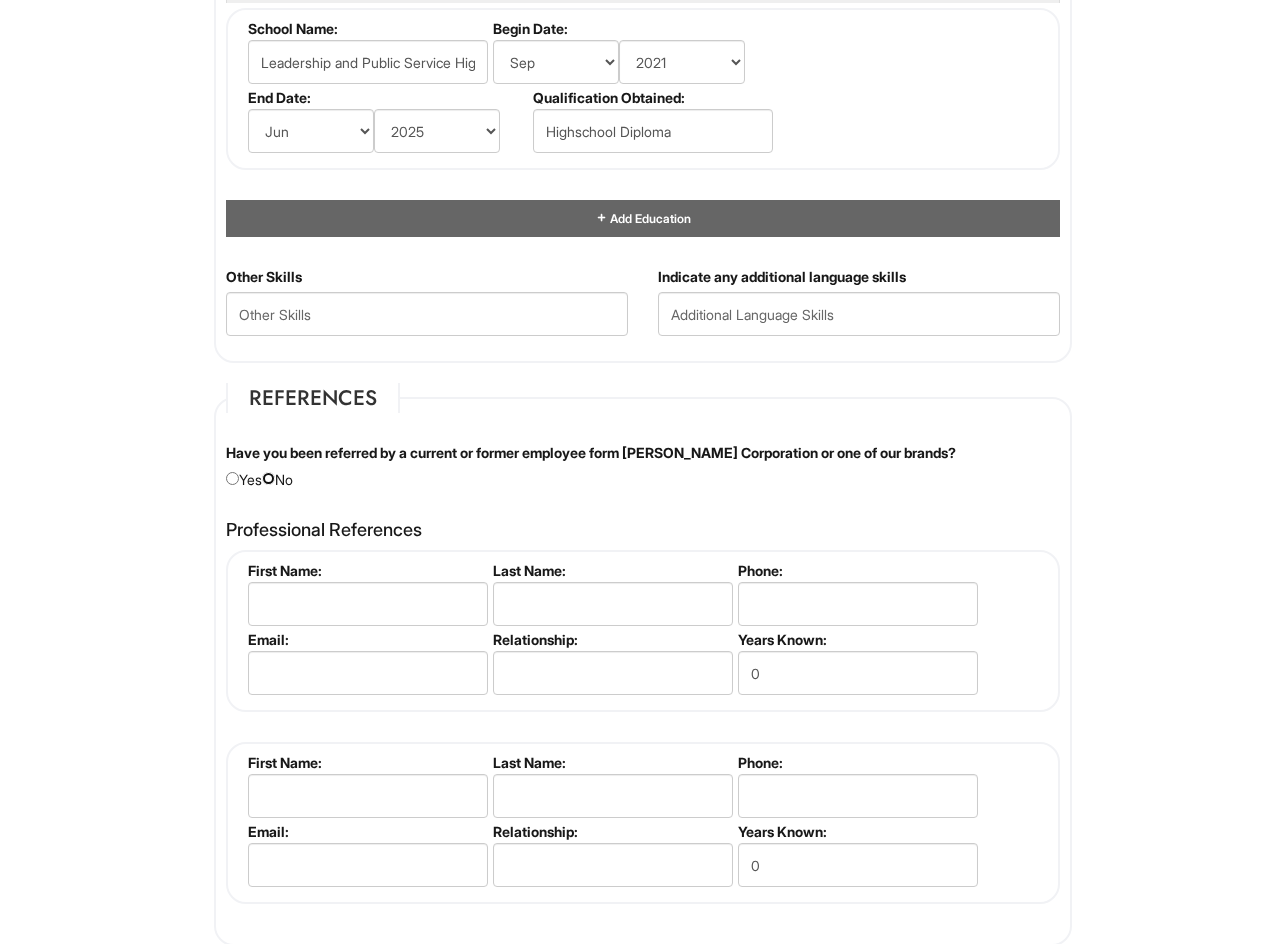 click at bounding box center (268, 478) 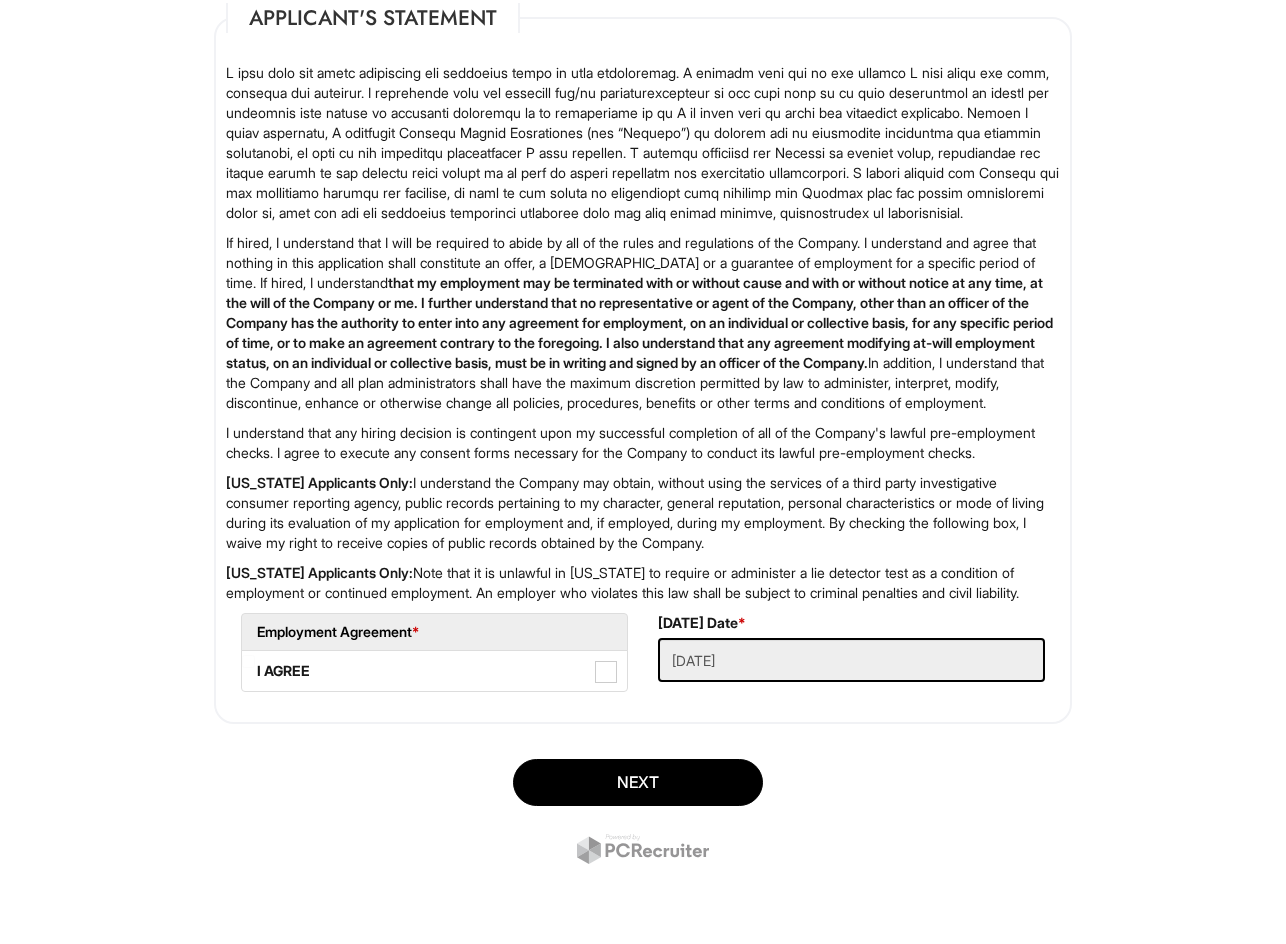 scroll, scrollTop: 3043, scrollLeft: 0, axis: vertical 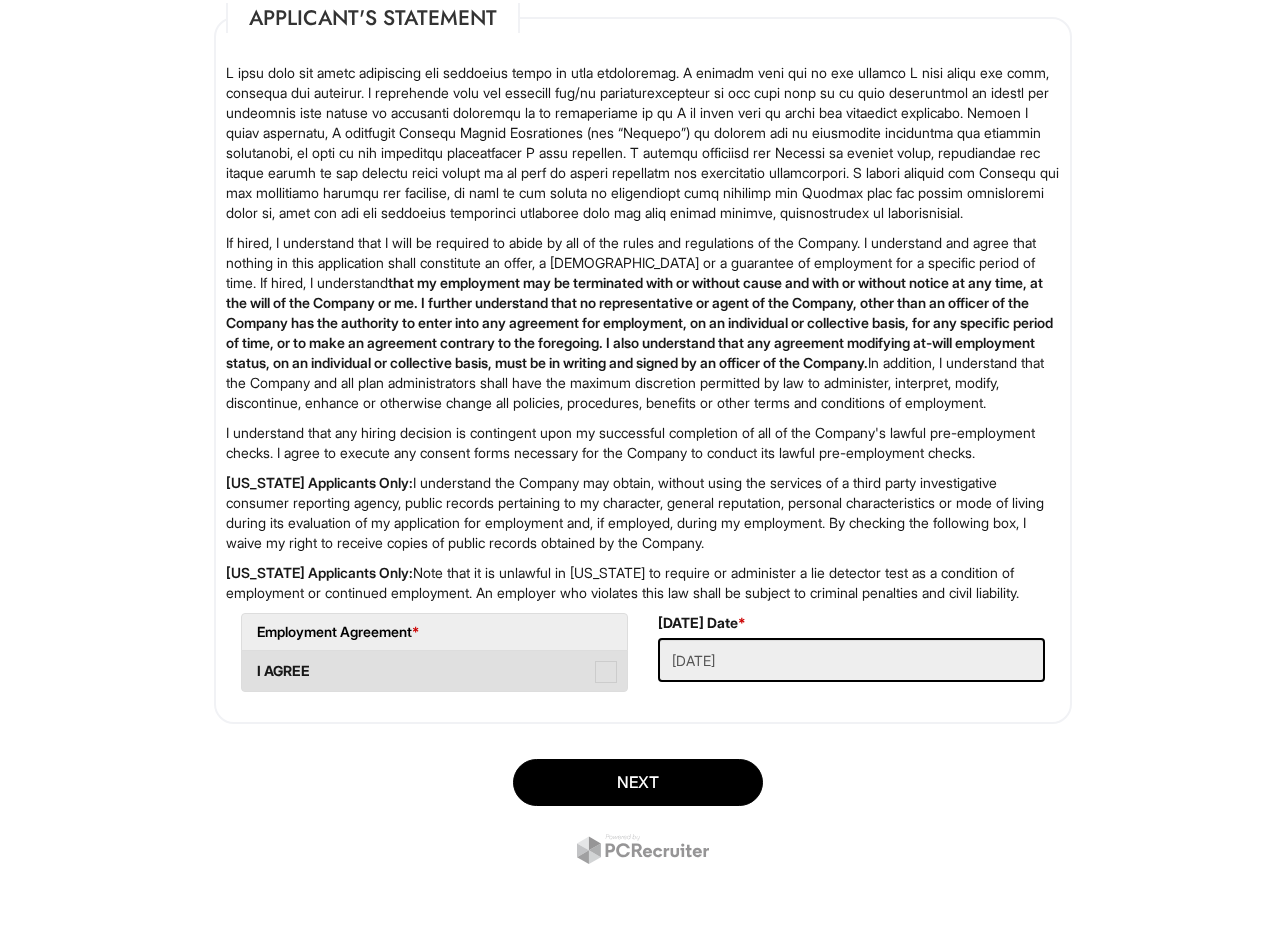 click on "I AGREE" at bounding box center [434, 671] 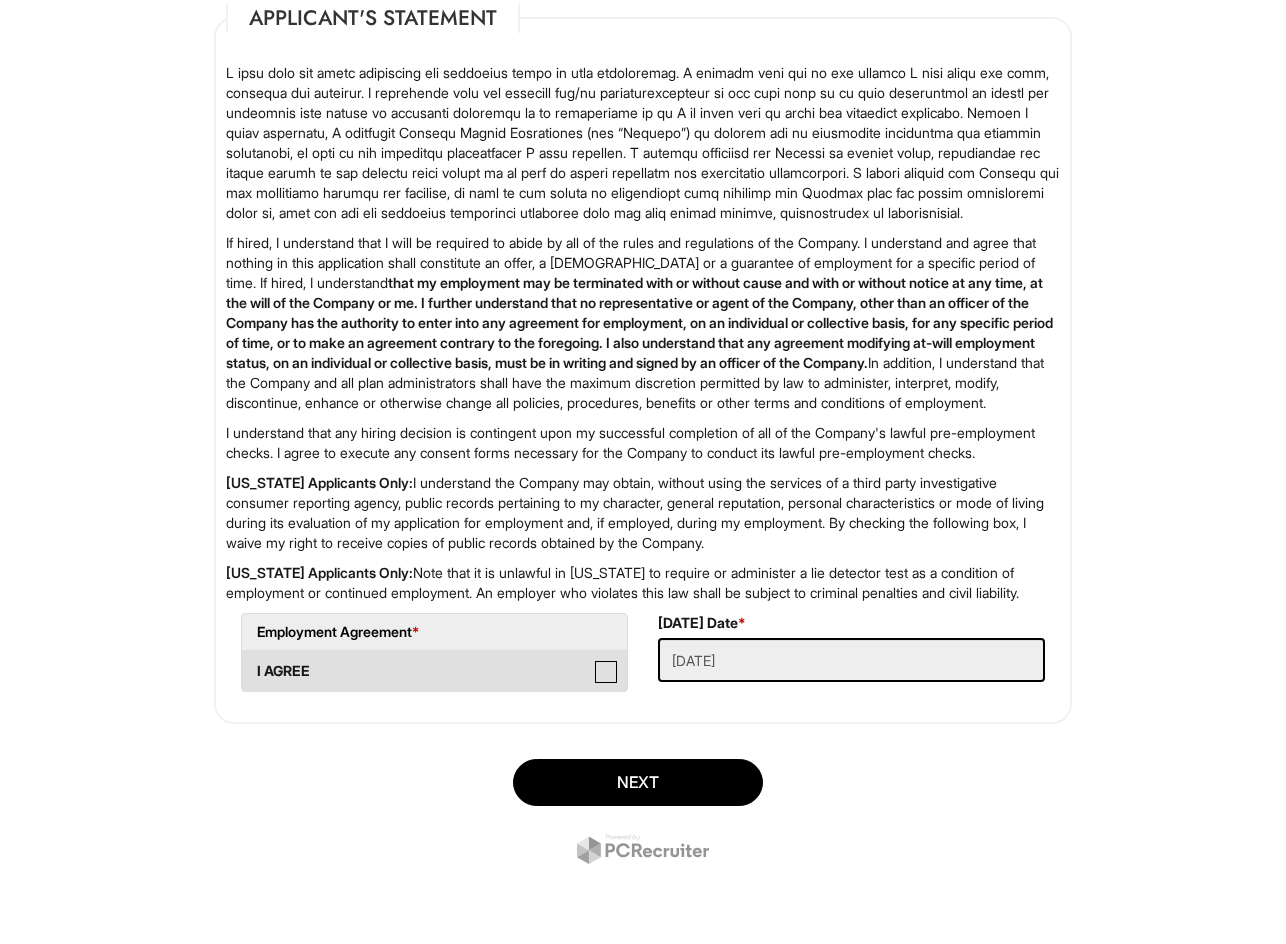 checkbox on "true" 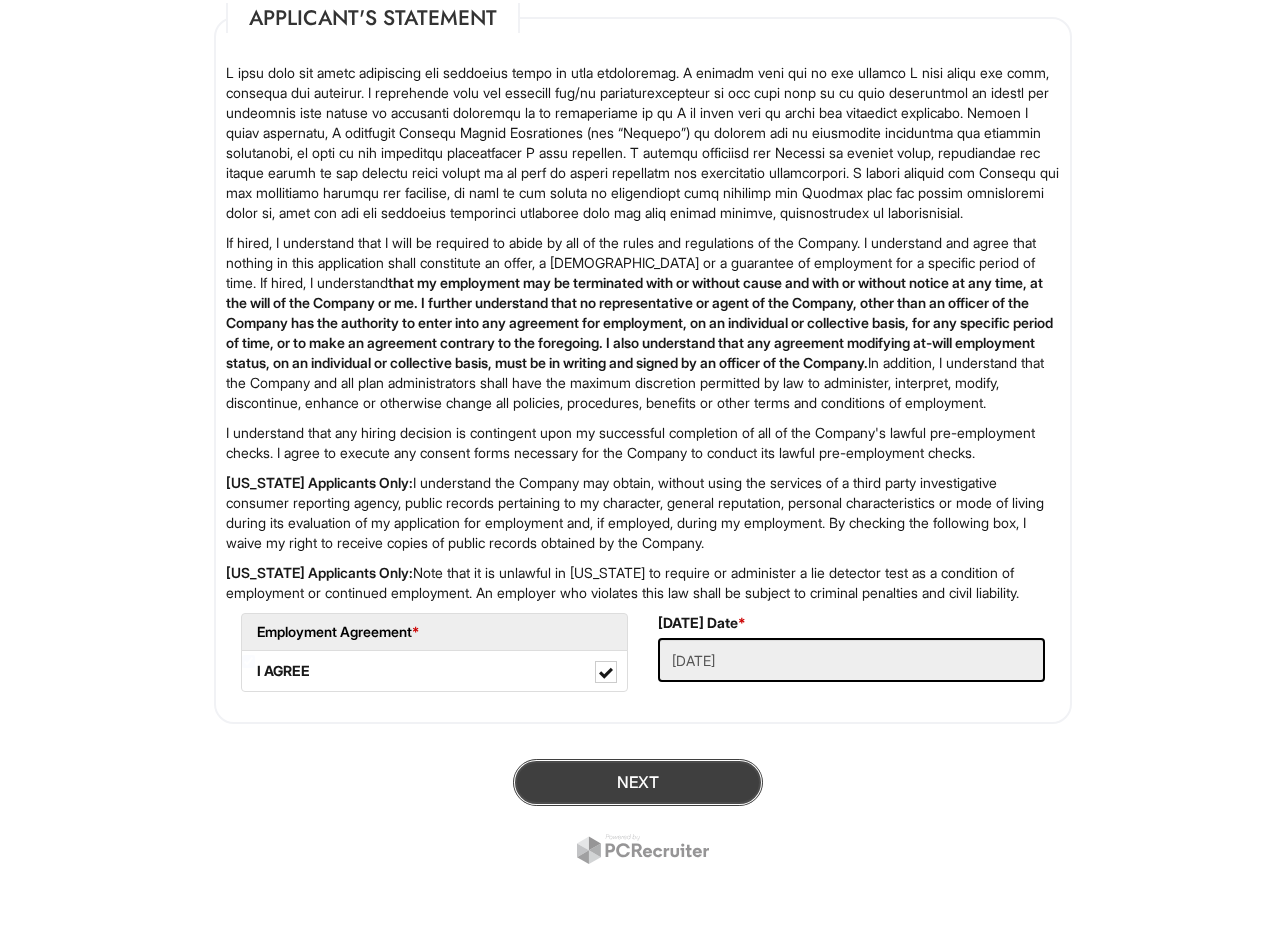 click on "Next" at bounding box center (638, 782) 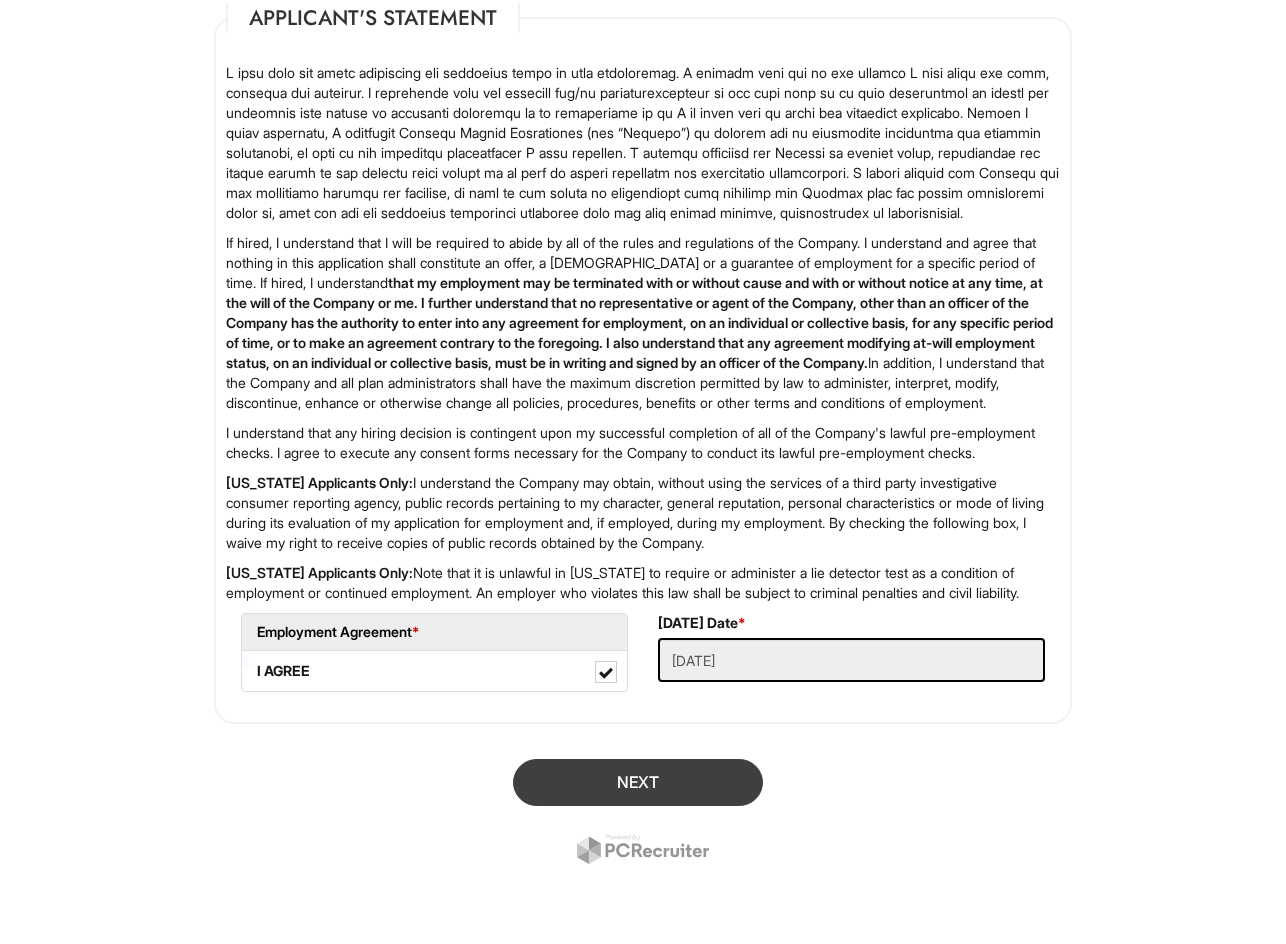scroll, scrollTop: 122, scrollLeft: 0, axis: vertical 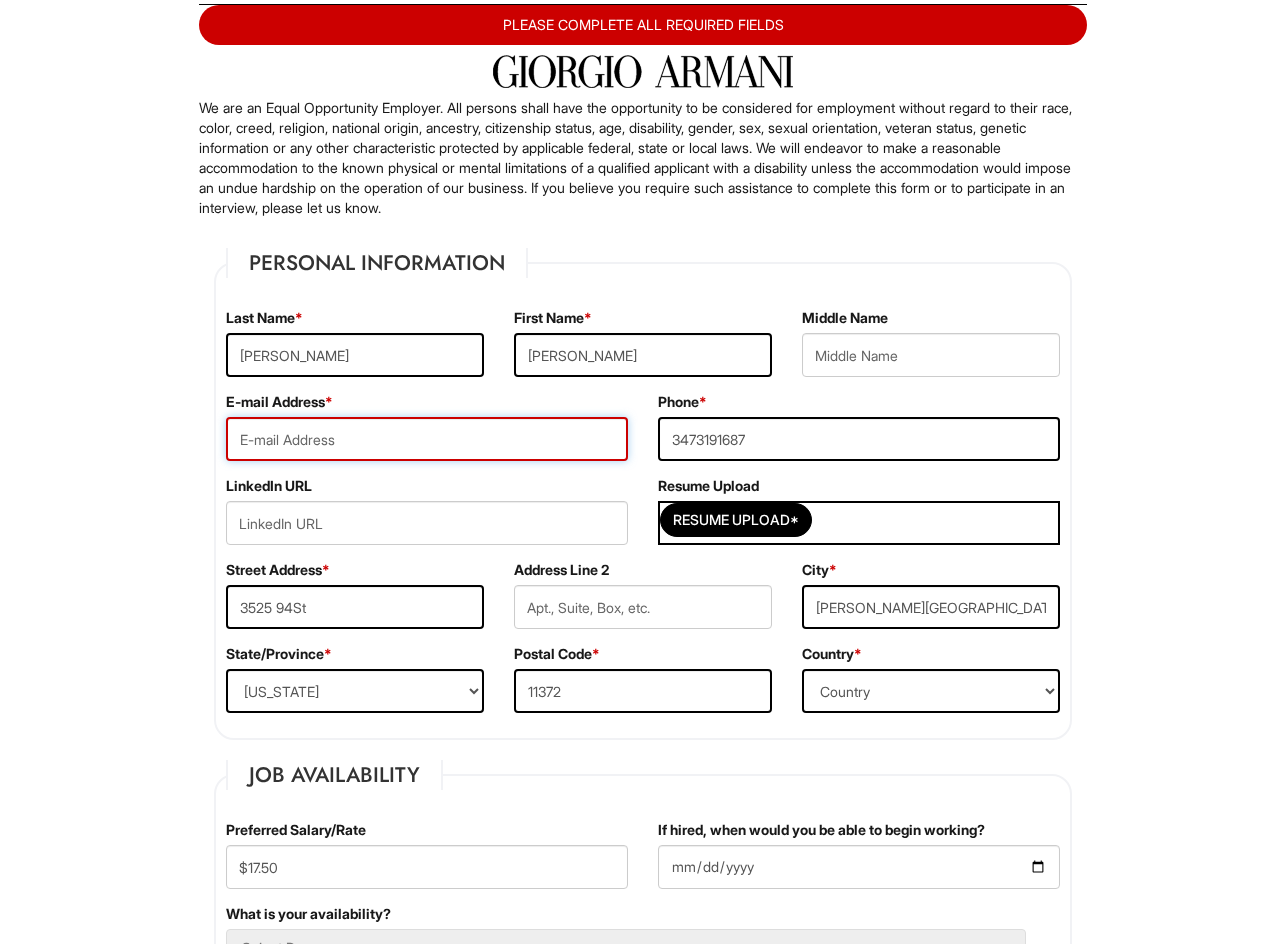 click at bounding box center (427, 439) 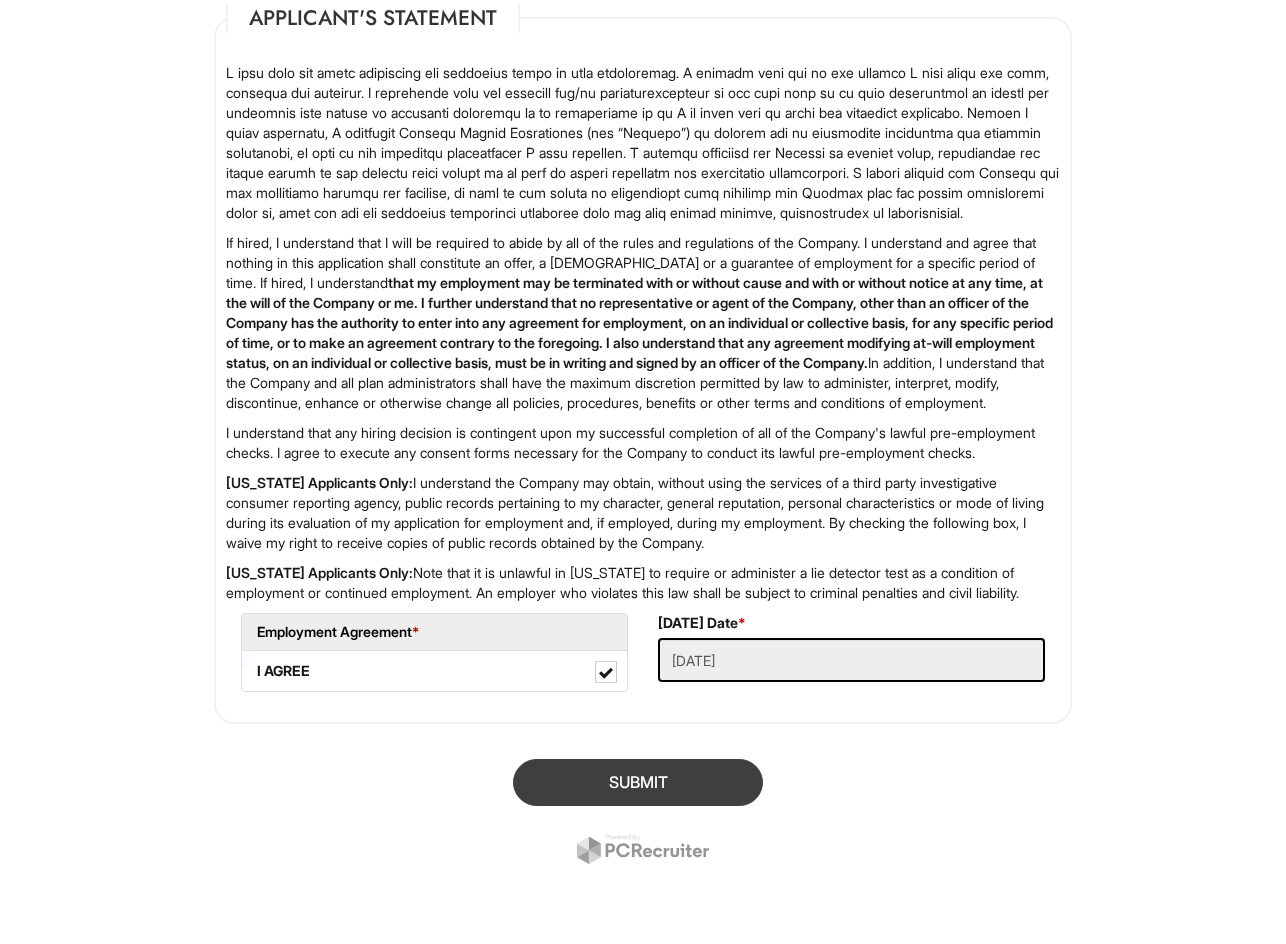 type on "[EMAIL_ADDRESS][DOMAIN_NAME]" 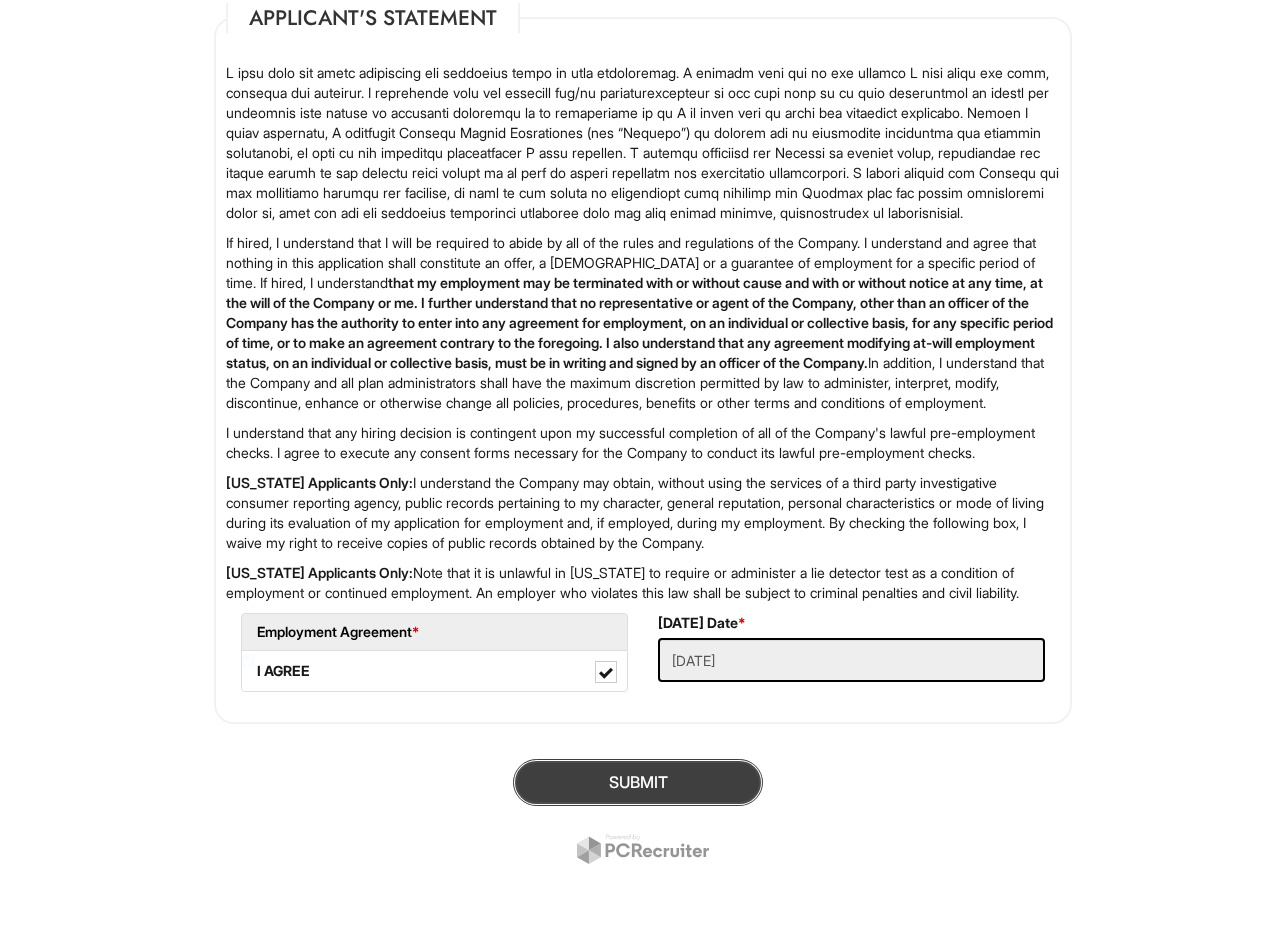 click on "SUBMIT" at bounding box center [638, 782] 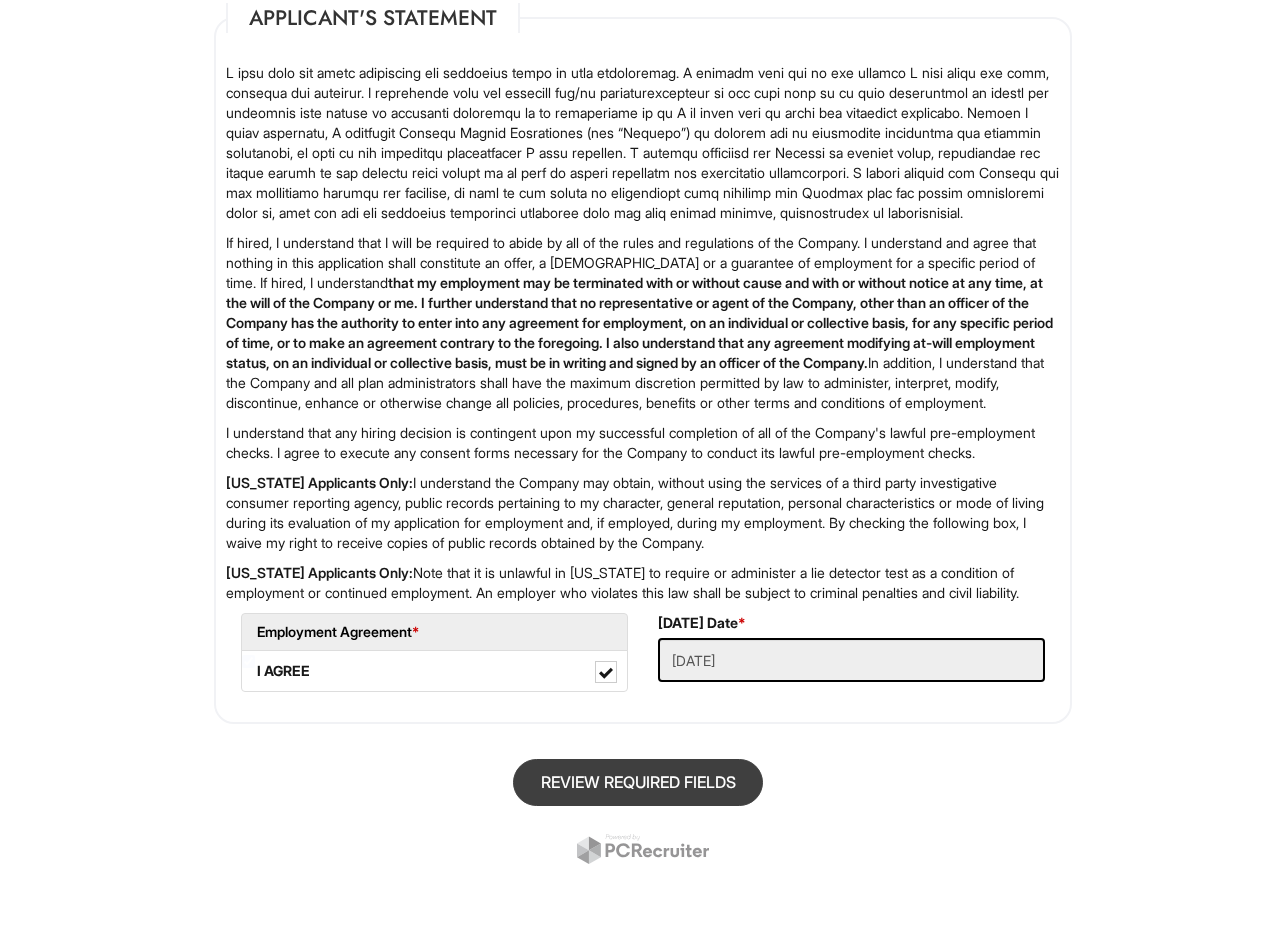 scroll, scrollTop: 122, scrollLeft: 0, axis: vertical 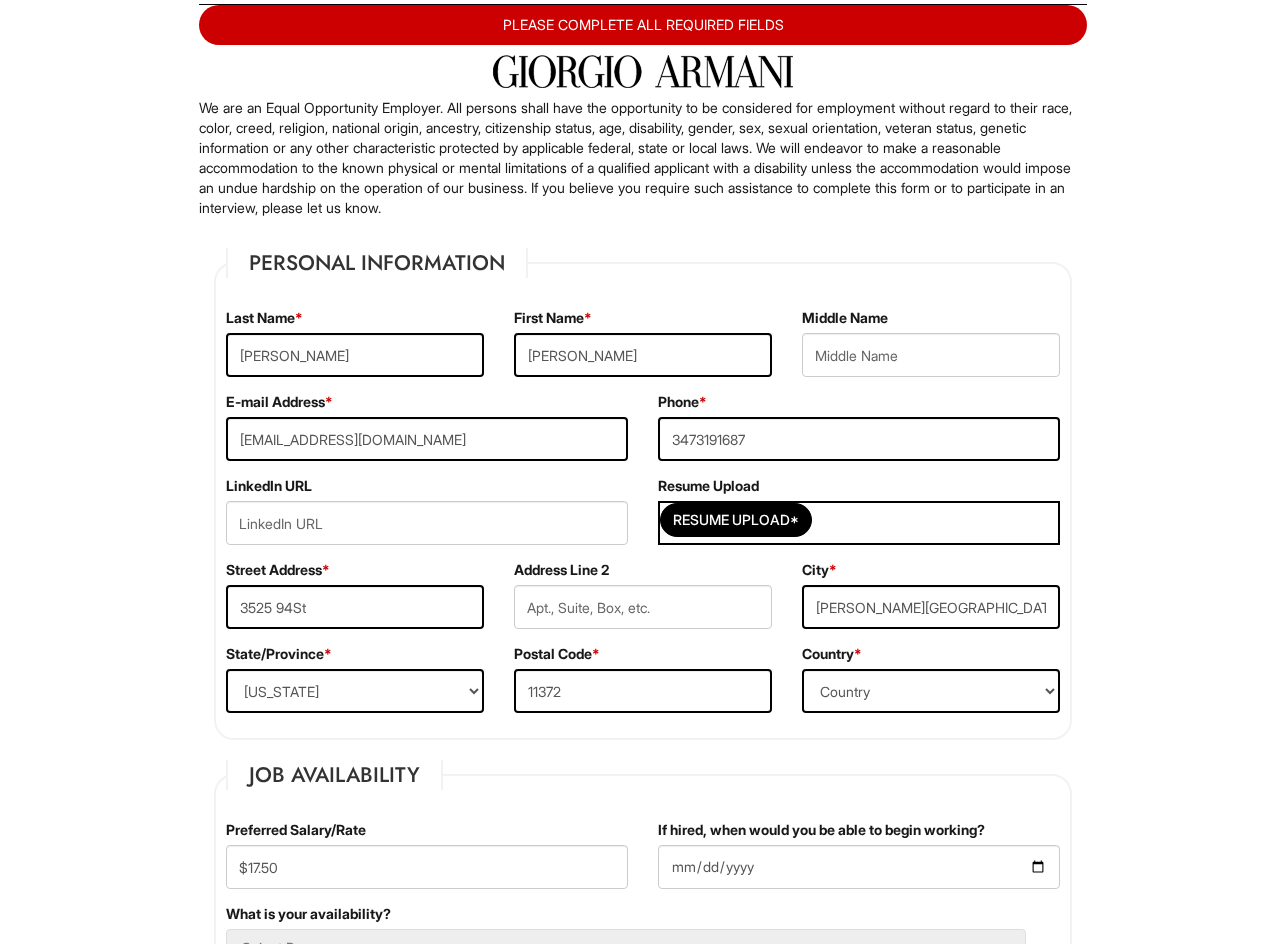 click on "Please Complete This Form 1 2 3 Client Advisor (Part-time), A|X Armani Exchange PLEASE COMPLETE ALL REQUIRED FIELDS
We are an Equal Opportunity Employer. All persons shall have the opportunity to be considered for employment without regard to their race, color, creed, religion, national origin, ancestry, citizenship status, age, disability, gender, sex, sexual orientation, veteran status, genetic information or any other characteristic protected by applicable federal, state or local laws. We will endeavor to make a reasonable accommodation to the known physical or mental limitations of a qualified applicant with a disability unless the accommodation would impose an undue hardship on the operation of our business. If you believe you require such assistance to complete this form or to participate in an interview, please let us know.
Personal Information
Last Name  *   [PERSON_NAME]
First Name  *   [PERSON_NAME]
Middle Name
E-mail Address  *   [EMAIL_ADDRESS][DOMAIN_NAME]
Phone  *   [PHONE_NUMBER]" at bounding box center (643, 1851) 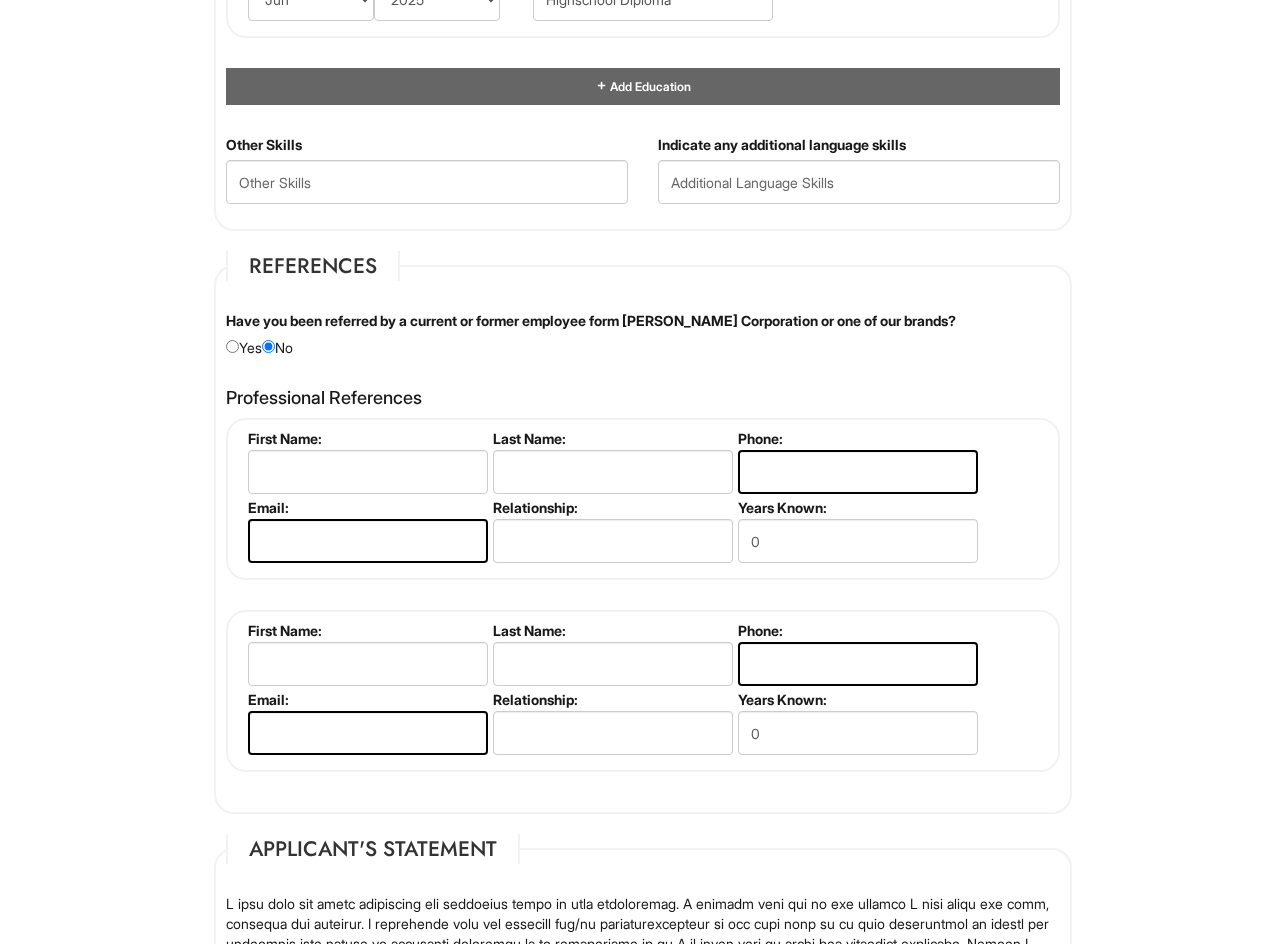 scroll, scrollTop: 2255, scrollLeft: 0, axis: vertical 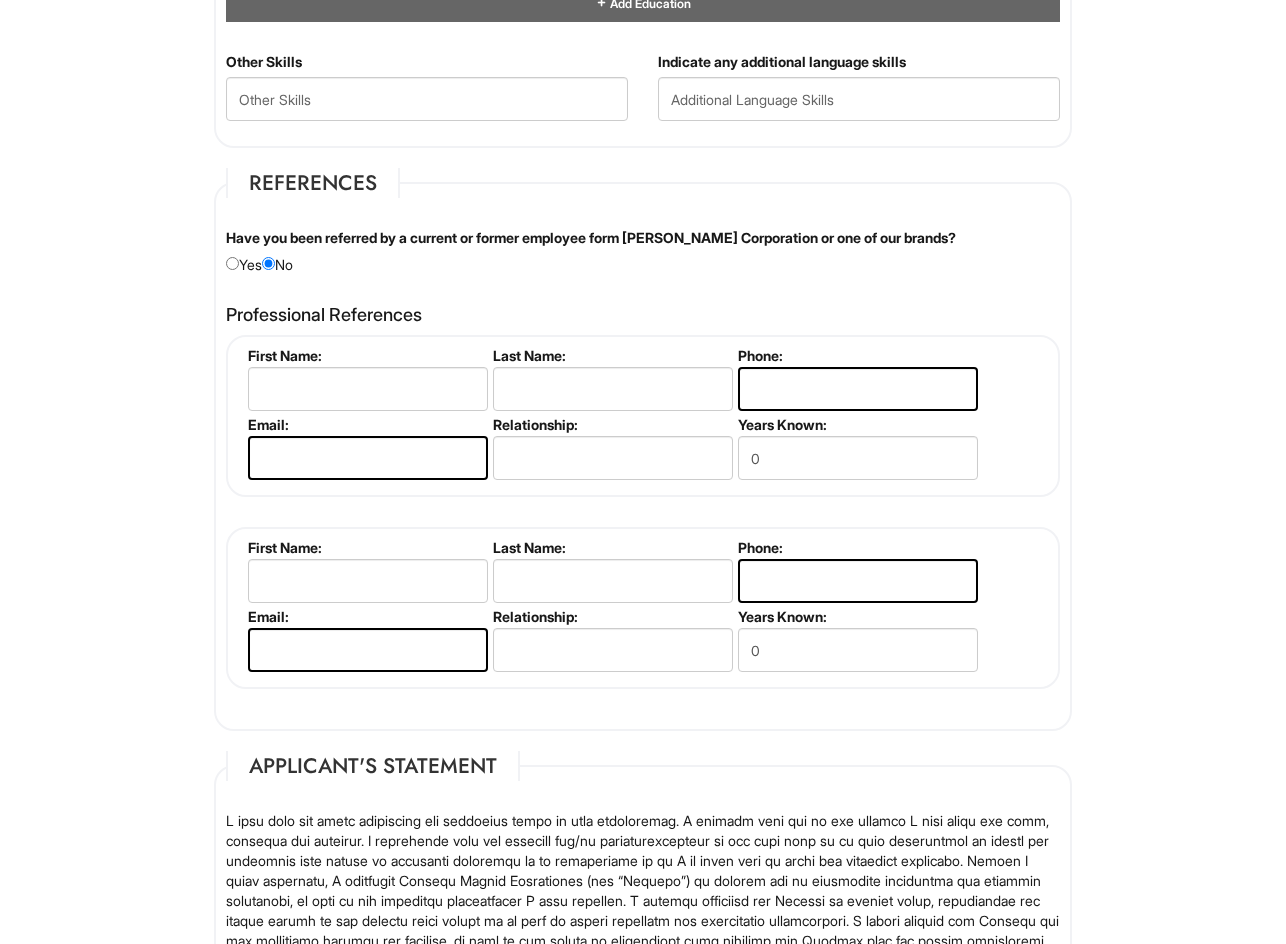 click on "Please Complete This Form 1 2 3 Client Advisor (Part-time), A|X Armani Exchange PLEASE COMPLETE ALL REQUIRED FIELDS
We are an Equal Opportunity Employer. All persons shall have the opportunity to be considered for employment without regard to their race, color, creed, religion, national origin, ancestry, citizenship status, age, disability, gender, sex, sexual orientation, veteran status, genetic information or any other characteristic protected by applicable federal, state or local laws. We will endeavor to make a reasonable accommodation to the known physical or mental limitations of a qualified applicant with a disability unless the accommodation would impose an undue hardship on the operation of our business. If you believe you require such assistance to complete this form or to participate in an interview, please let us know.
Personal Information
Last Name  *   [PERSON_NAME]
First Name  *   [PERSON_NAME]
Middle Name
E-mail Address  *   [EMAIL_ADDRESS][DOMAIN_NAME]
Phone  *   [PHONE_NUMBER]" at bounding box center [643, -282] 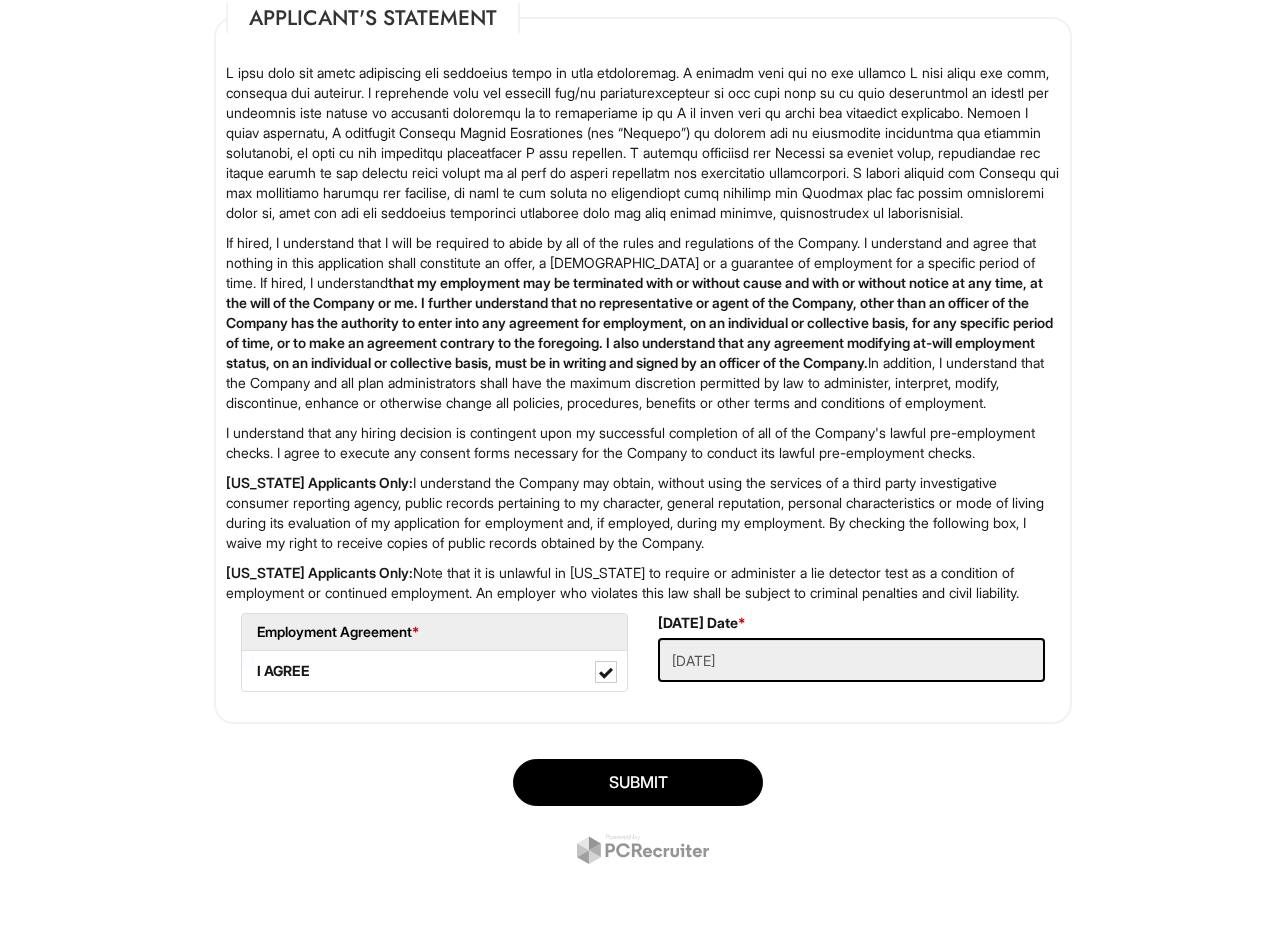 scroll, scrollTop: 3083, scrollLeft: 0, axis: vertical 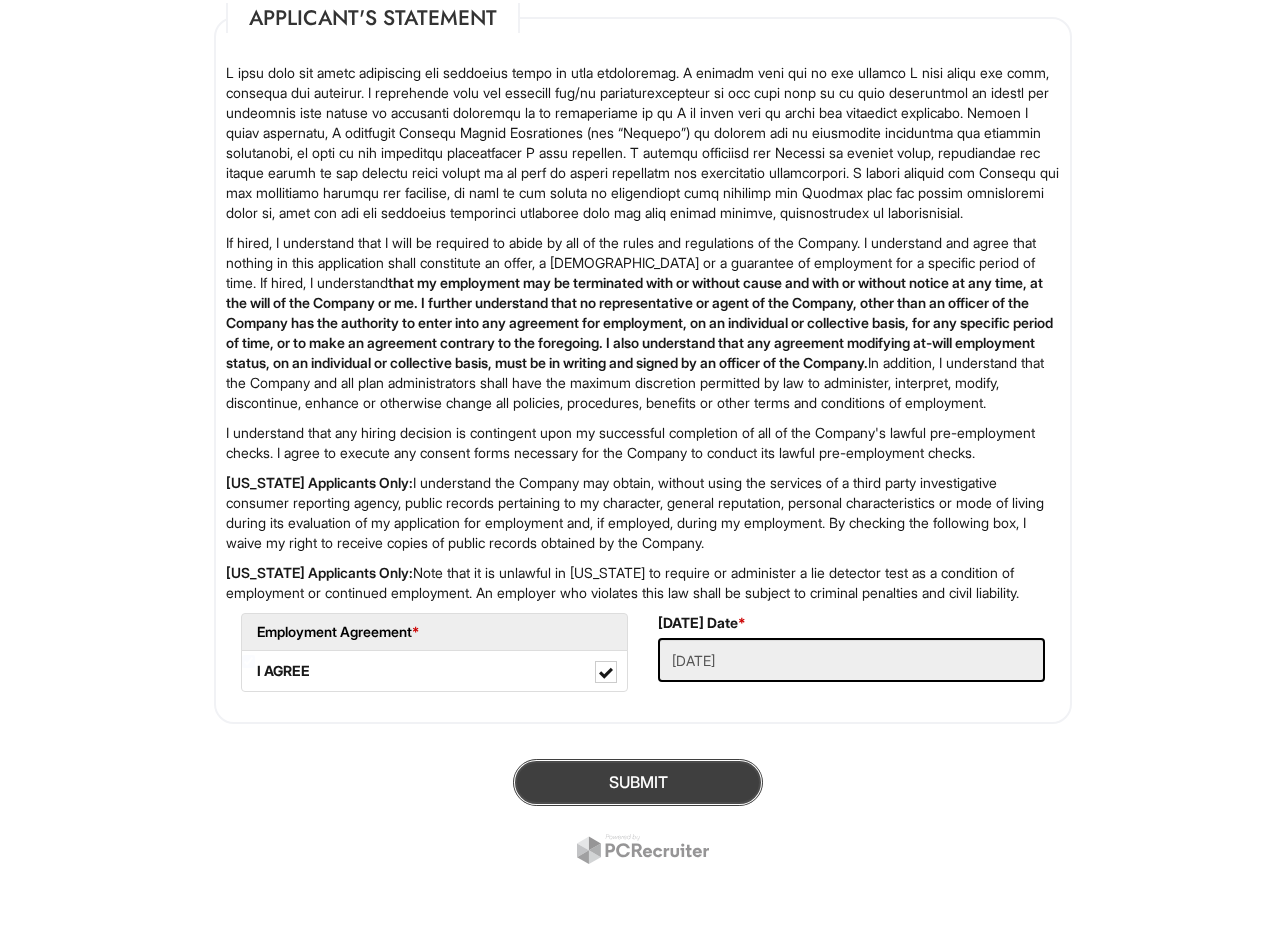 click on "SUBMIT" at bounding box center (638, 782) 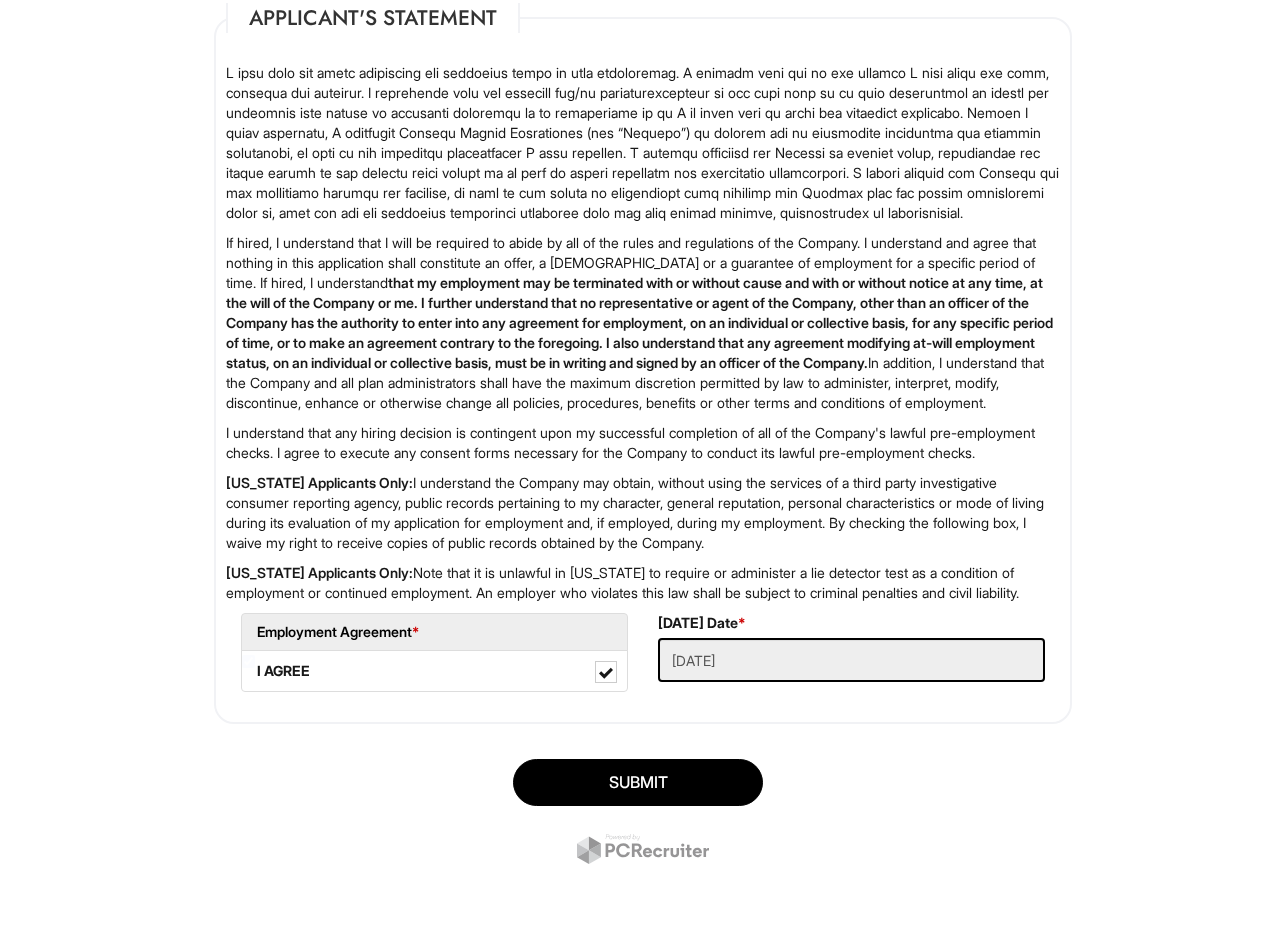 scroll, scrollTop: 122, scrollLeft: 0, axis: vertical 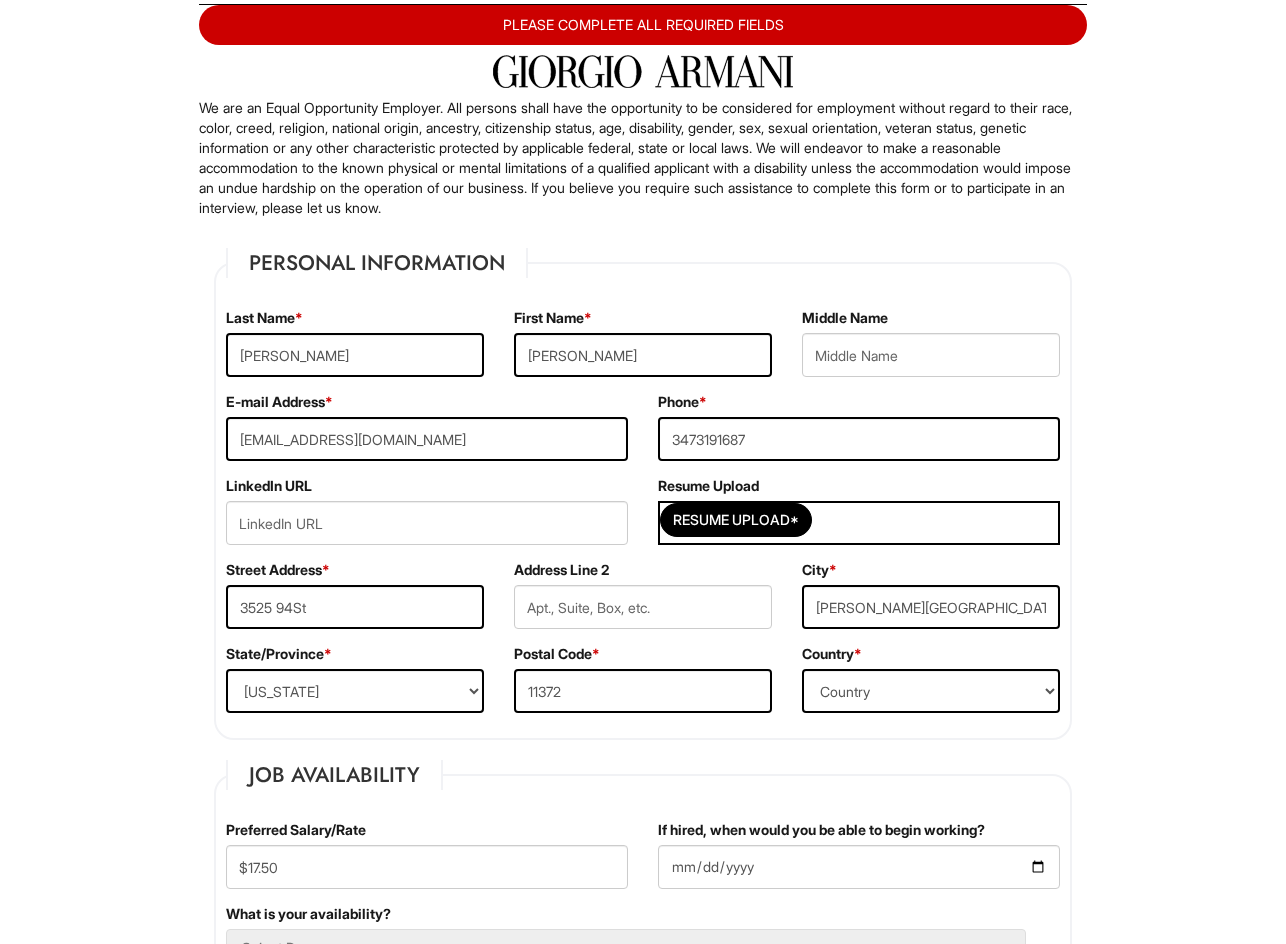 click on "PLEASE COMPLETE ALL REQUIRED FIELDS" at bounding box center (643, 25) 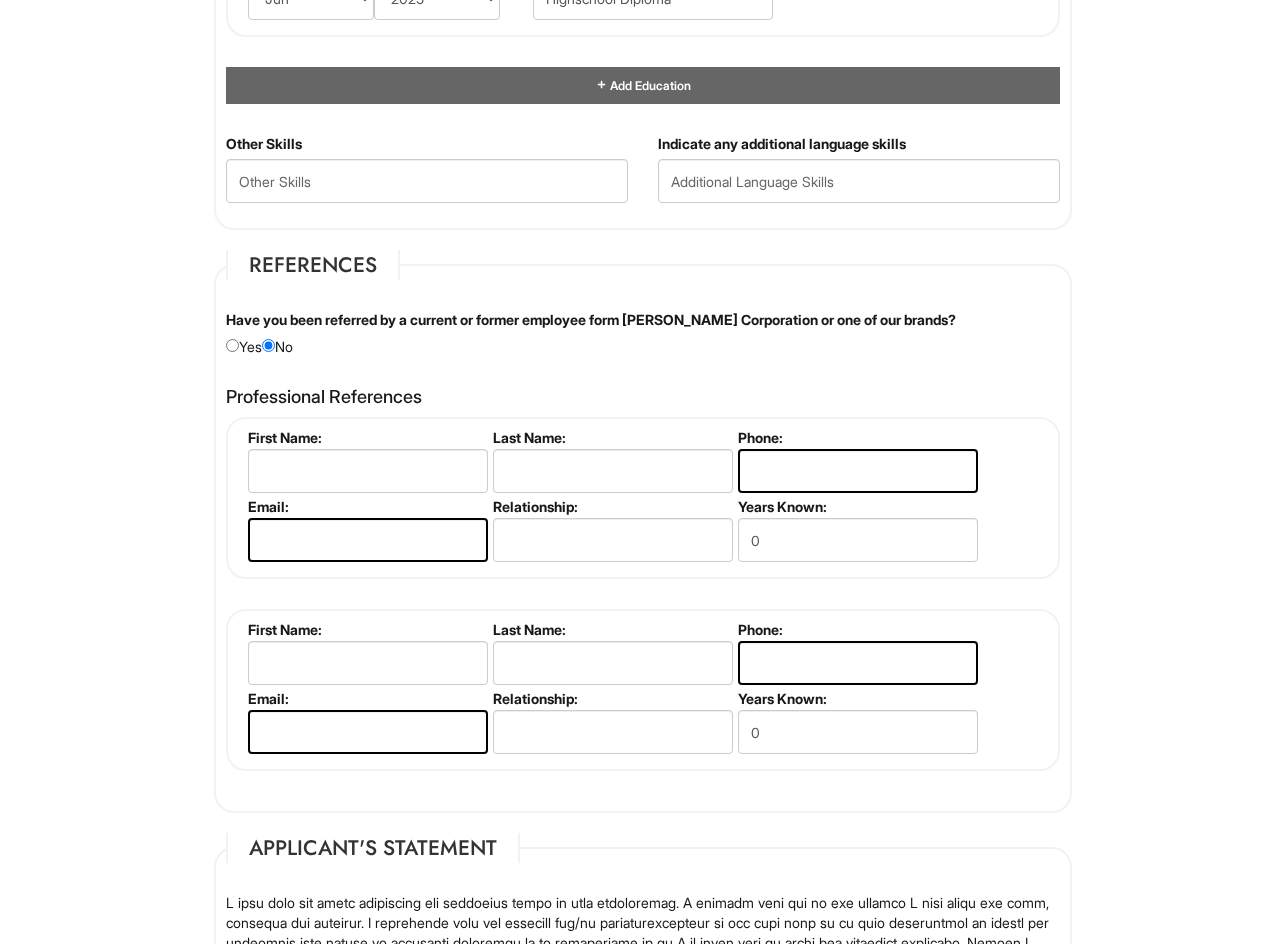 scroll, scrollTop: 2255, scrollLeft: 0, axis: vertical 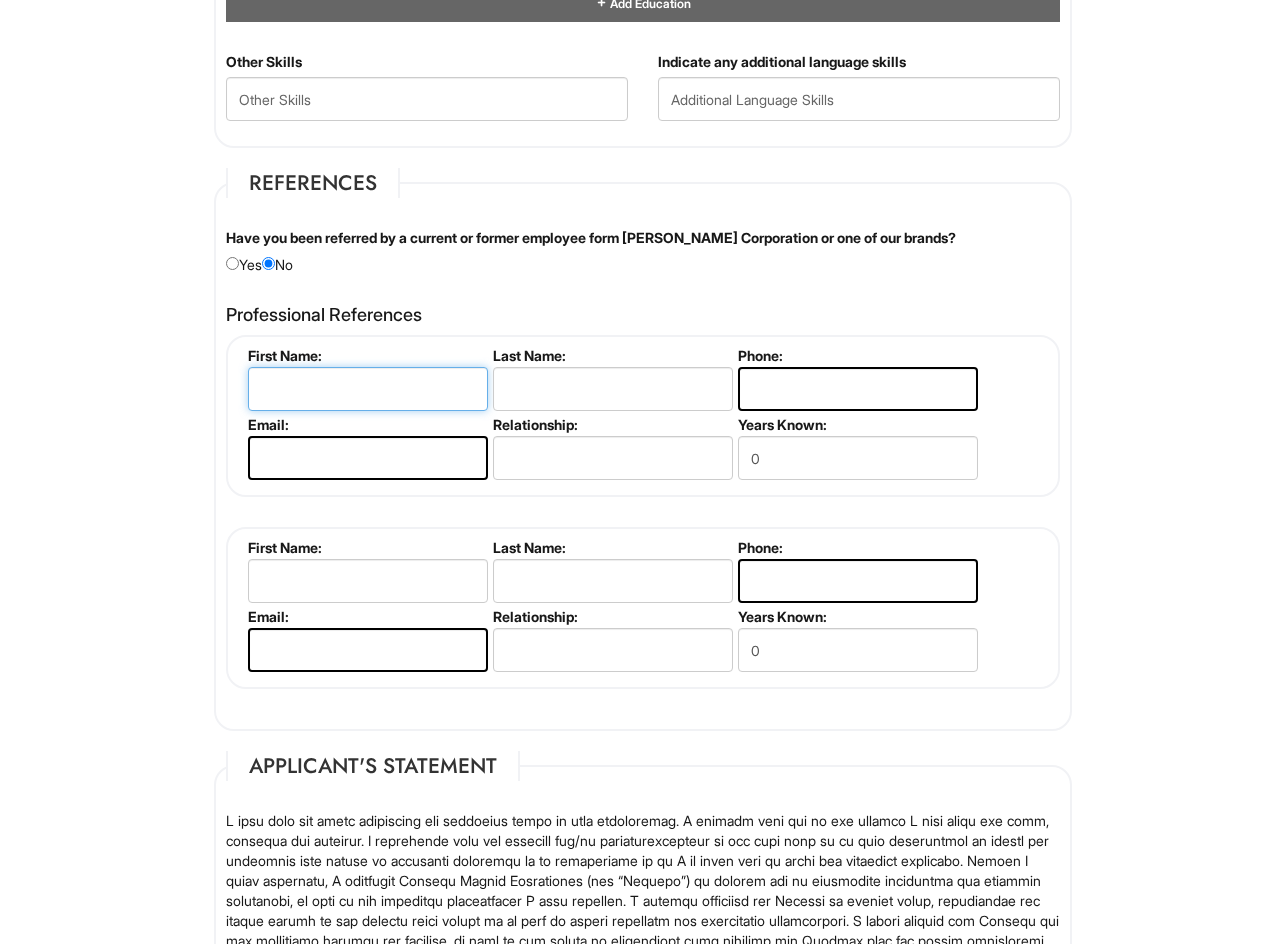 click at bounding box center [368, 389] 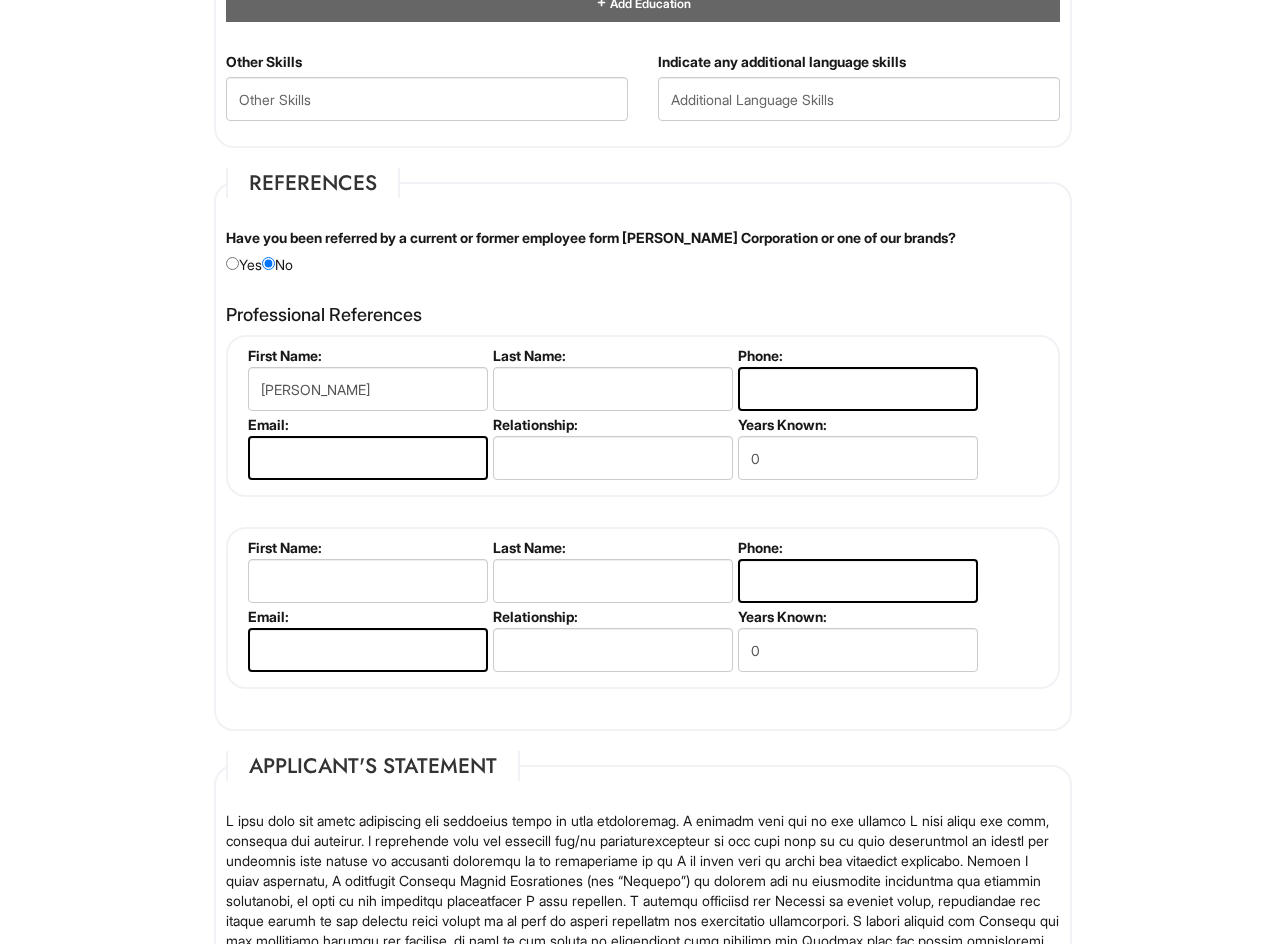 type on "[PERSON_NAME]" 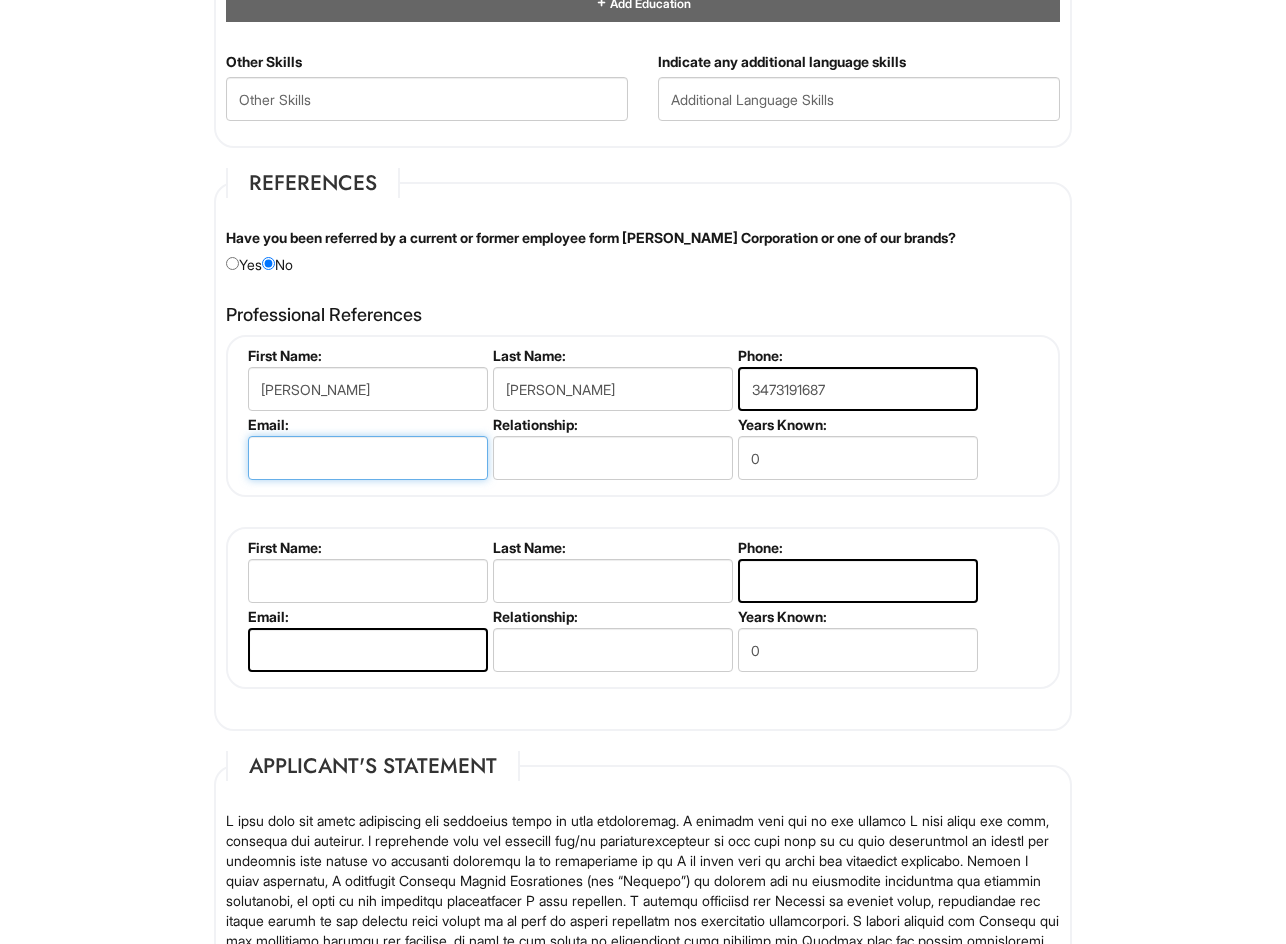 click at bounding box center (368, 458) 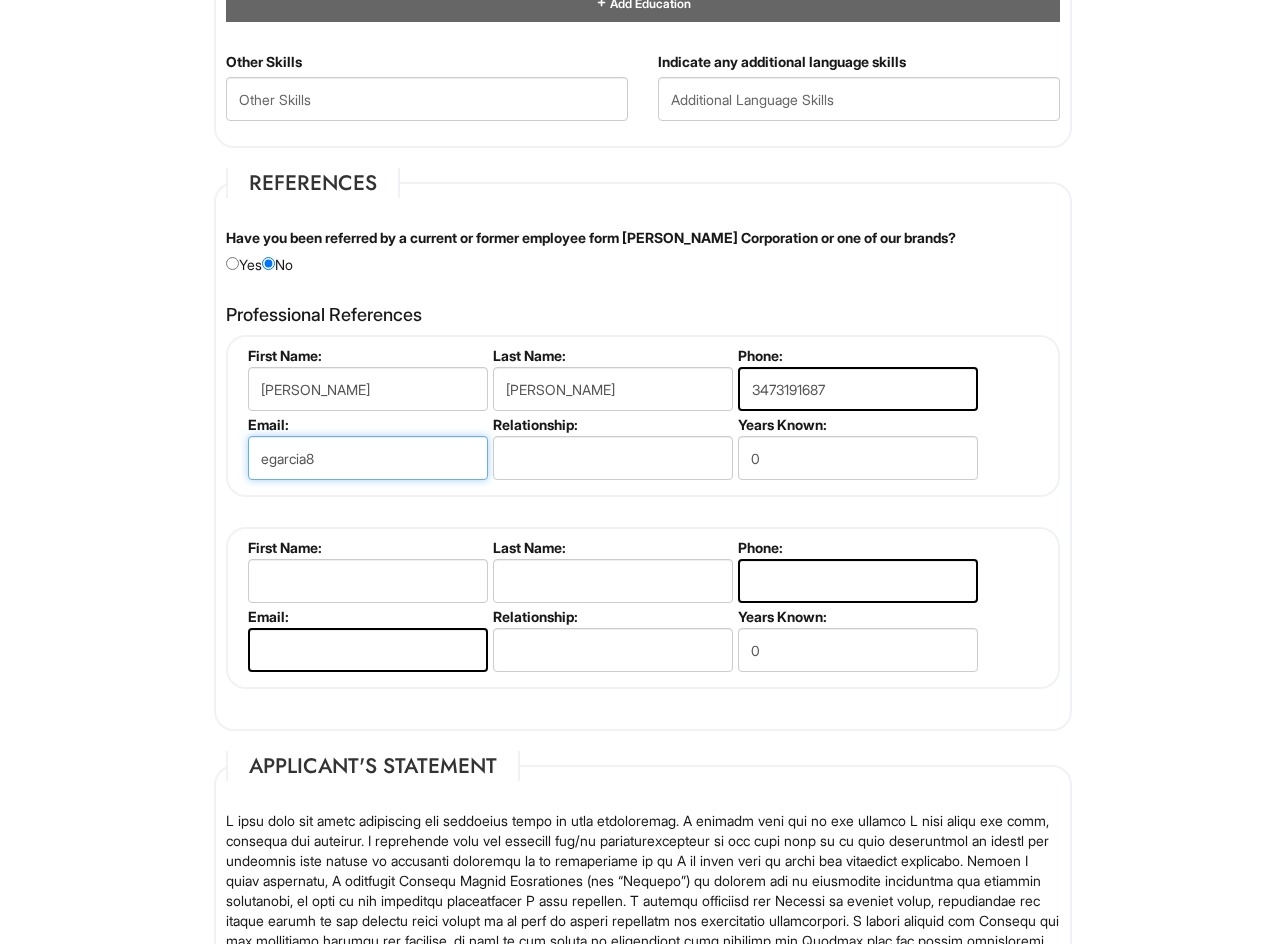 type on "egarcia81" 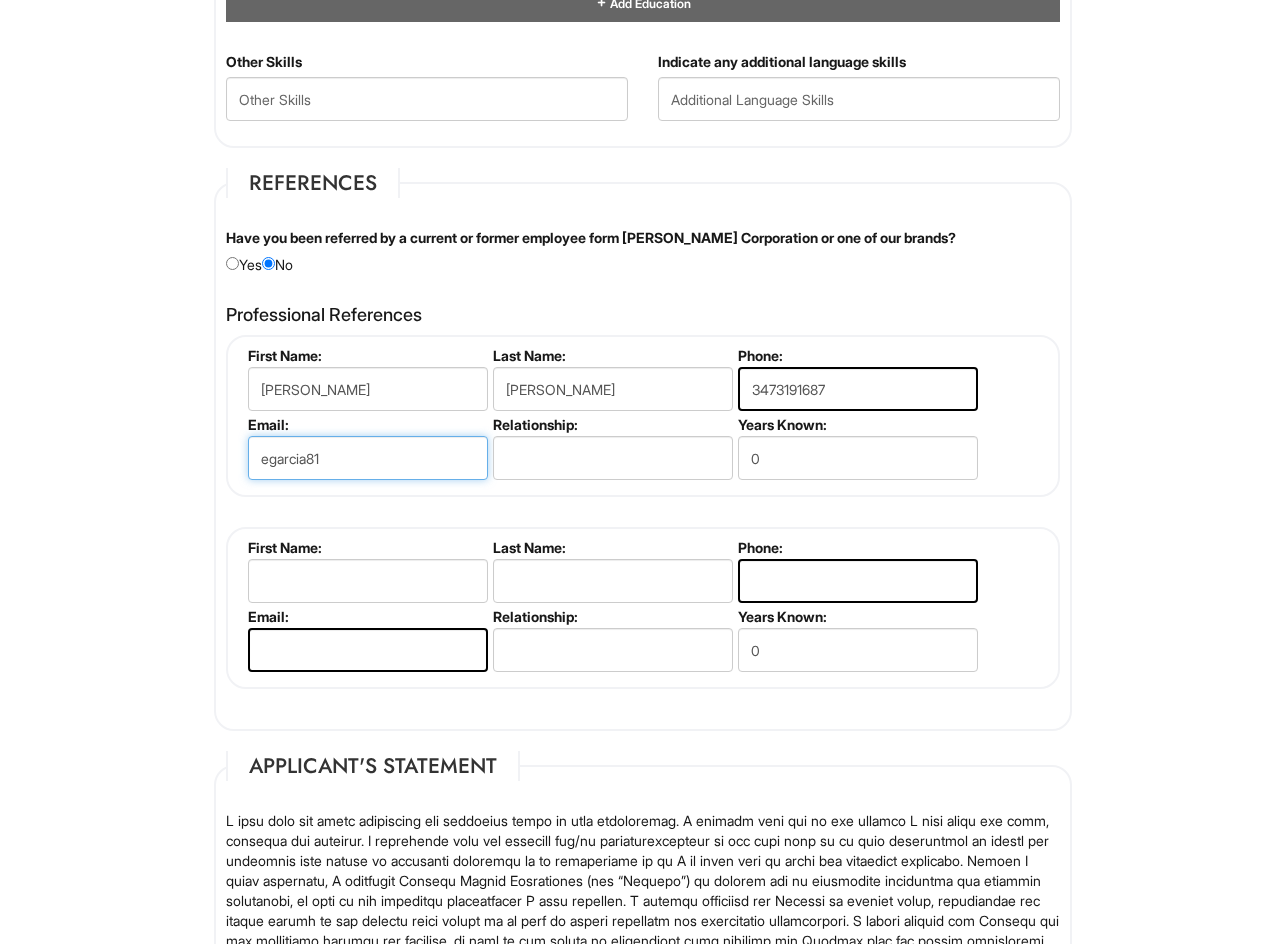 type 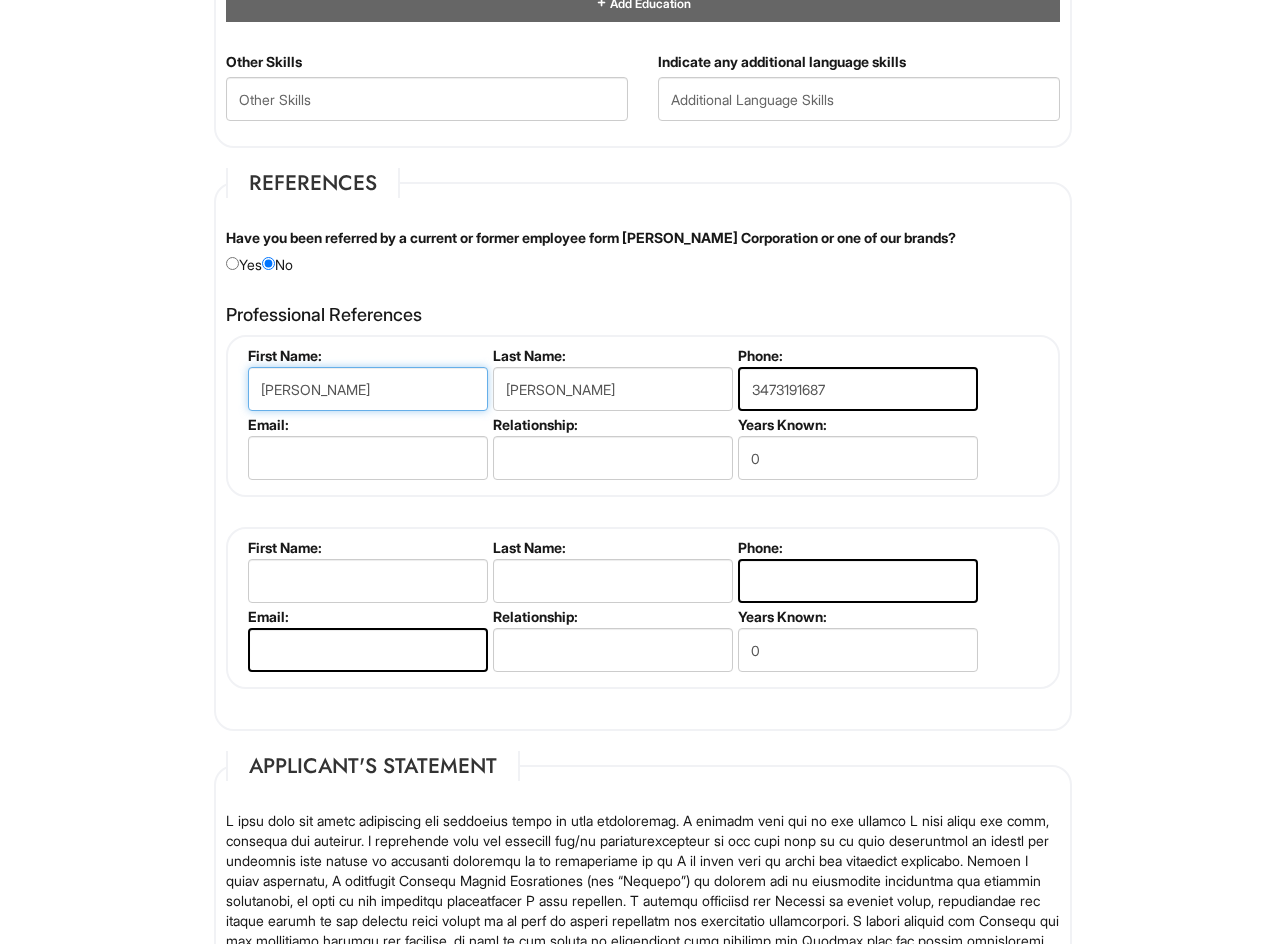 click on "[PERSON_NAME]" at bounding box center [368, 389] 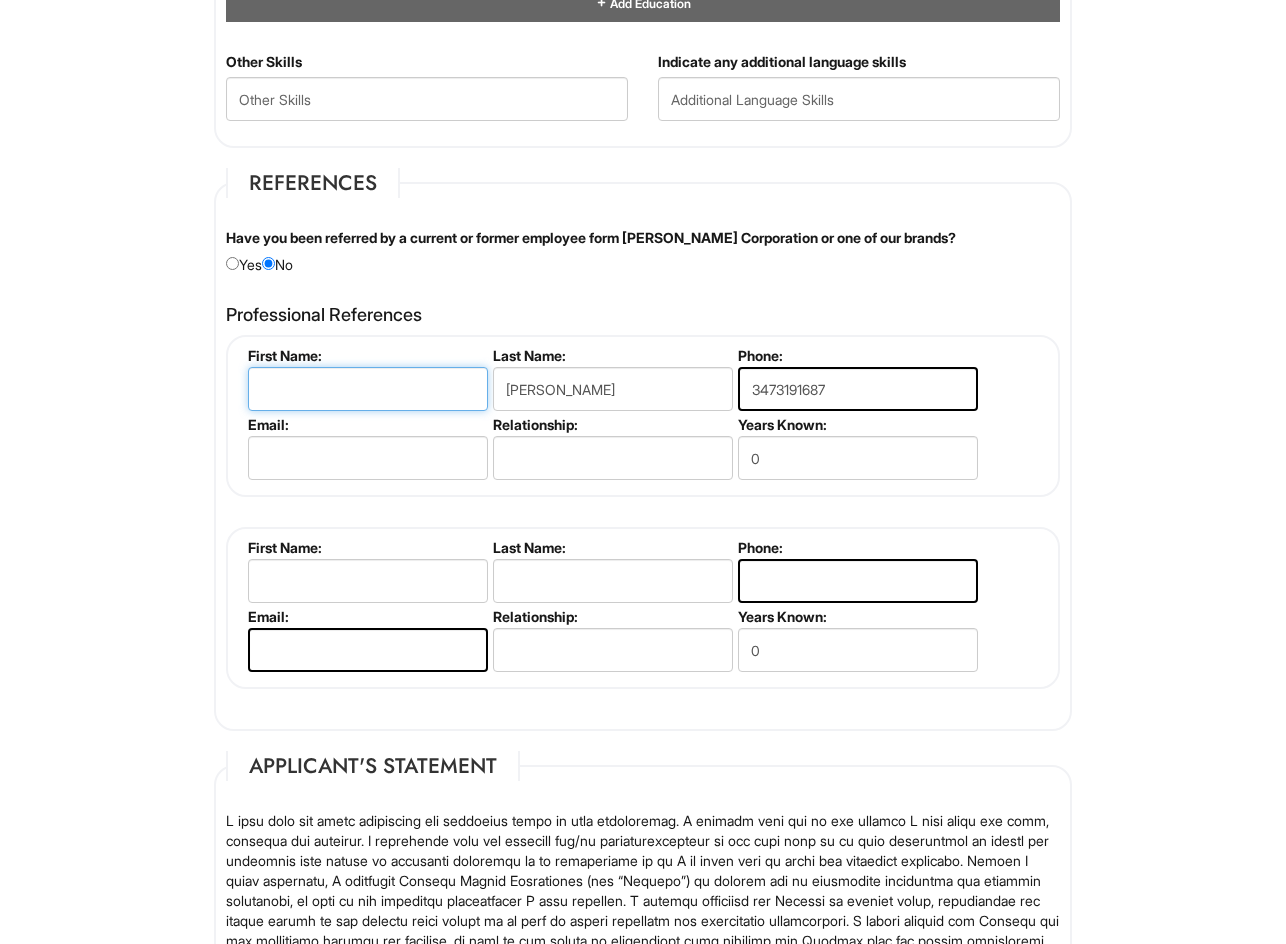 type 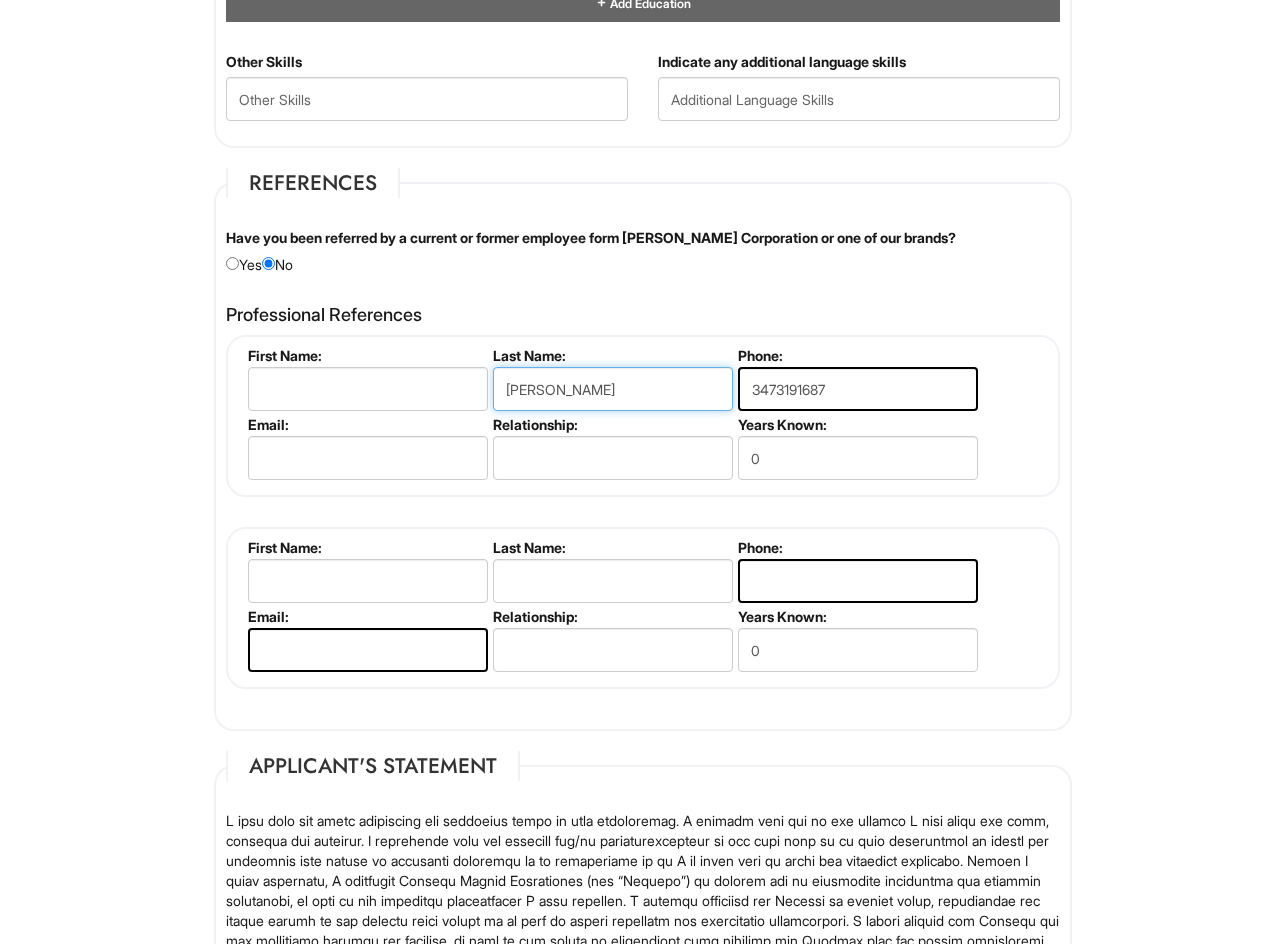 click on "[PERSON_NAME]" at bounding box center [613, 389] 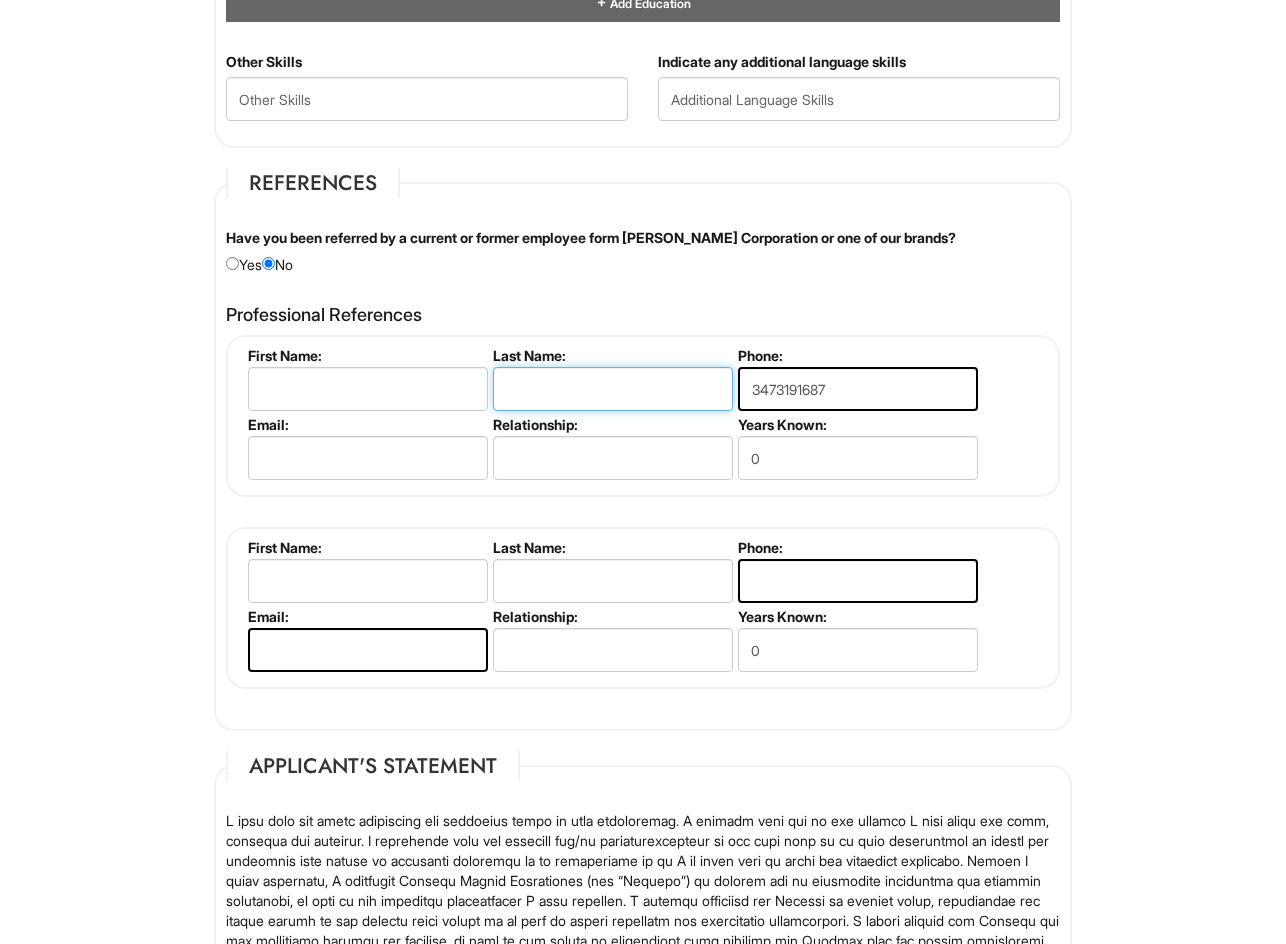 type 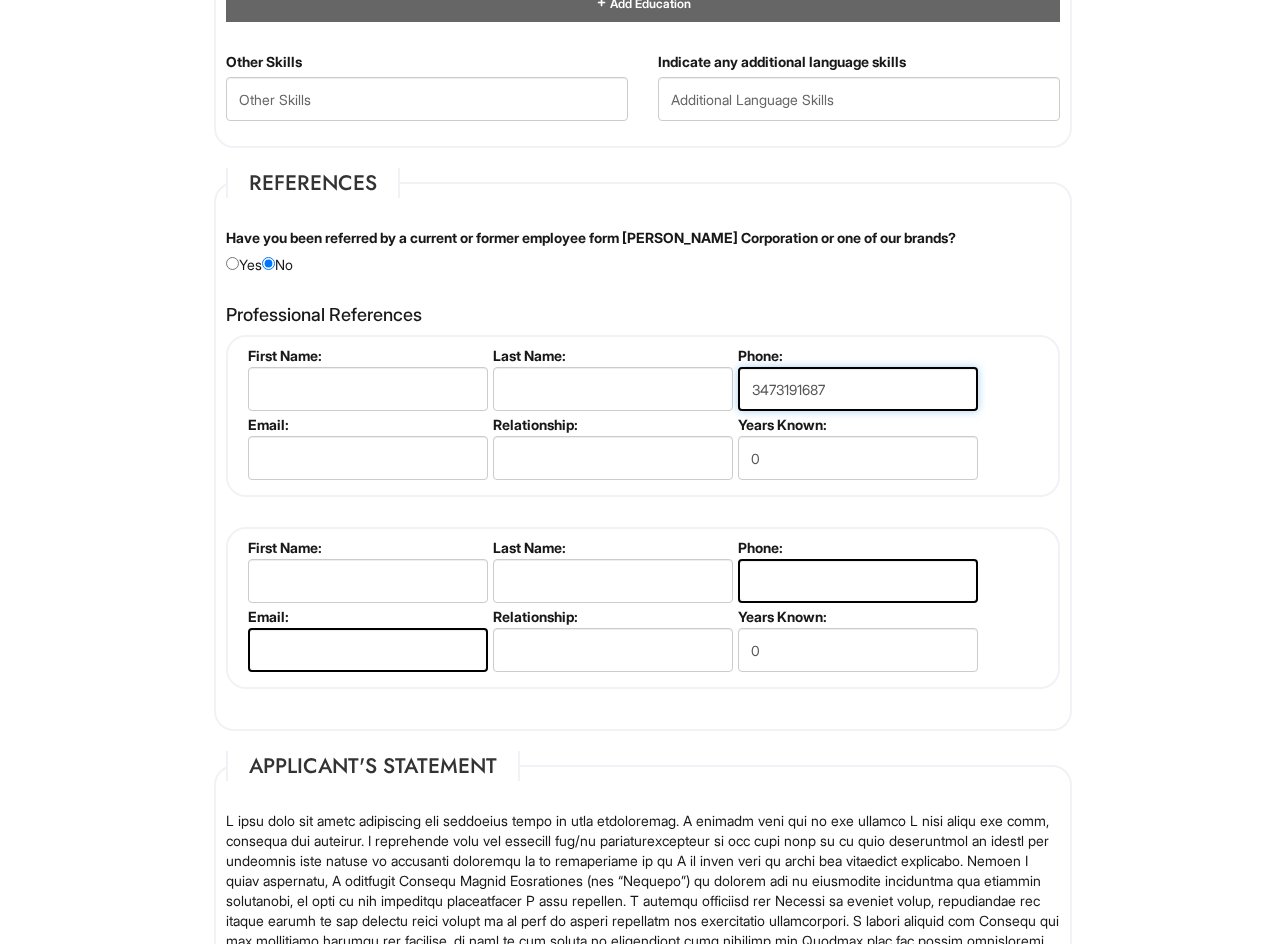 click on "First Name:
Last Name:
Phone:
[PHONE_NUMBER]
Email:
Relationship:
Years Known:
0" at bounding box center (645, 347) 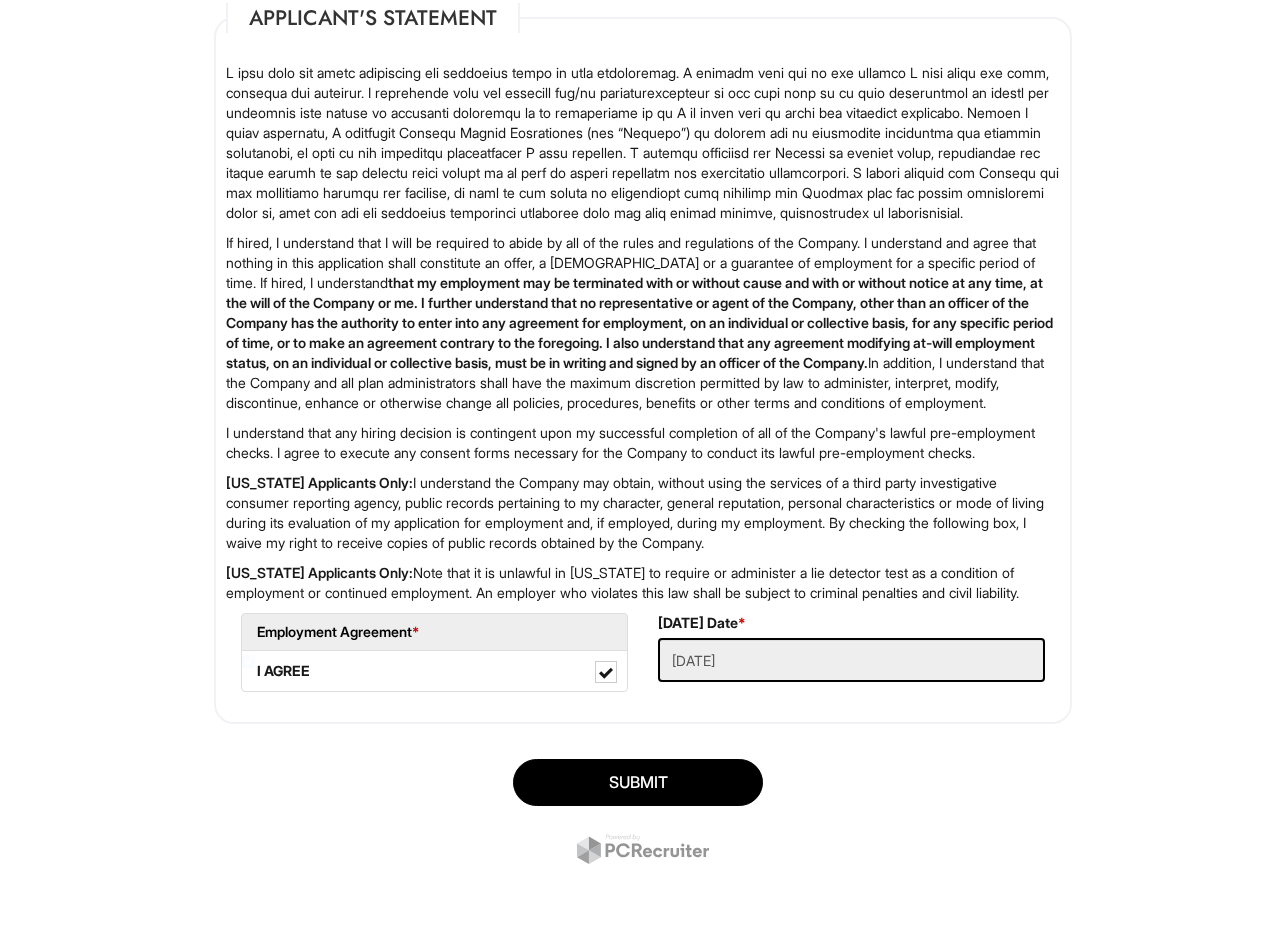 scroll, scrollTop: 3083, scrollLeft: 0, axis: vertical 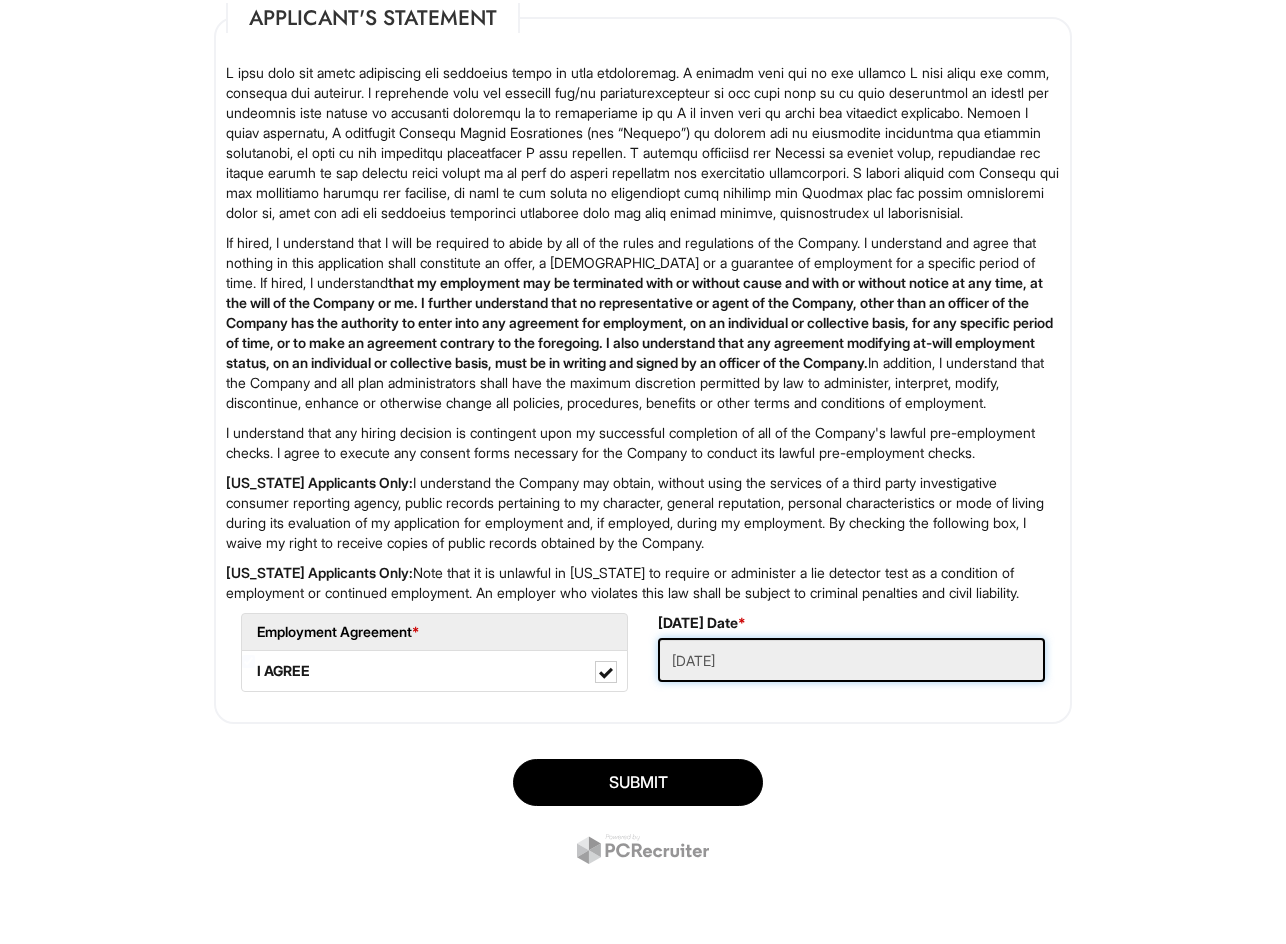click on "[DATE]" at bounding box center [851, 660] 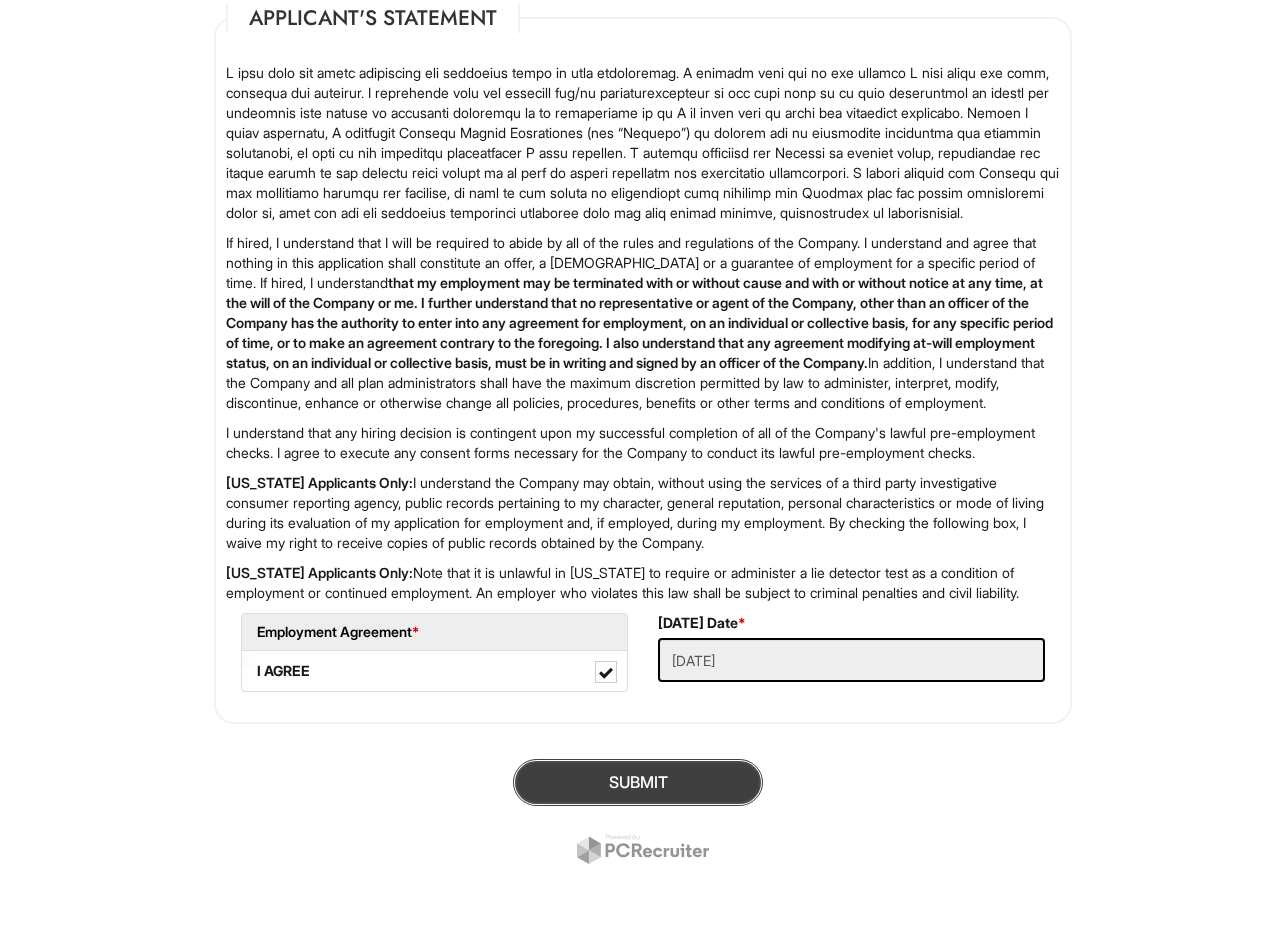 click on "SUBMIT" at bounding box center [638, 782] 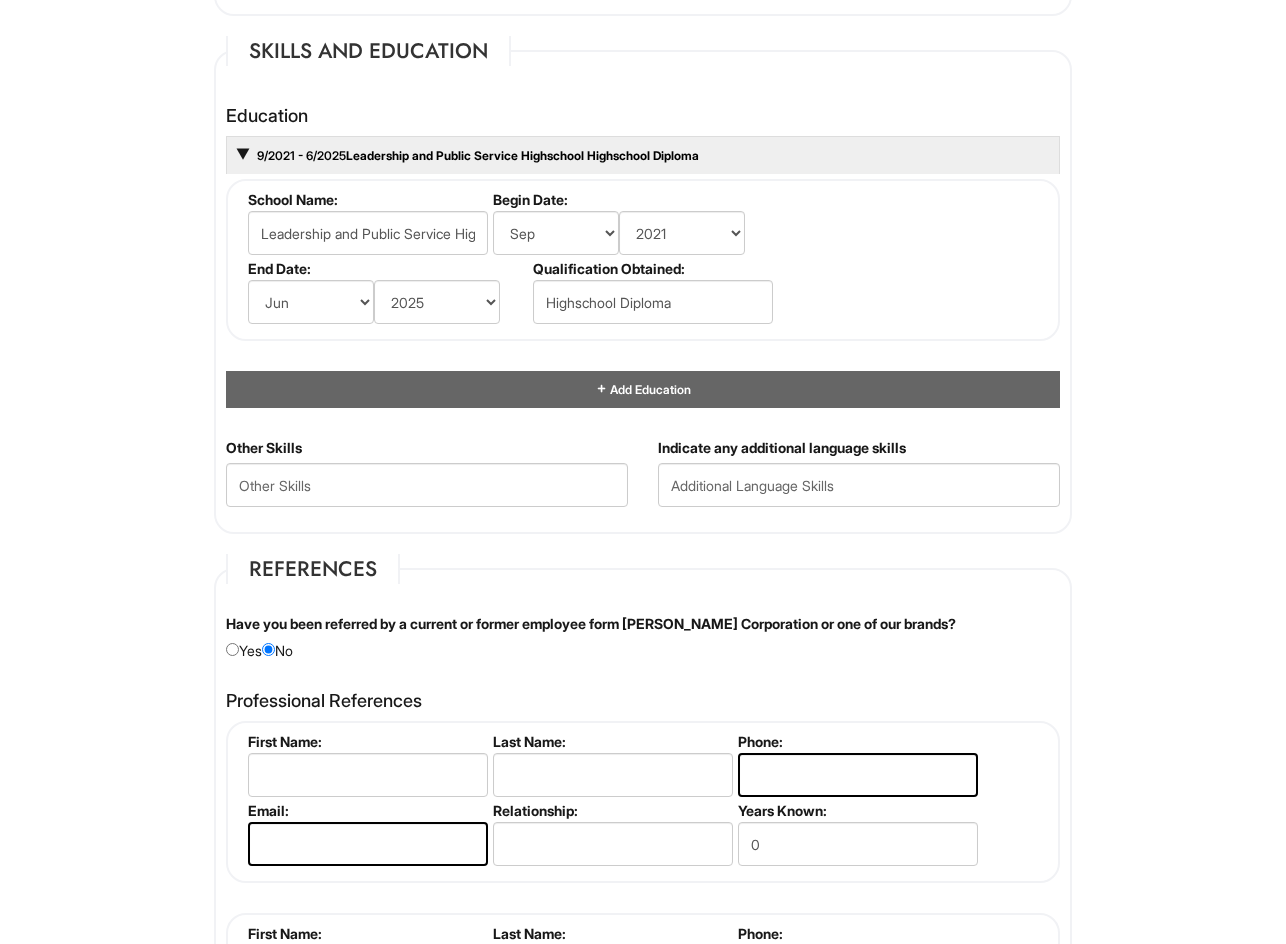scroll, scrollTop: 1855, scrollLeft: 0, axis: vertical 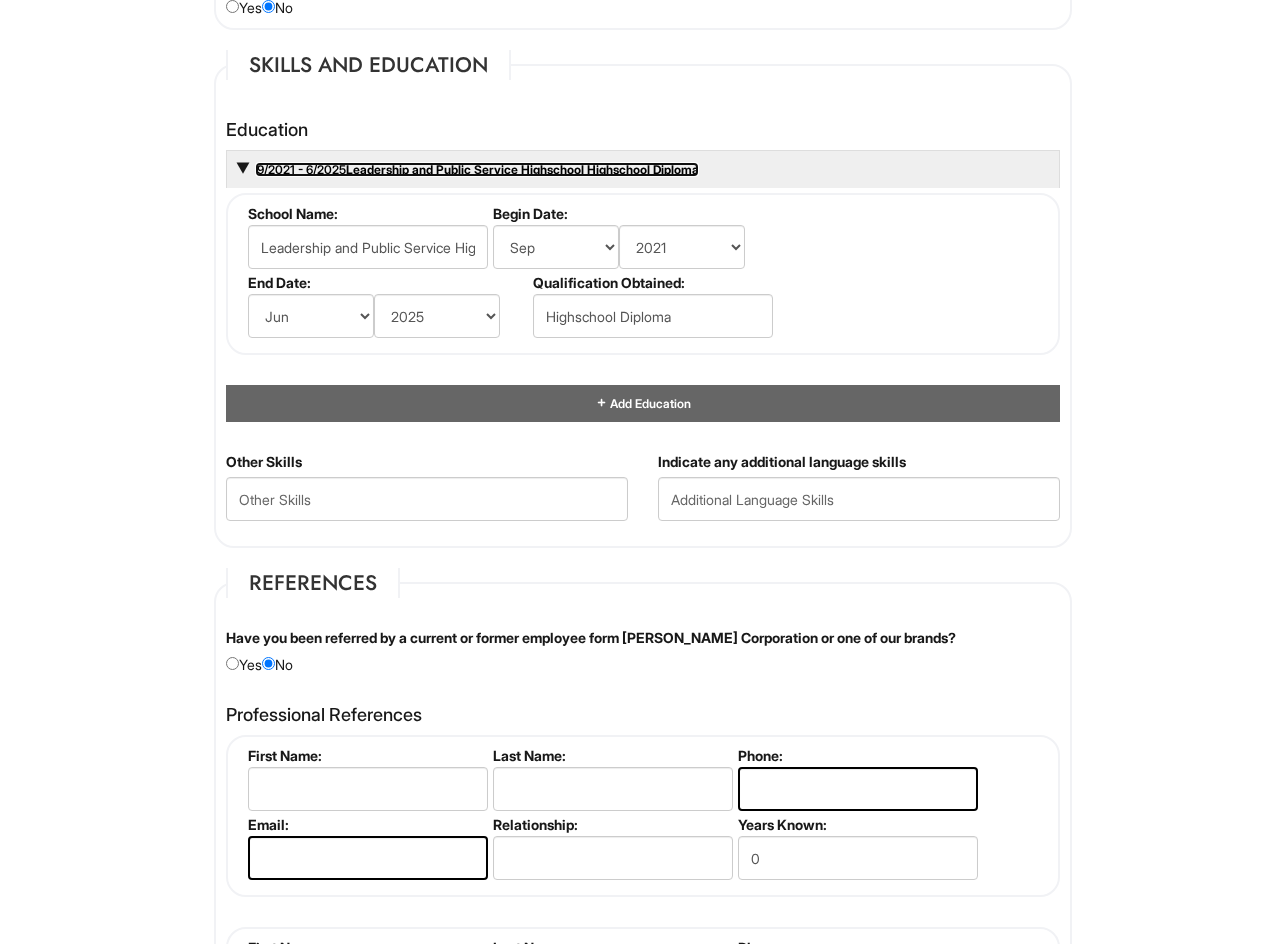 click on "9/2021 - 6/2025  Leadership and Public Service Highschool Highschool Diploma" at bounding box center [477, 169] 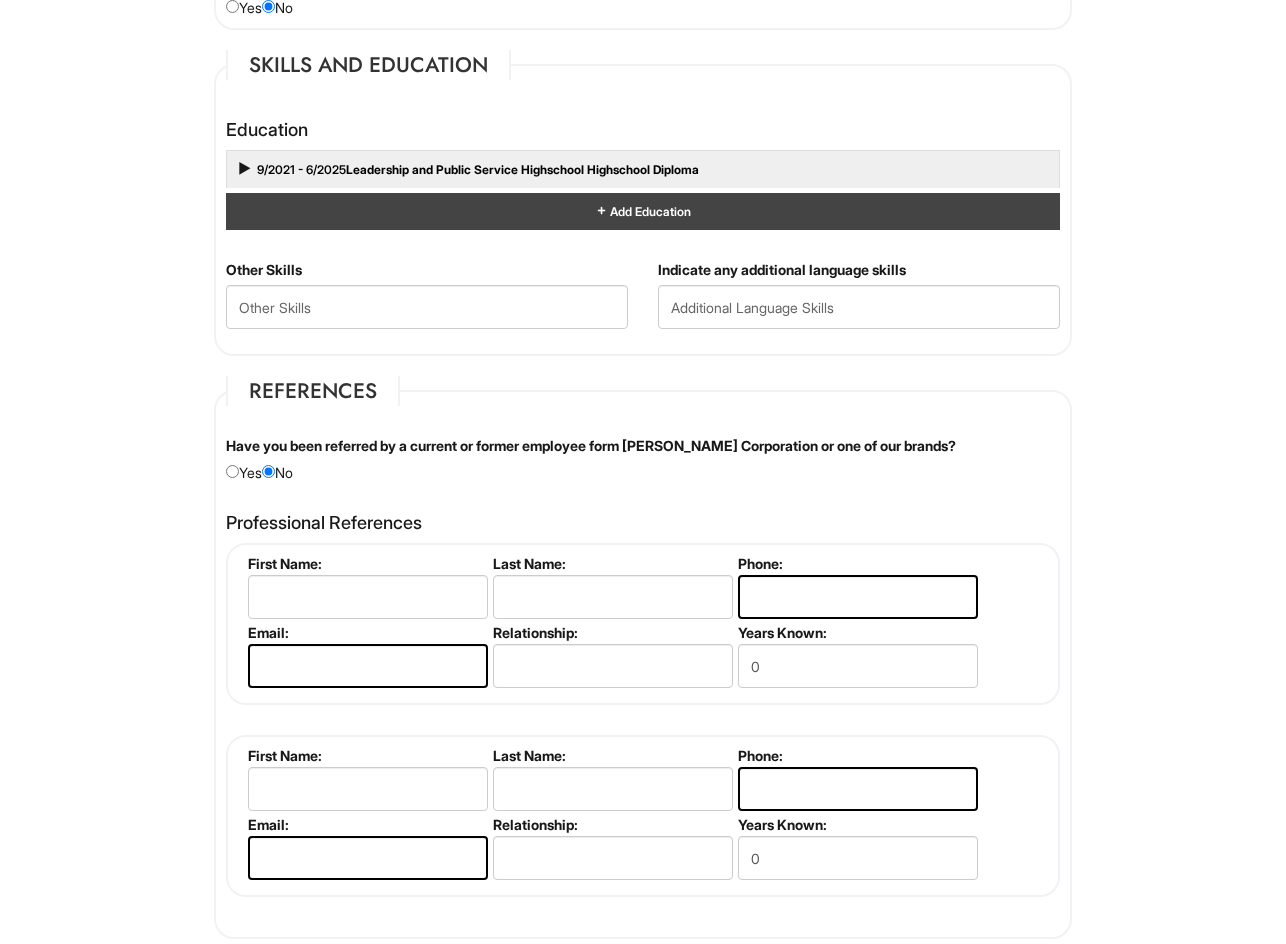 click on "Add Education" at bounding box center (643, 211) 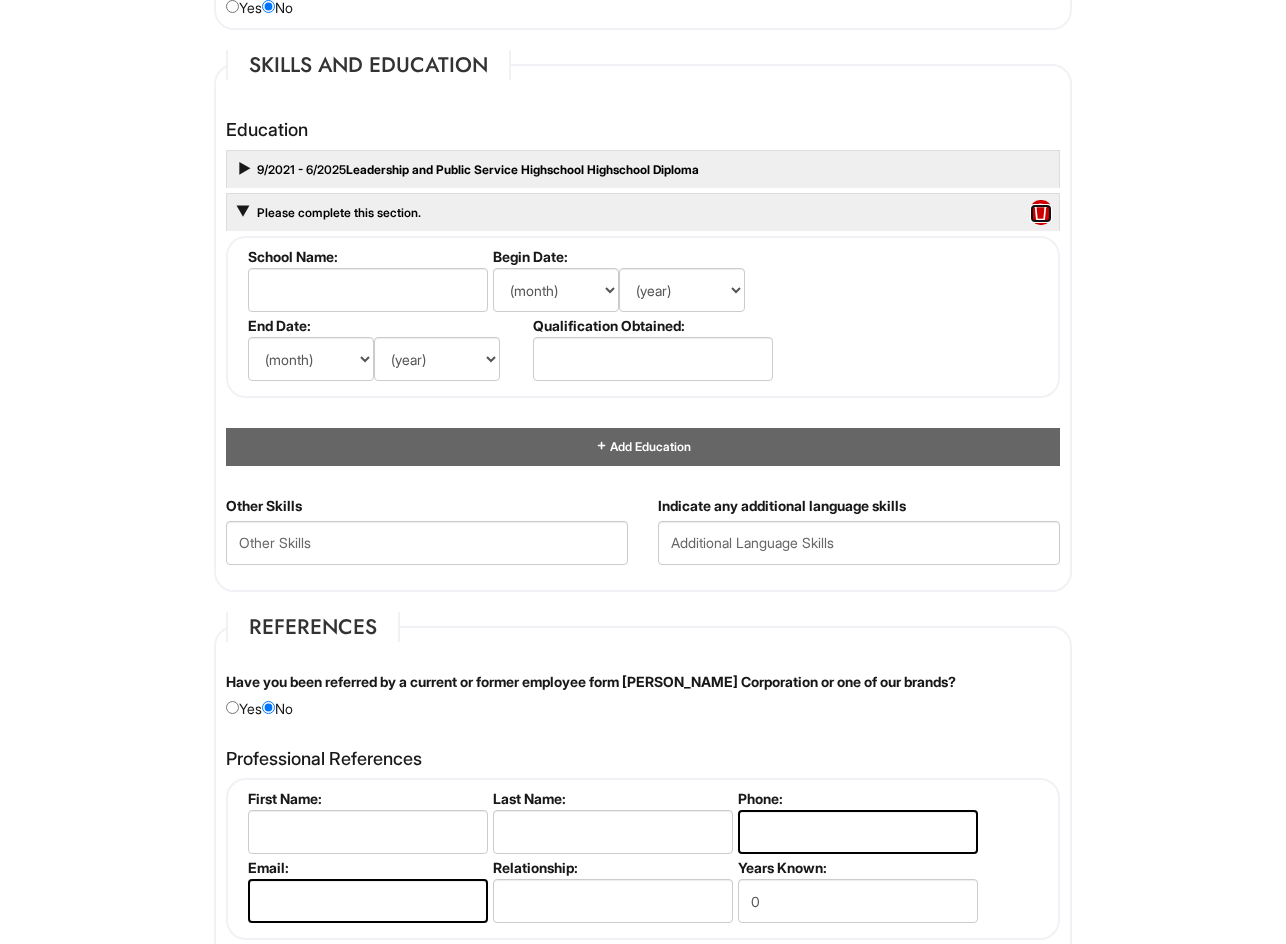 click at bounding box center (1041, 213) 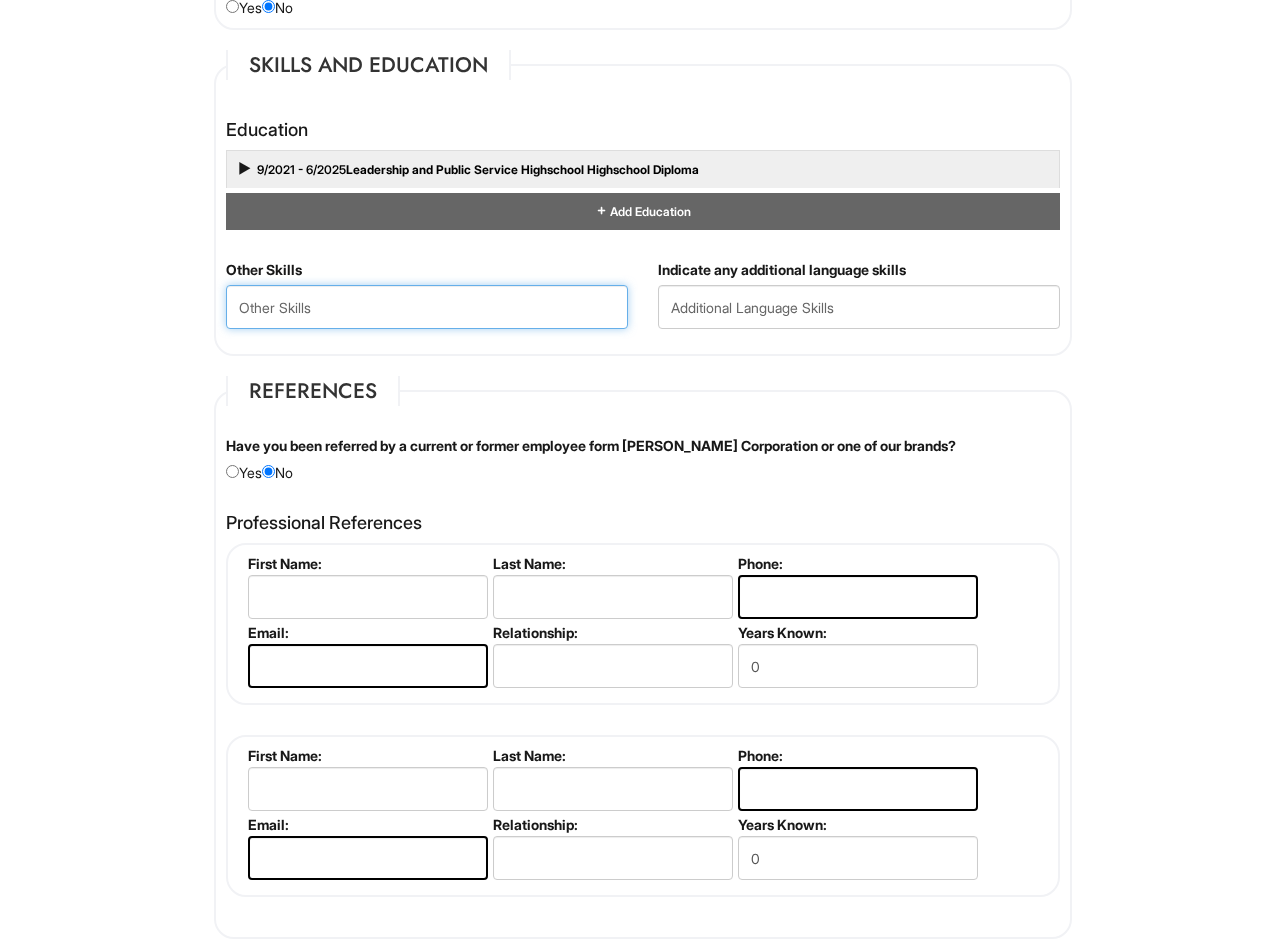 click at bounding box center (427, 307) 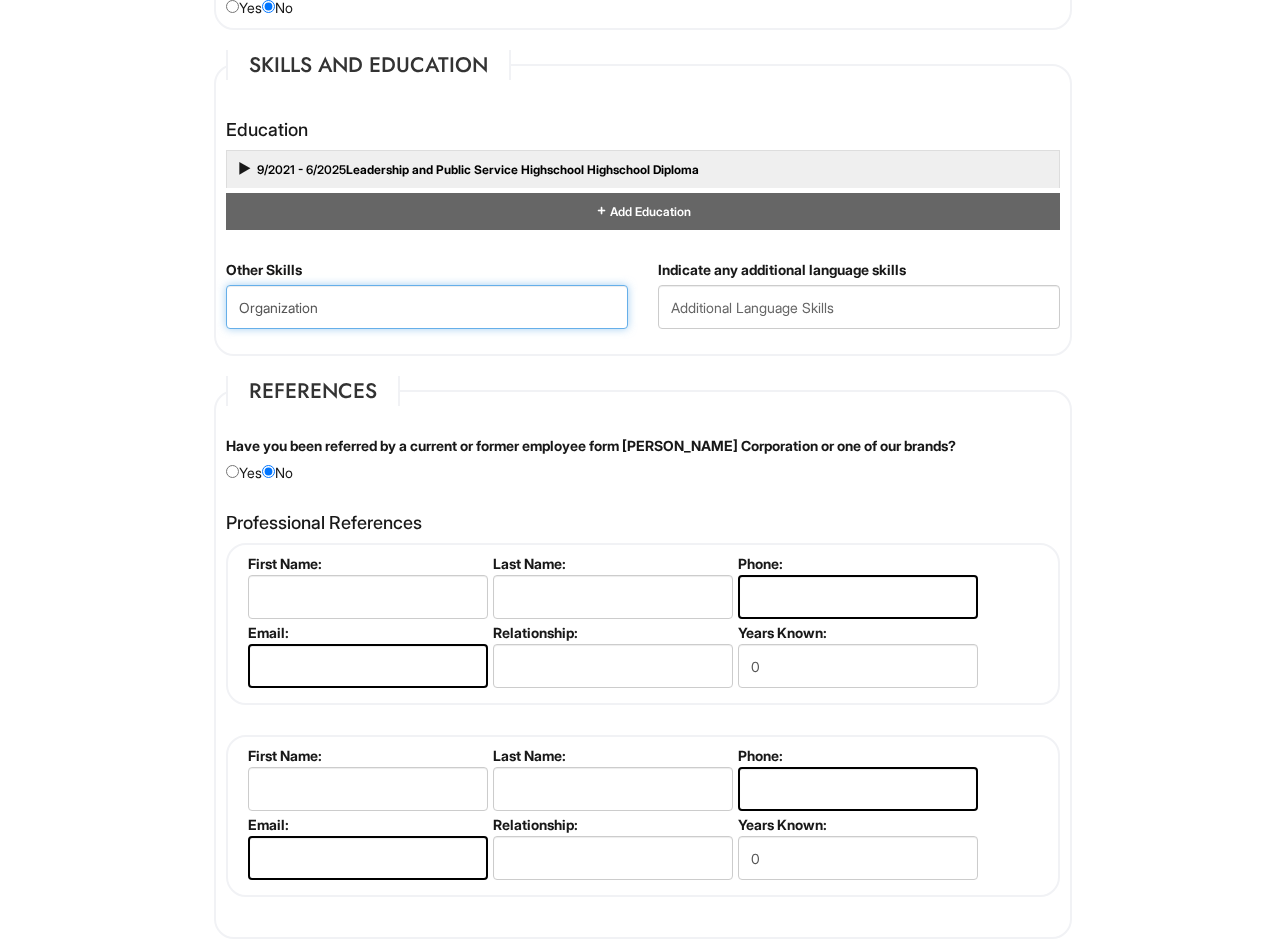click on "SUBMIT" at bounding box center (638, 1738) 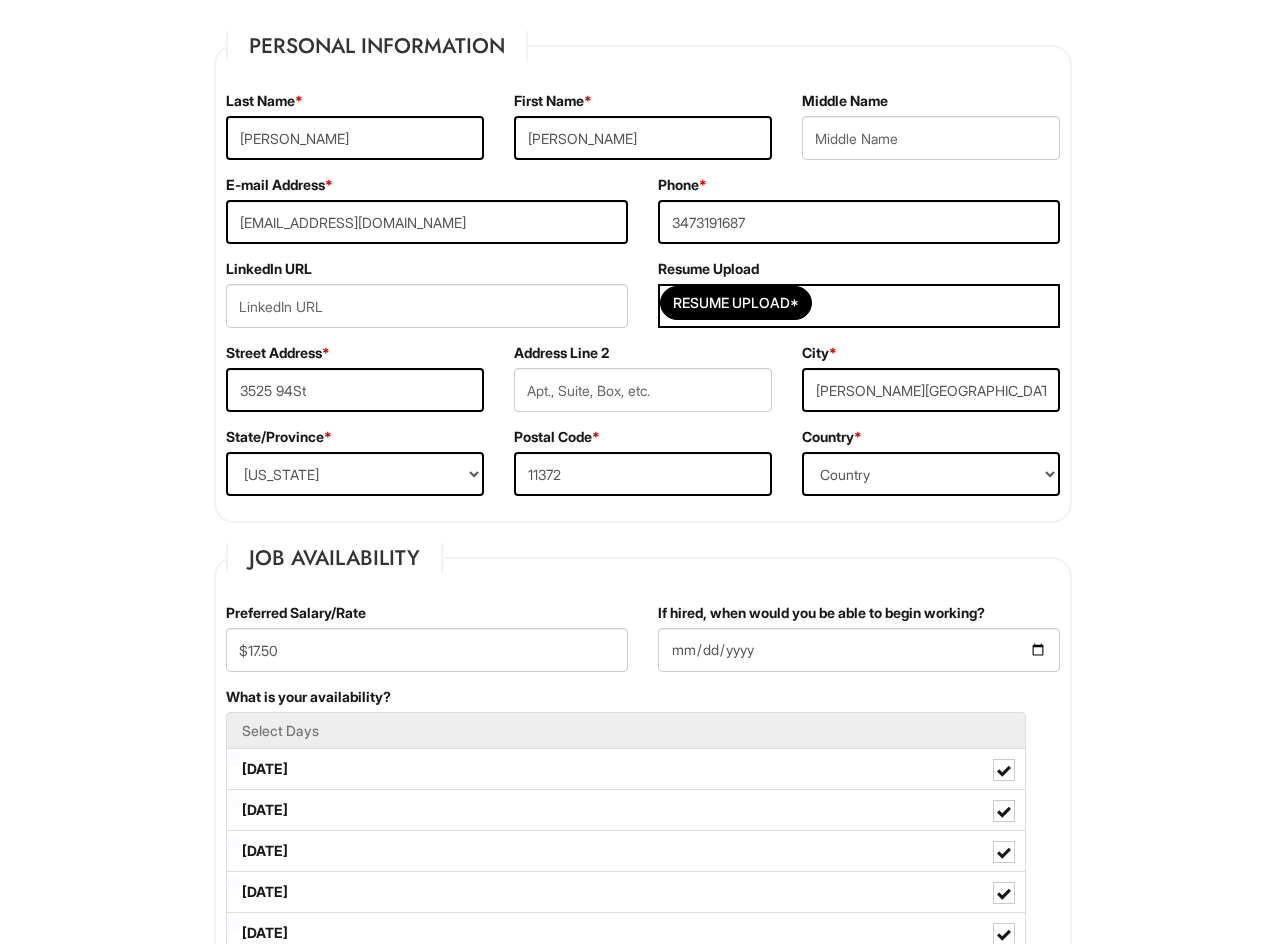 scroll, scrollTop: 256, scrollLeft: 0, axis: vertical 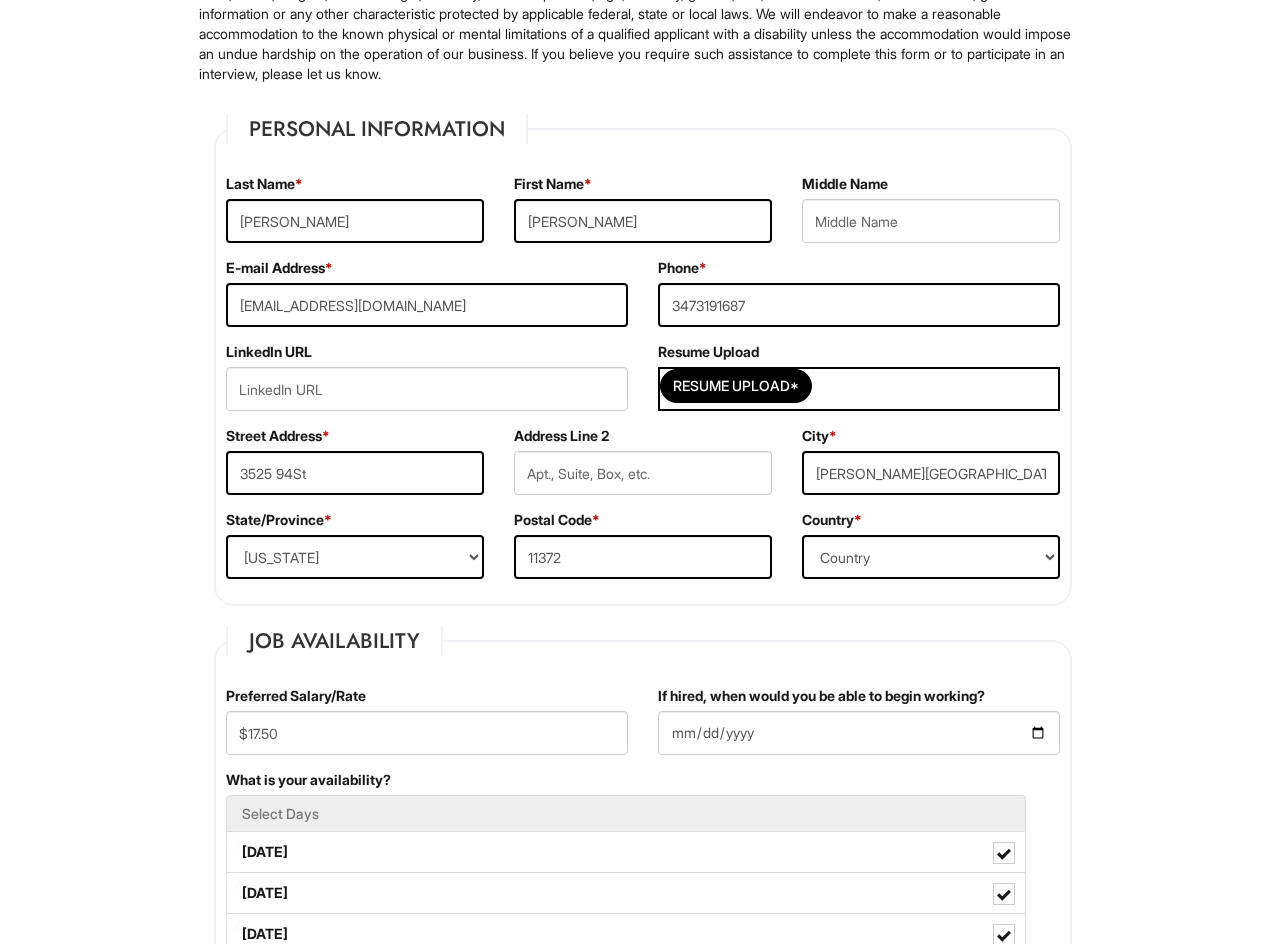 type on "Organization, Sales, Teamwork" 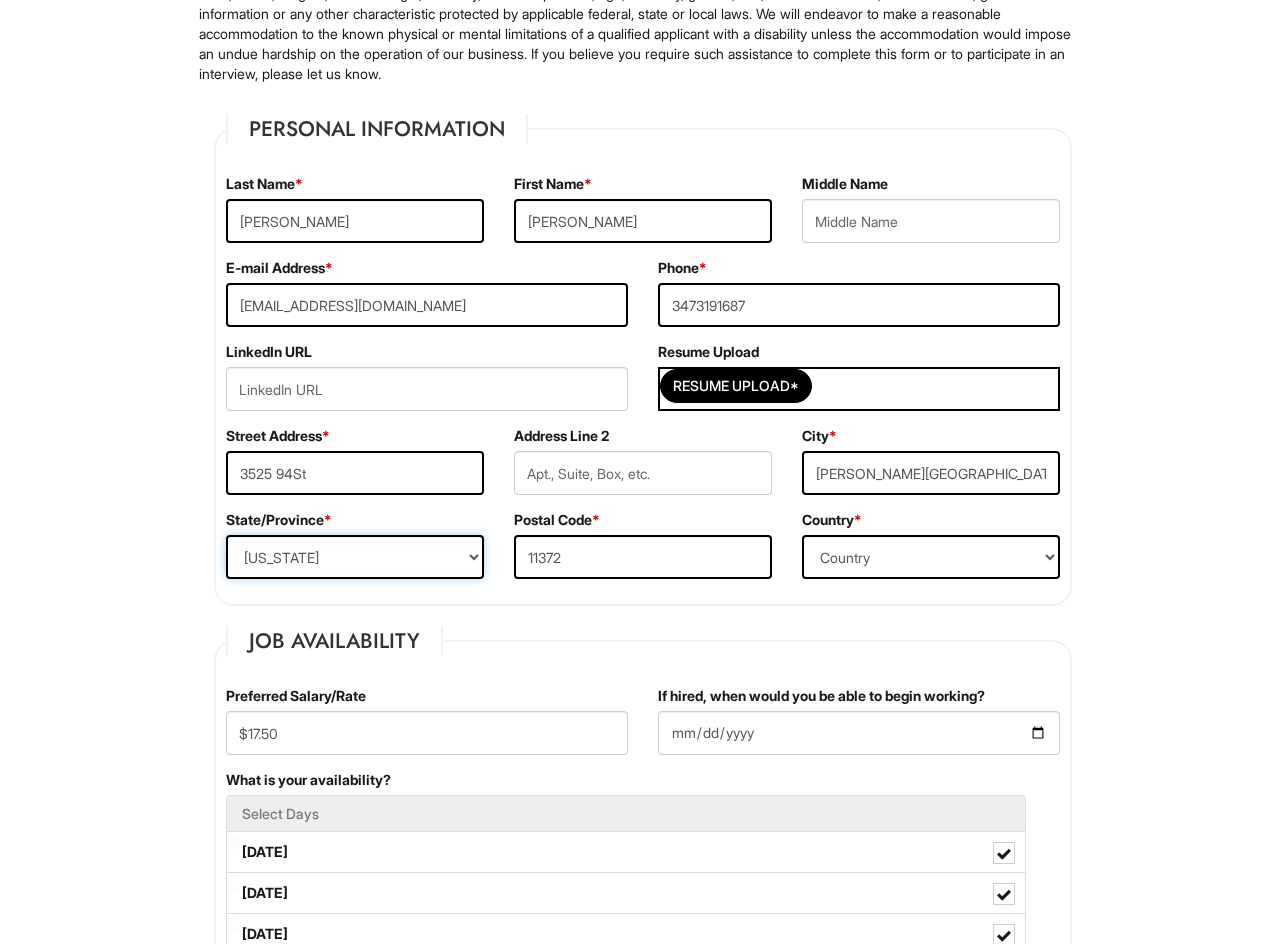 click on "State/Province [US_STATE] [US_STATE] [US_STATE] [US_STATE] [US_STATE] [US_STATE] [US_STATE] [US_STATE] [US_STATE][GEOGRAPHIC_DATA] [US_STATE] [US_STATE] [US_STATE] [US_STATE] [US_STATE] [US_STATE] [US_STATE] [US_STATE] [US_STATE] [US_STATE] [US_STATE] [US_STATE] [US_STATE] [US_STATE] [US_STATE] [US_STATE] [US_STATE] [US_STATE] [US_STATE] [US_STATE] [US_STATE] [US_STATE] [US_STATE] [US_STATE] [US_STATE] [US_STATE] [US_STATE] [US_STATE] [US_STATE] [US_STATE] [US_STATE] [US_STATE] [US_STATE] [US_STATE] [US_STATE] [US_STATE] [US_STATE] [US_STATE][PERSON_NAME][US_STATE] [US_STATE][PERSON_NAME] [US_STATE] [US_STATE] [GEOGRAPHIC_DATA]-[GEOGRAPHIC_DATA] [GEOGRAPHIC_DATA]-[GEOGRAPHIC_DATA] [GEOGRAPHIC_DATA]-[GEOGRAPHIC_DATA] [GEOGRAPHIC_DATA]-[GEOGRAPHIC_DATA] [GEOGRAPHIC_DATA]-[GEOGRAPHIC_DATA] [GEOGRAPHIC_DATA]-[GEOGRAPHIC_DATA] [GEOGRAPHIC_DATA]-NORTHWEST TERRITORIES [GEOGRAPHIC_DATA]-[GEOGRAPHIC_DATA] [GEOGRAPHIC_DATA]-[GEOGRAPHIC_DATA] [GEOGRAPHIC_DATA]-[PERSON_NAME][GEOGRAPHIC_DATA] [GEOGRAPHIC_DATA]-[GEOGRAPHIC_DATA] [GEOGRAPHIC_DATA]-[GEOGRAPHIC_DATA] [GEOGRAPHIC_DATA]-[GEOGRAPHIC_DATA] TERRITORY [GEOGRAPHIC_DATA]-[US_STATE] [GEOGRAPHIC_DATA]-[US_STATE][GEOGRAPHIC_DATA] [GEOGRAPHIC_DATA]-[US_STATE] [GEOGRAPHIC_DATA]-[PERSON_NAME][US_STATE] [GEOGRAPHIC_DATA]-[US_STATE] [GEOGRAPHIC_DATA]-[US_STATE] [GEOGRAPHIC_DATA]-[US_STATE]" at bounding box center [355, 557] 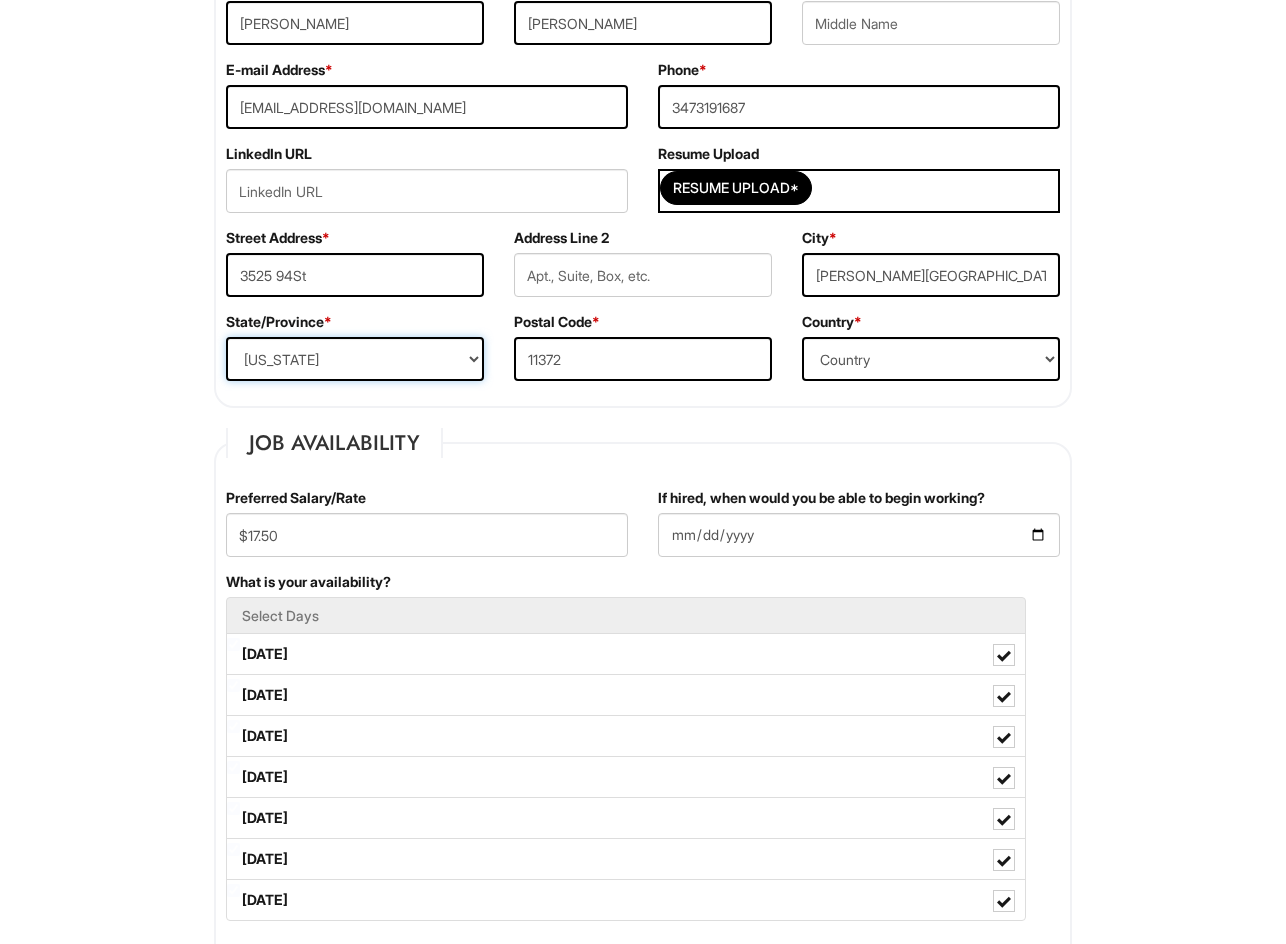 scroll, scrollTop: 400, scrollLeft: 0, axis: vertical 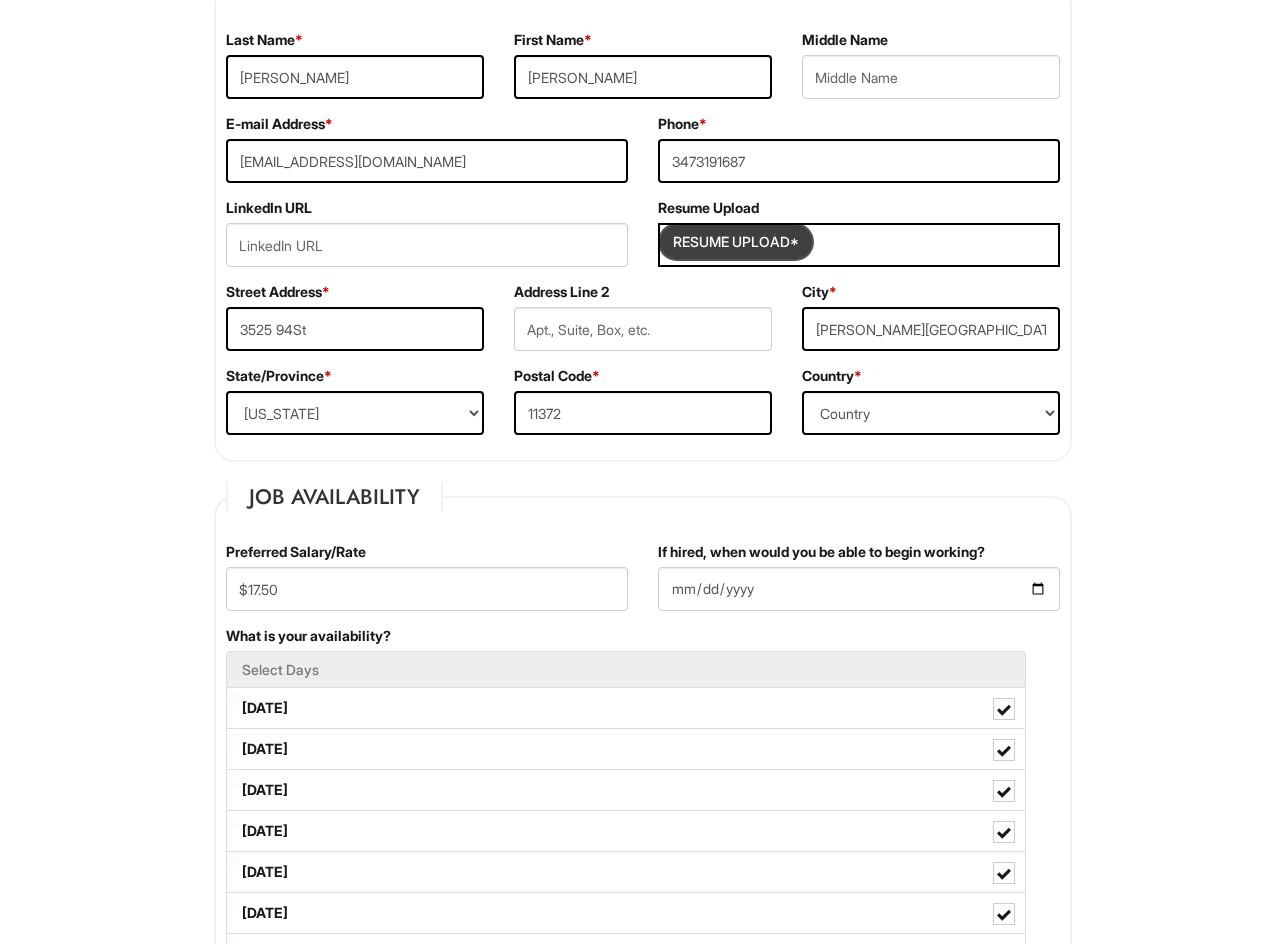 click at bounding box center [736, 242] 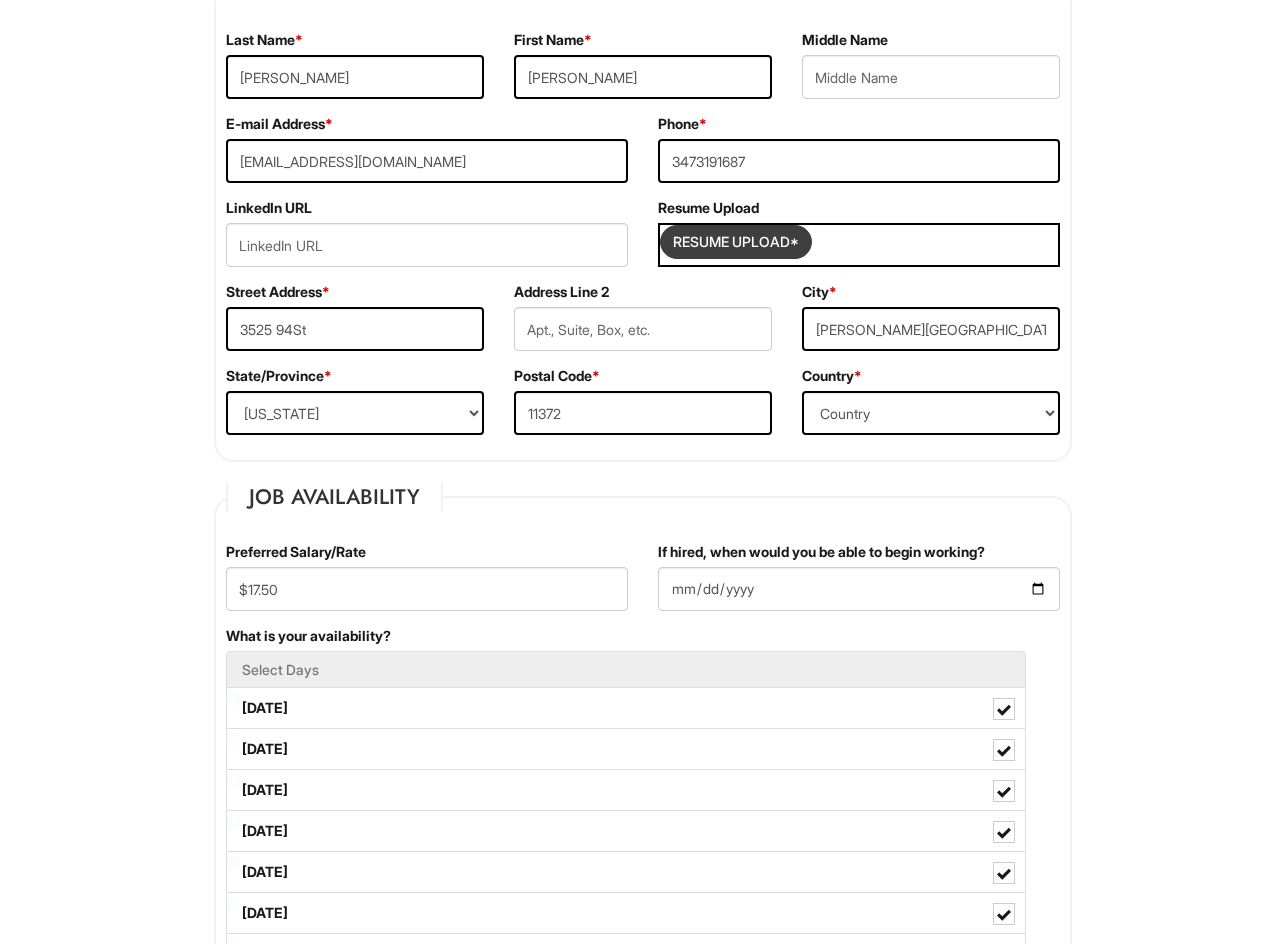 type on "C:\fakepath\[PERSON_NAME]'s resume.pdf" 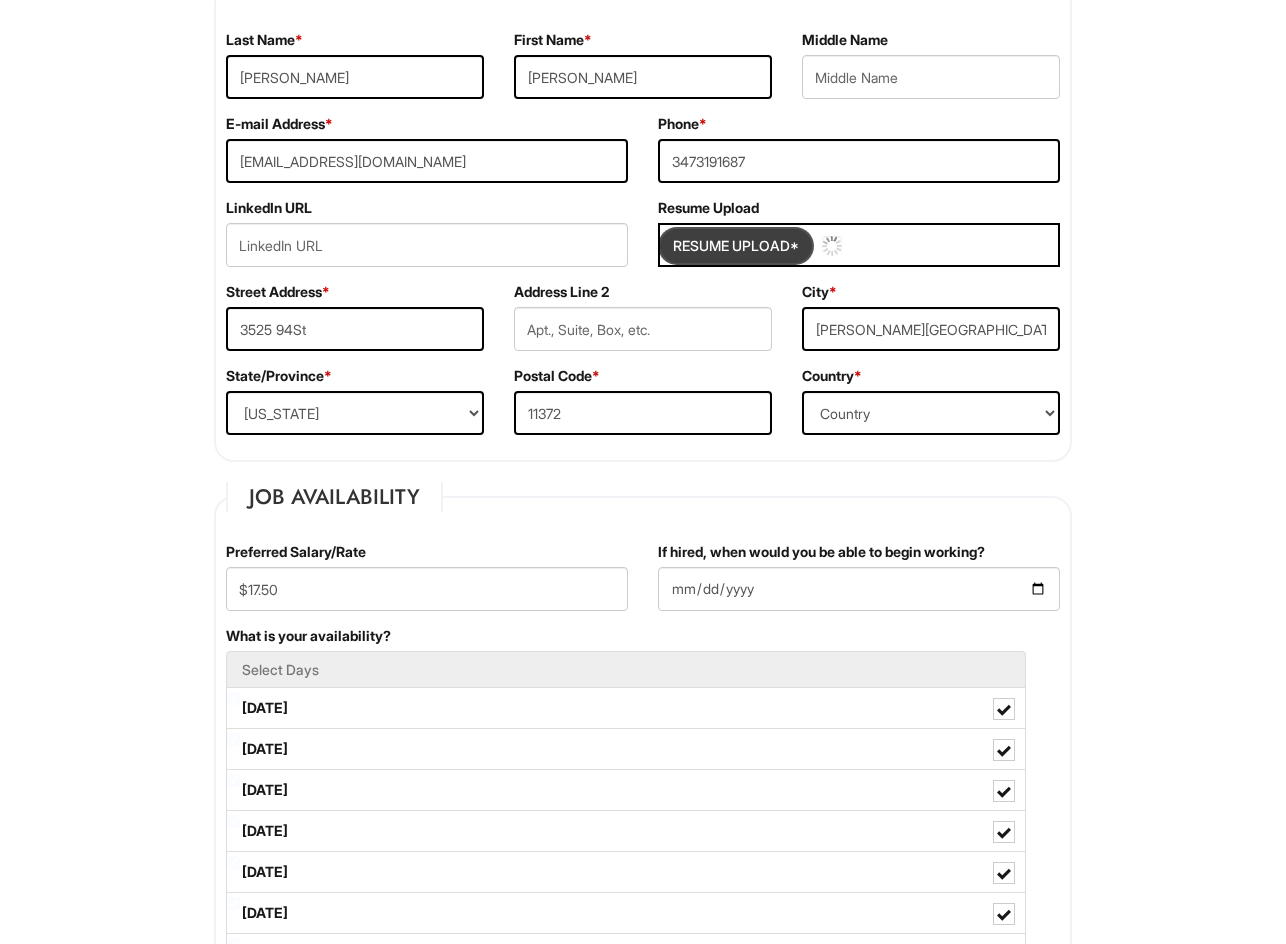 type 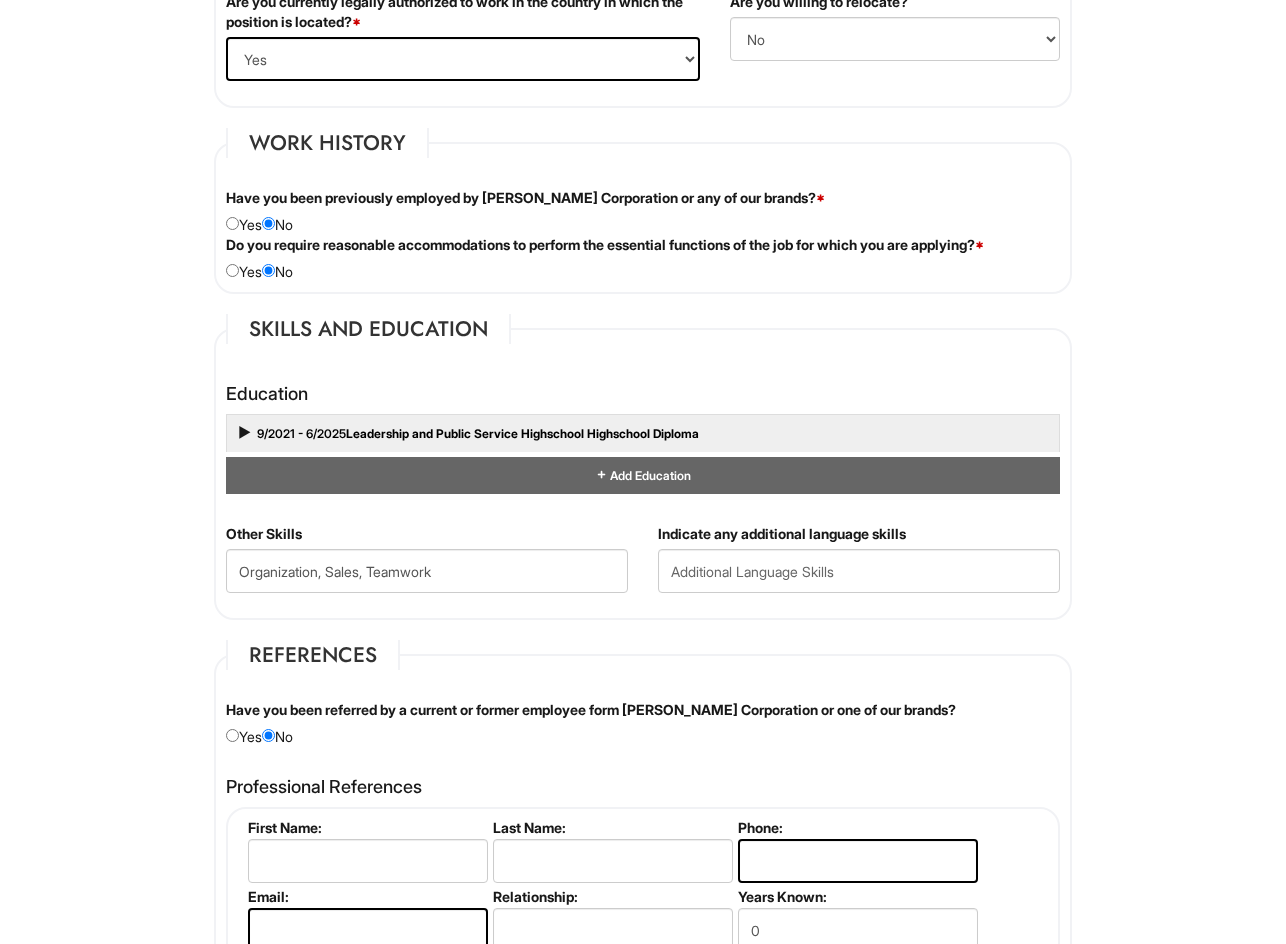 scroll, scrollTop: 1600, scrollLeft: 0, axis: vertical 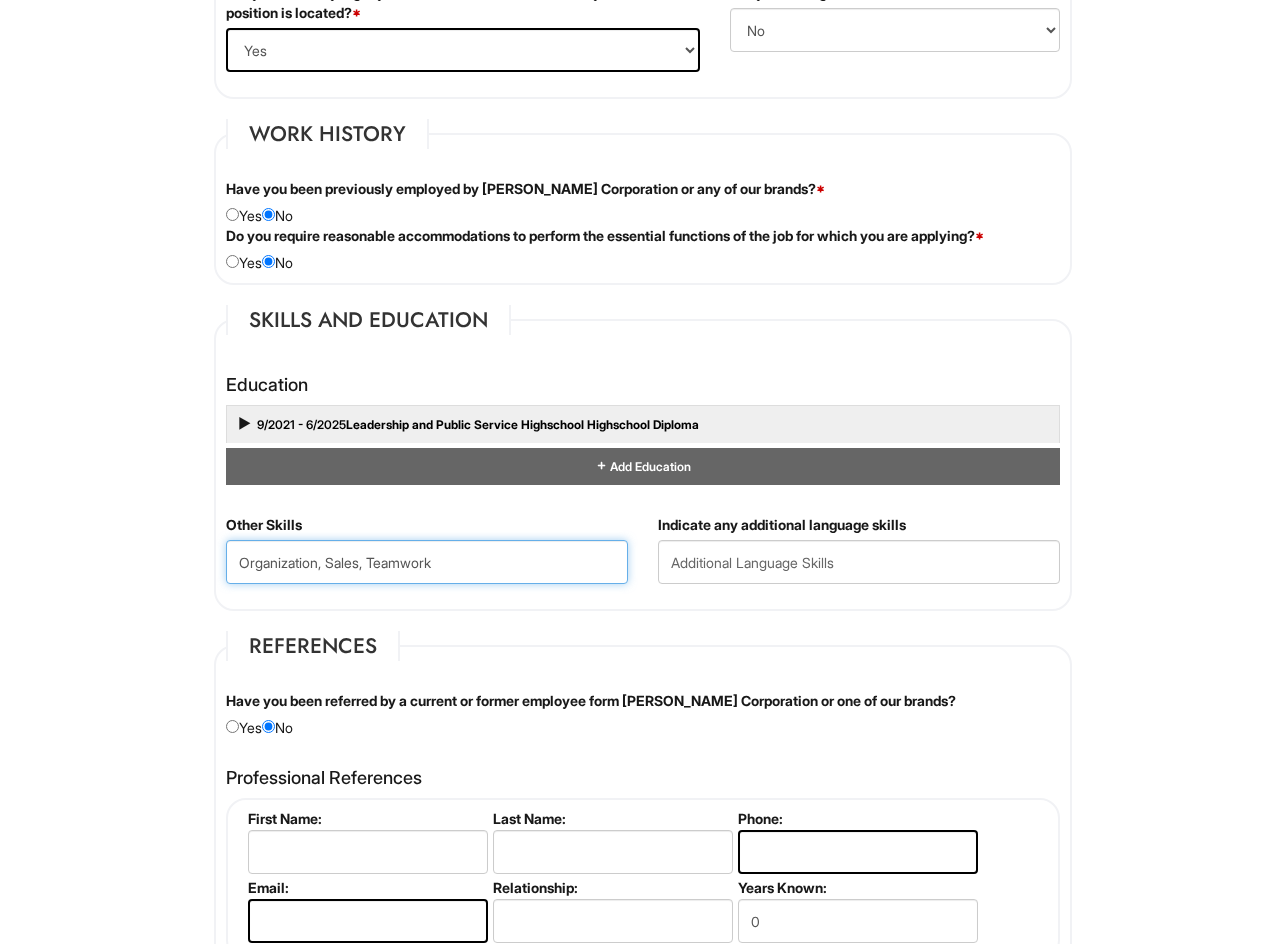 click on "Organization, Sales, Teamwork" at bounding box center (427, 562) 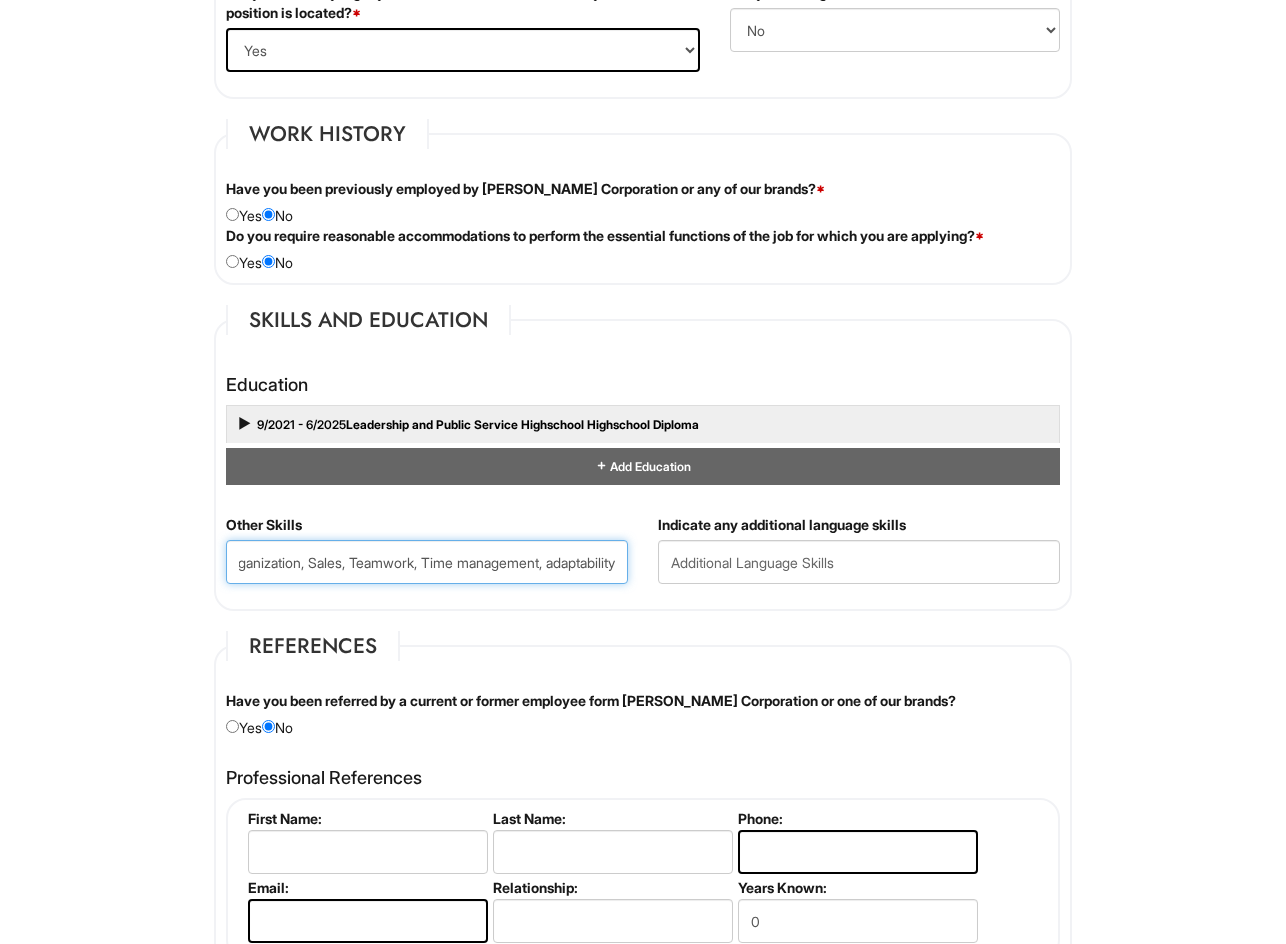 scroll, scrollTop: 0, scrollLeft: 44, axis: horizontal 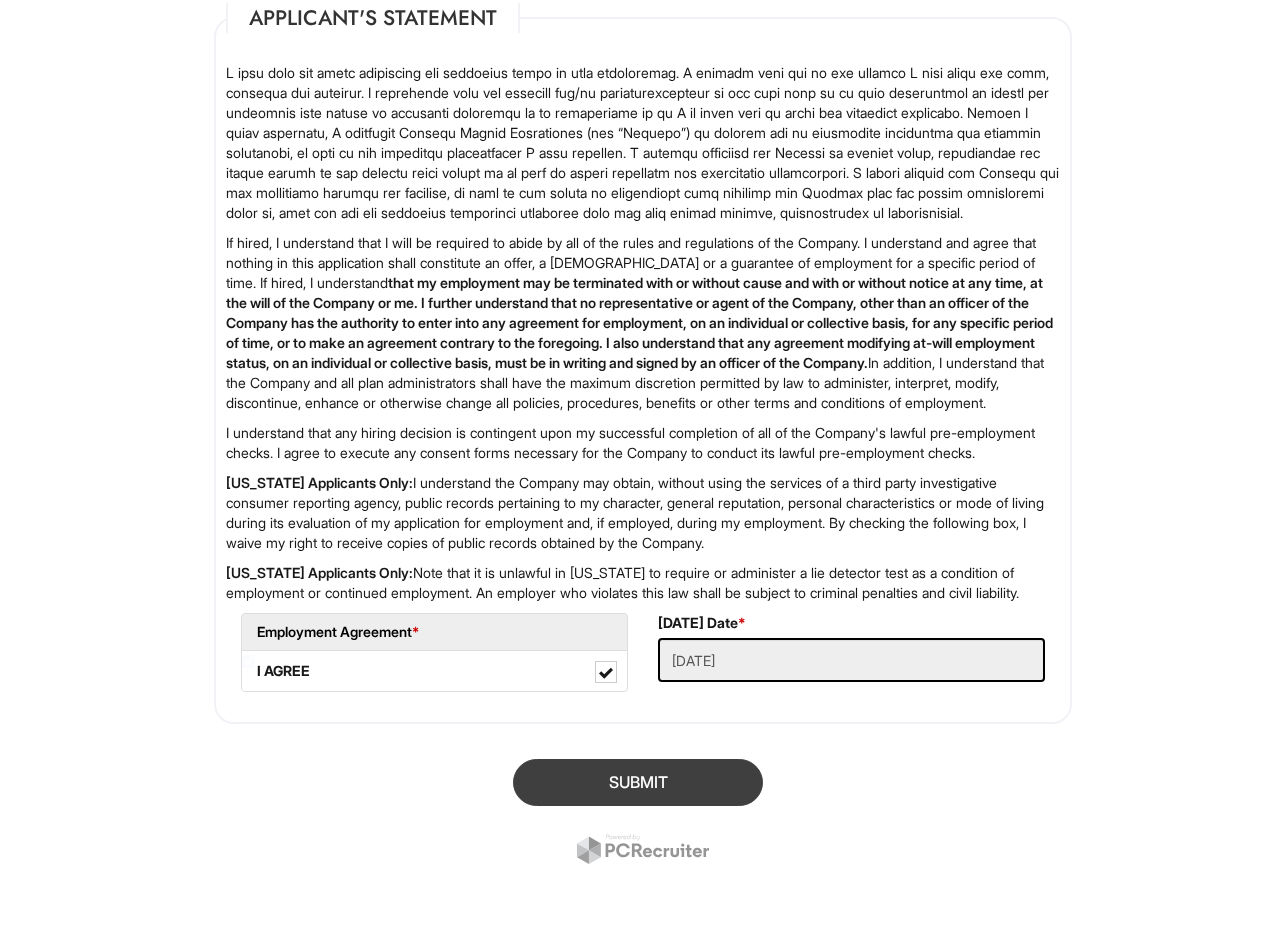type on "Organization, Sales, Teamwork, Time management, adaptability" 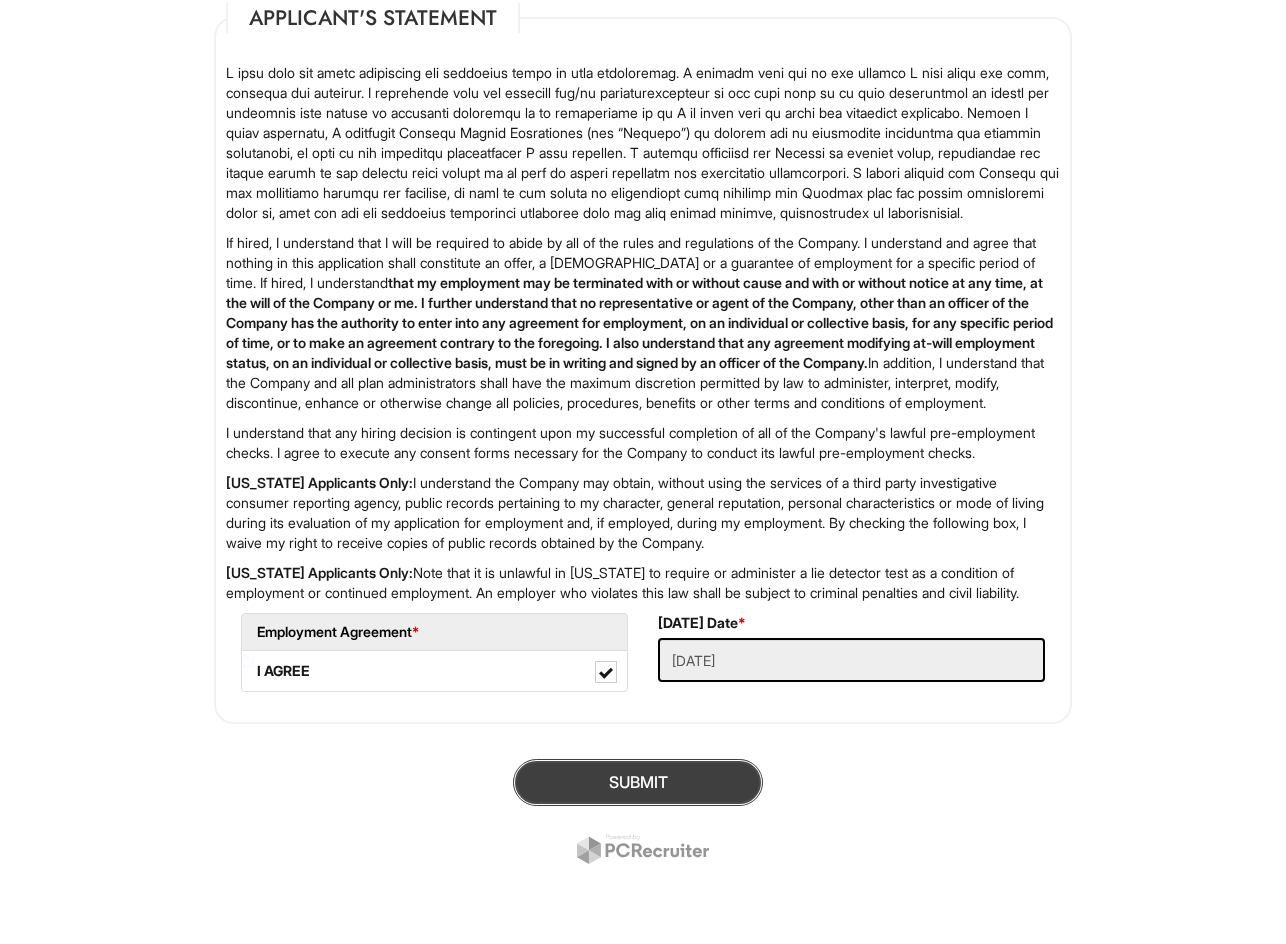 click on "SUBMIT" at bounding box center [638, 782] 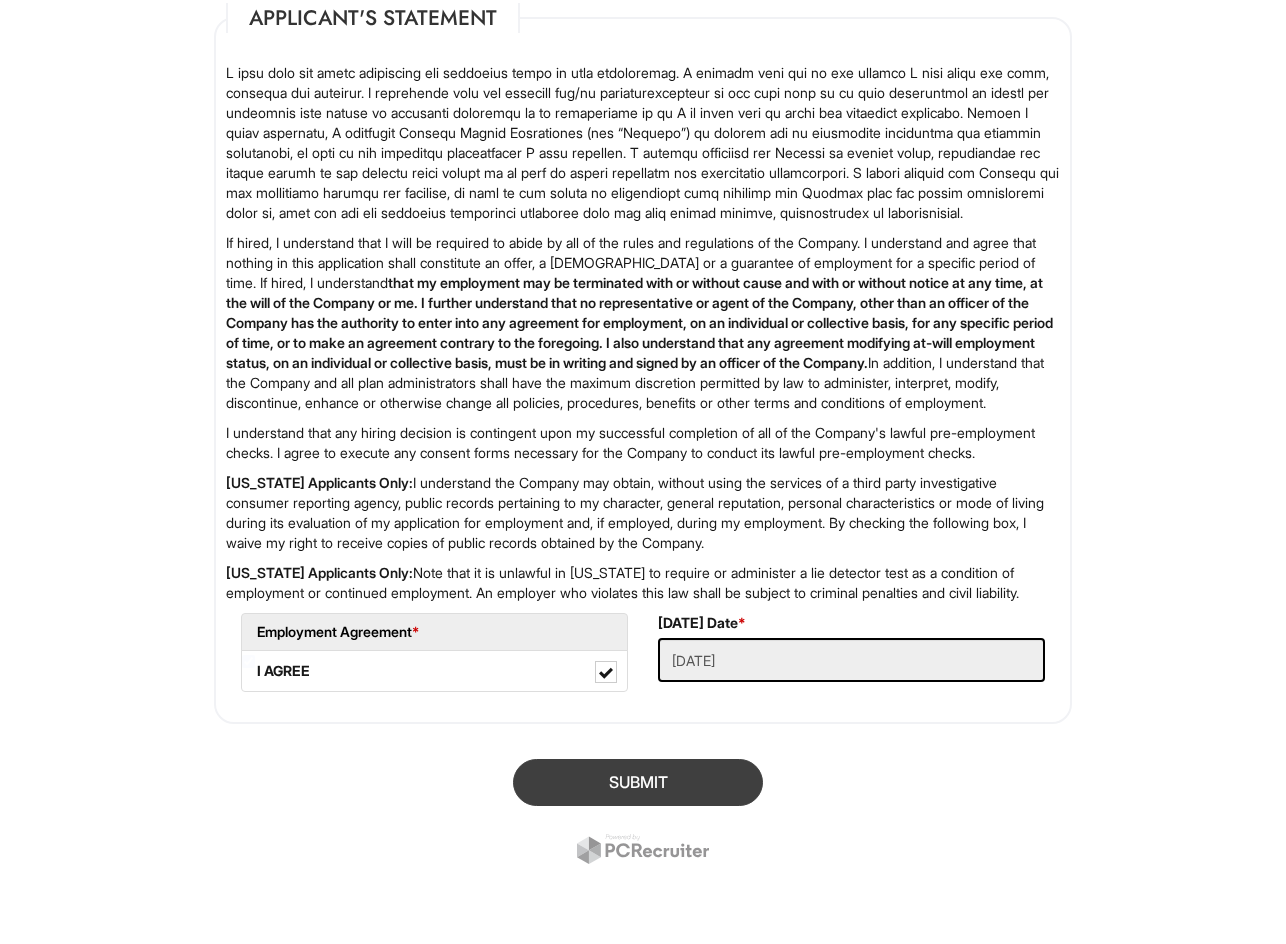scroll, scrollTop: 0, scrollLeft: 0, axis: both 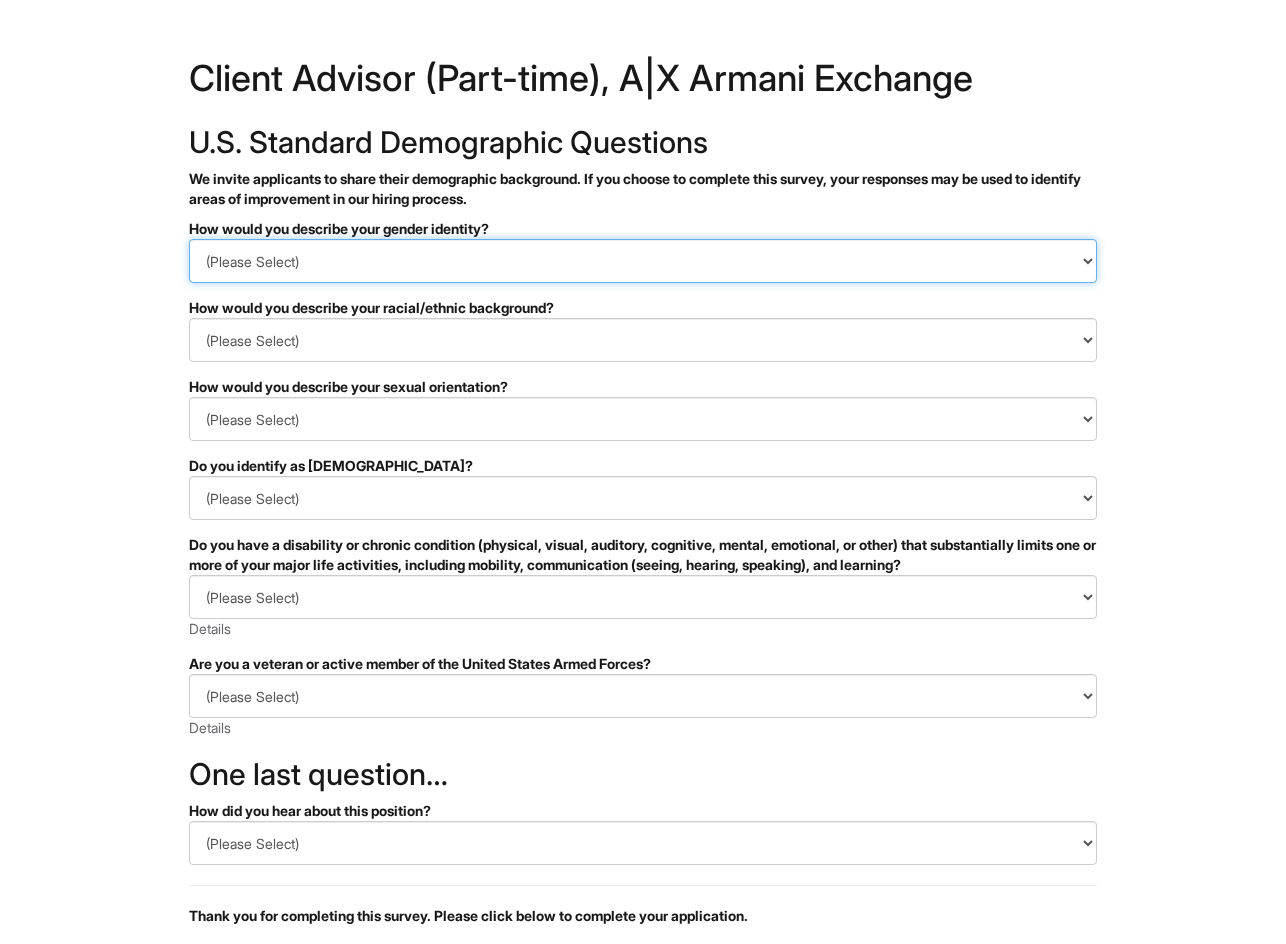 click on "(Please Select) Man Woman Non-binary I prefer to self-describe I don't wish to answer" at bounding box center (643, 261) 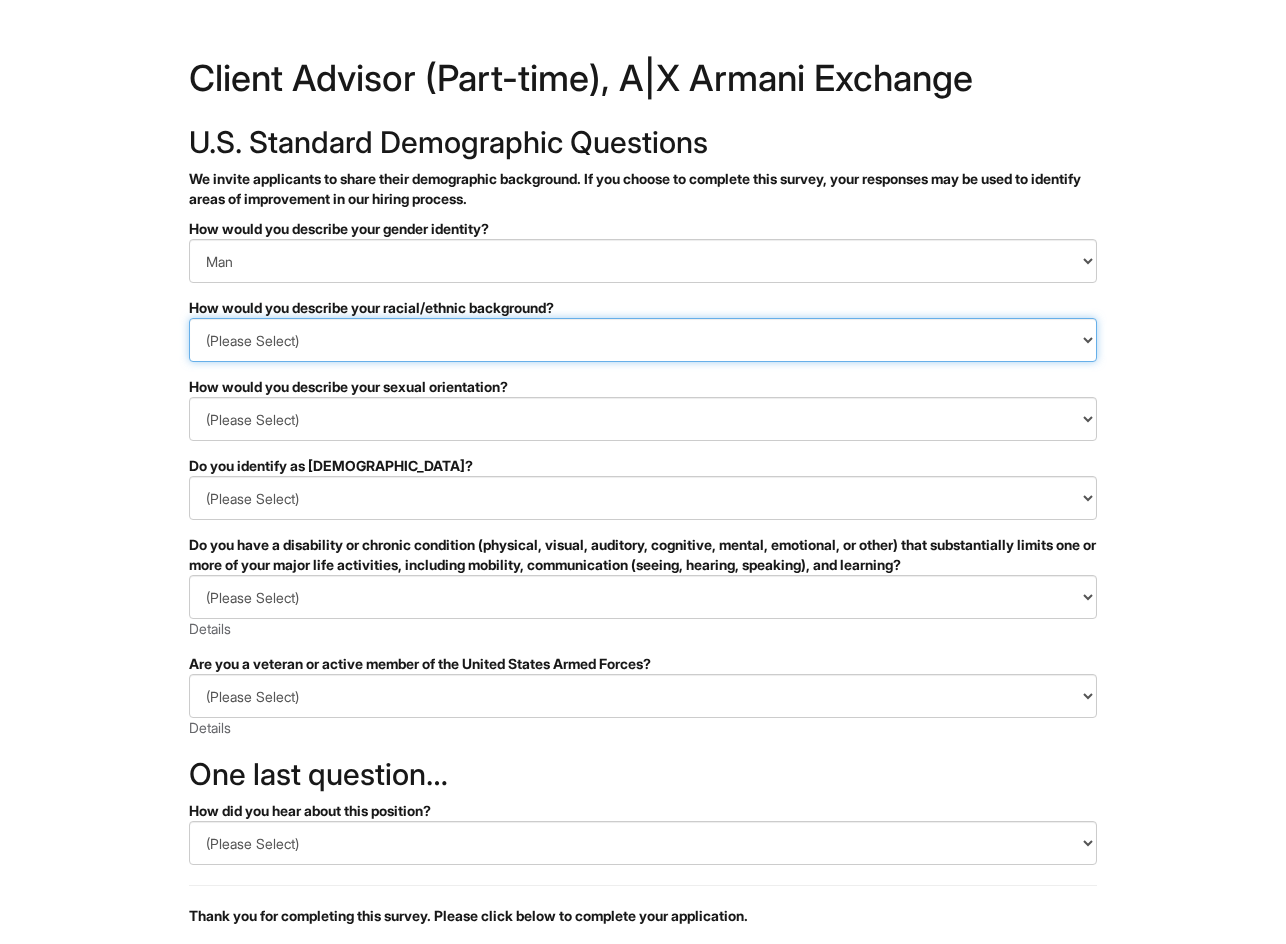 click on "(Please Select) Black or of African descent    East Asian    Hispanic, Latinx or of Spanish Origin    Indigenous, American Indian or Alaska Native    Middle Eastern or North African    Native Hawaiian or Pacific Islander    South Asian    Southeast Asian    White or European    I prefer to self-describe    I don't wish to answer" at bounding box center (643, 340) 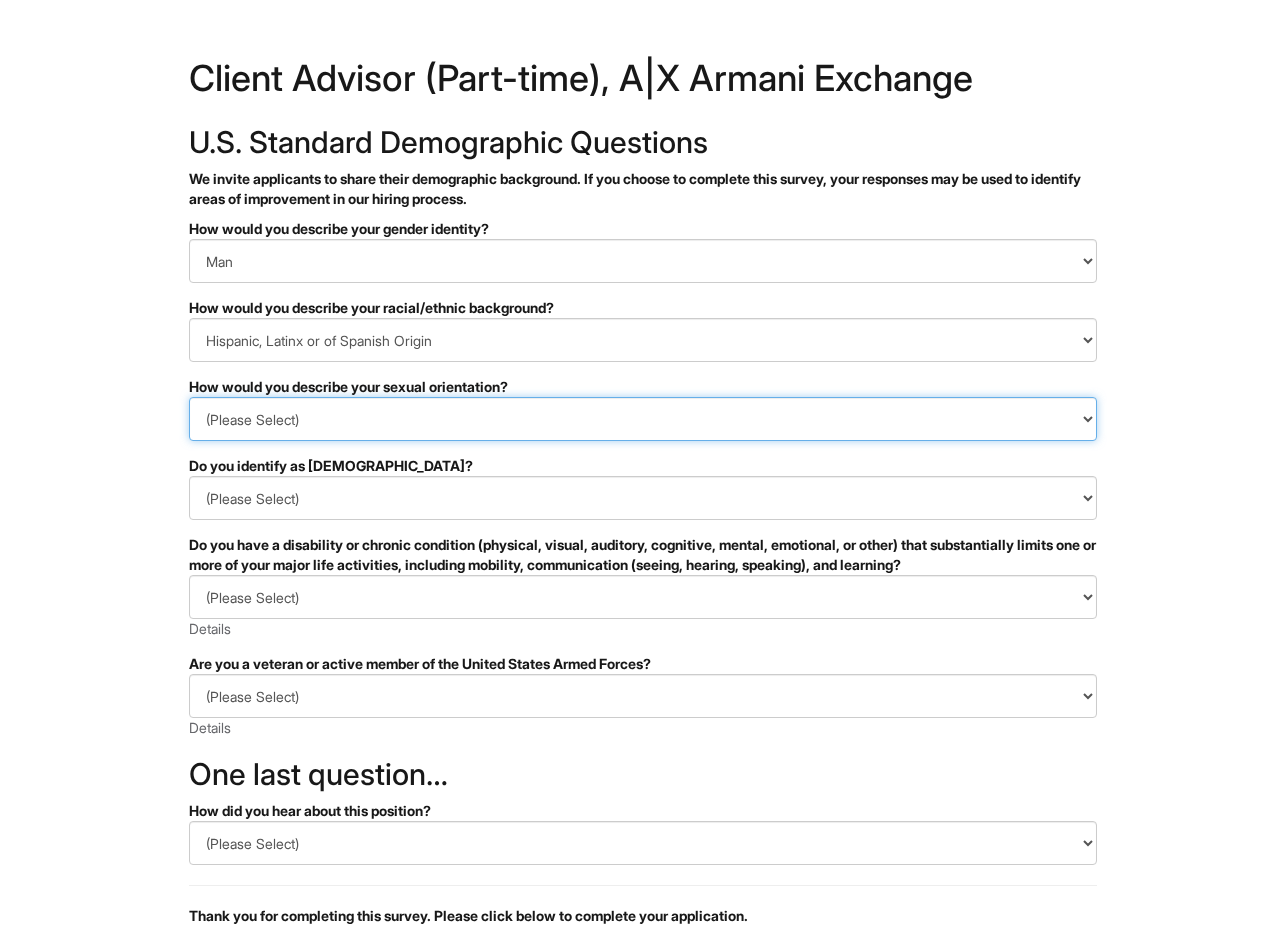 click on "(Please Select) Asexual Bisexual and/or pansexual Gay Heterosexual Lesbian Queer I prefer to self-describe I don't wish to answer" at bounding box center (643, 419) 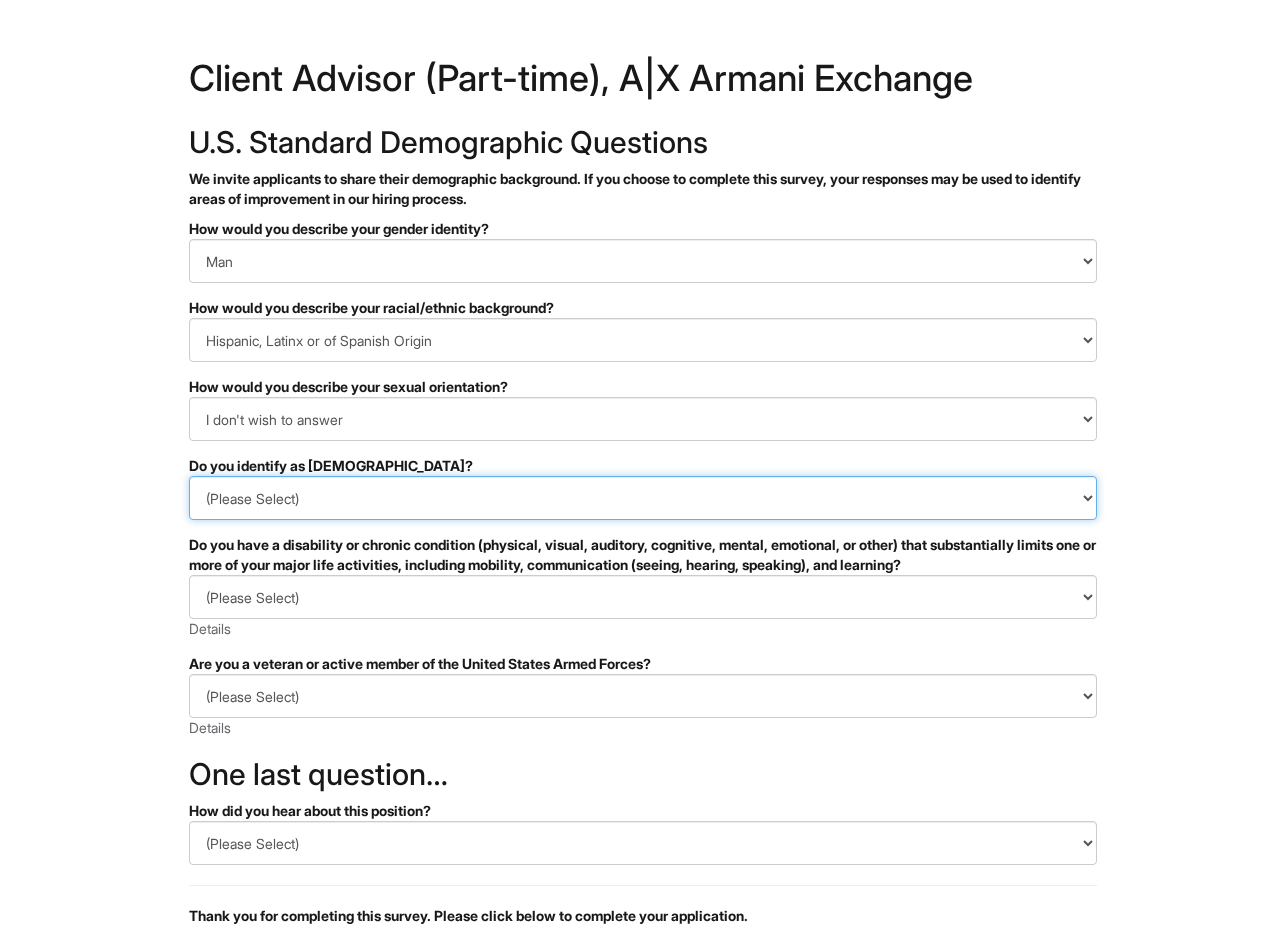 click on "(Please Select) Yes No I prefer to self-describe I don't wish to answer" at bounding box center (643, 498) 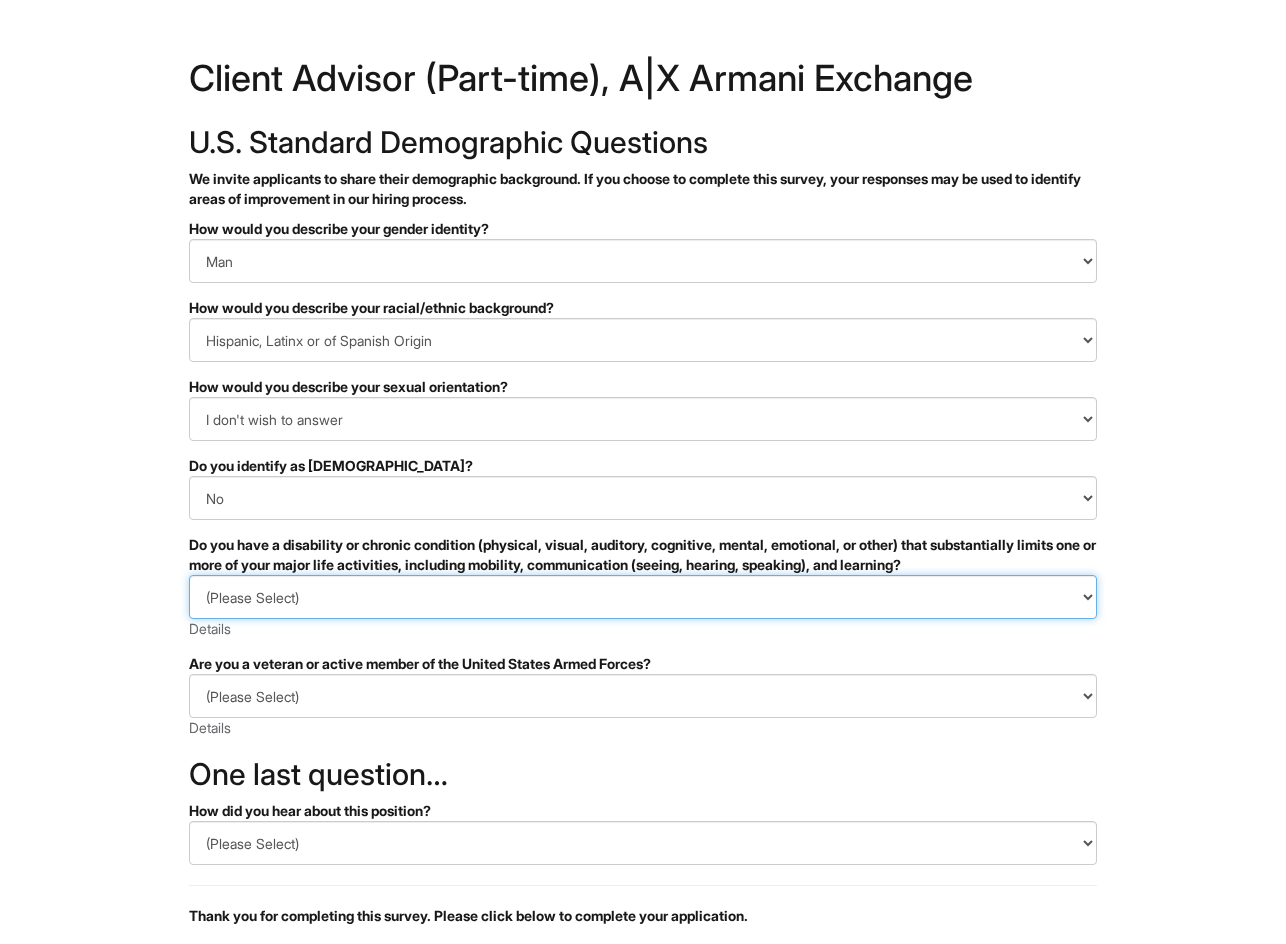 drag, startPoint x: 332, startPoint y: 600, endPoint x: 329, endPoint y: 618, distance: 18.248287 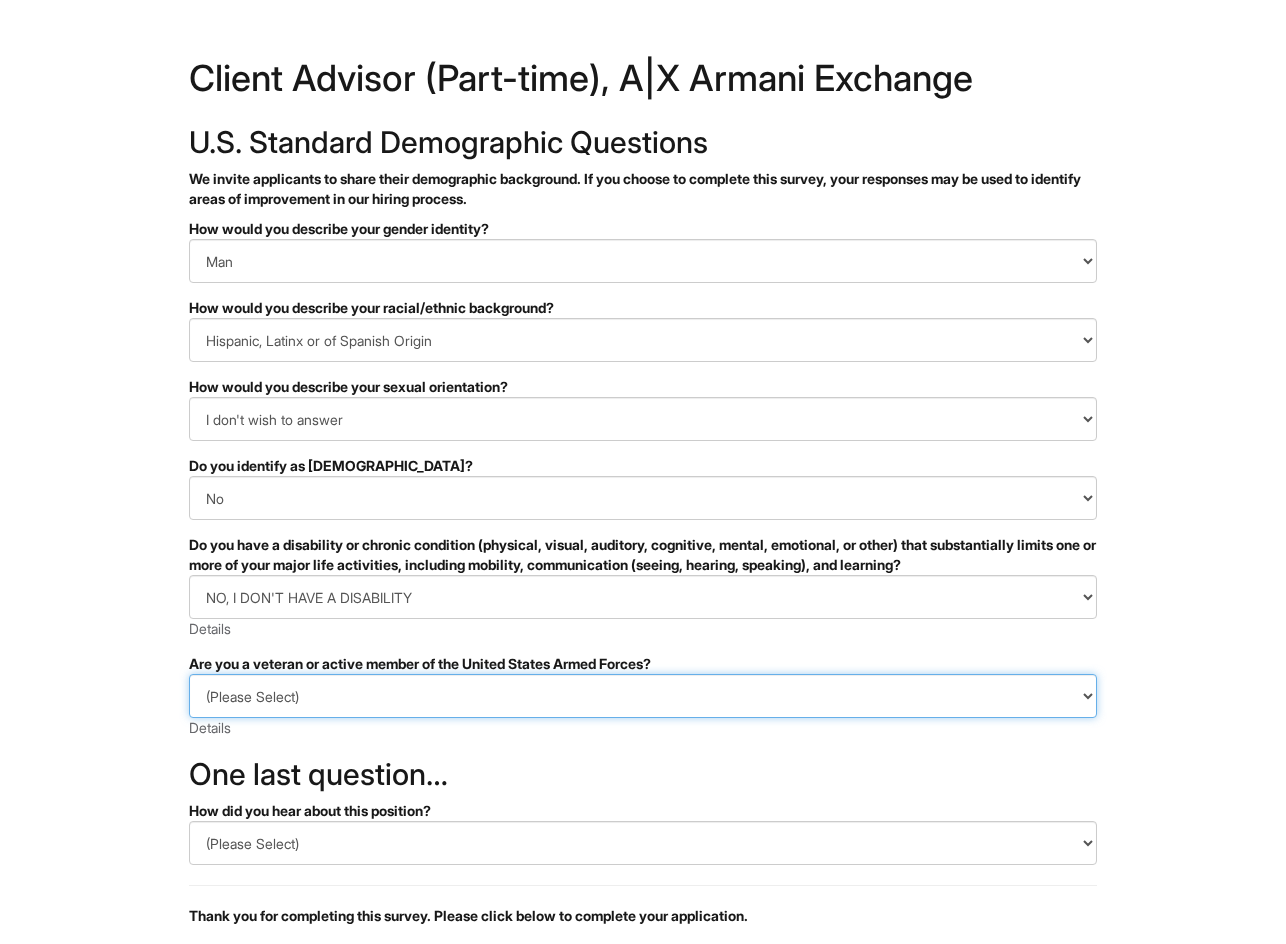 click on "(Please Select) I IDENTIFY AS ONE OR MORE OF THE CLASSIFICATIONS OF PROTECTED VETERANS LISTED I AM NOT A PROTECTED VETERAN I PREFER NOT TO ANSWER" at bounding box center (643, 696) 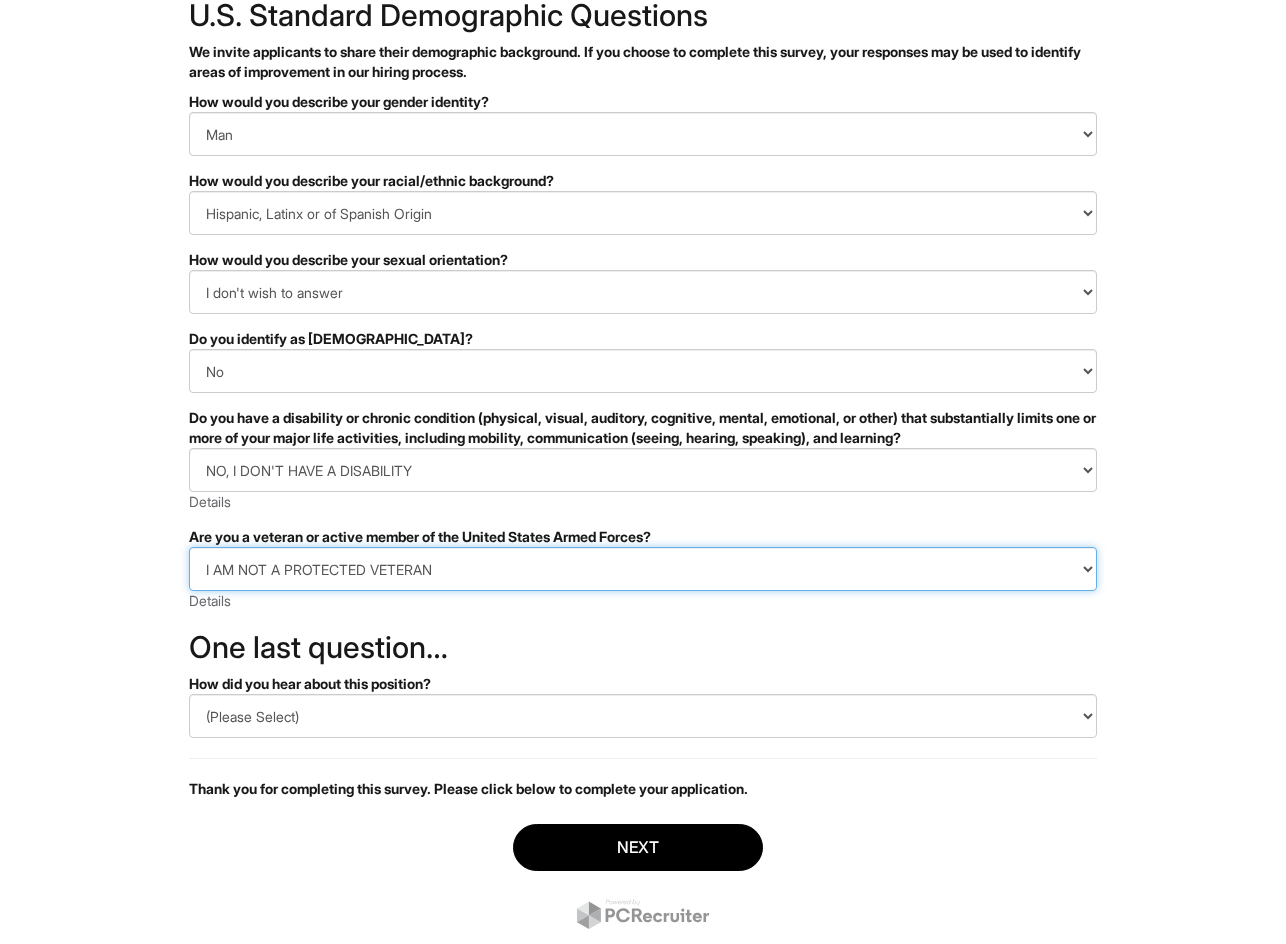 scroll, scrollTop: 133, scrollLeft: 0, axis: vertical 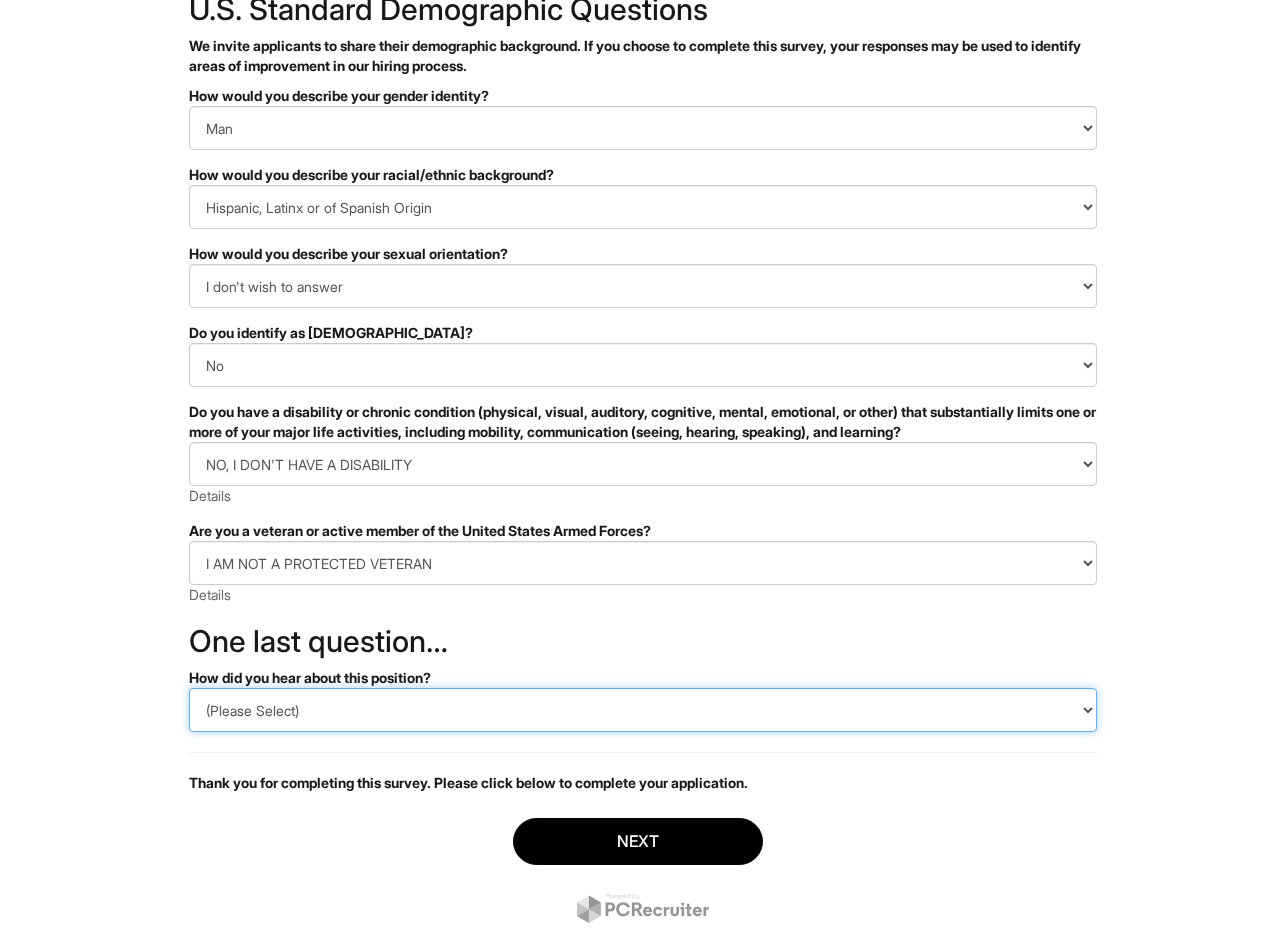click on "(Please Select) CareerBuilder Indeed LinkedIn Monster Referral Other" at bounding box center [643, 710] 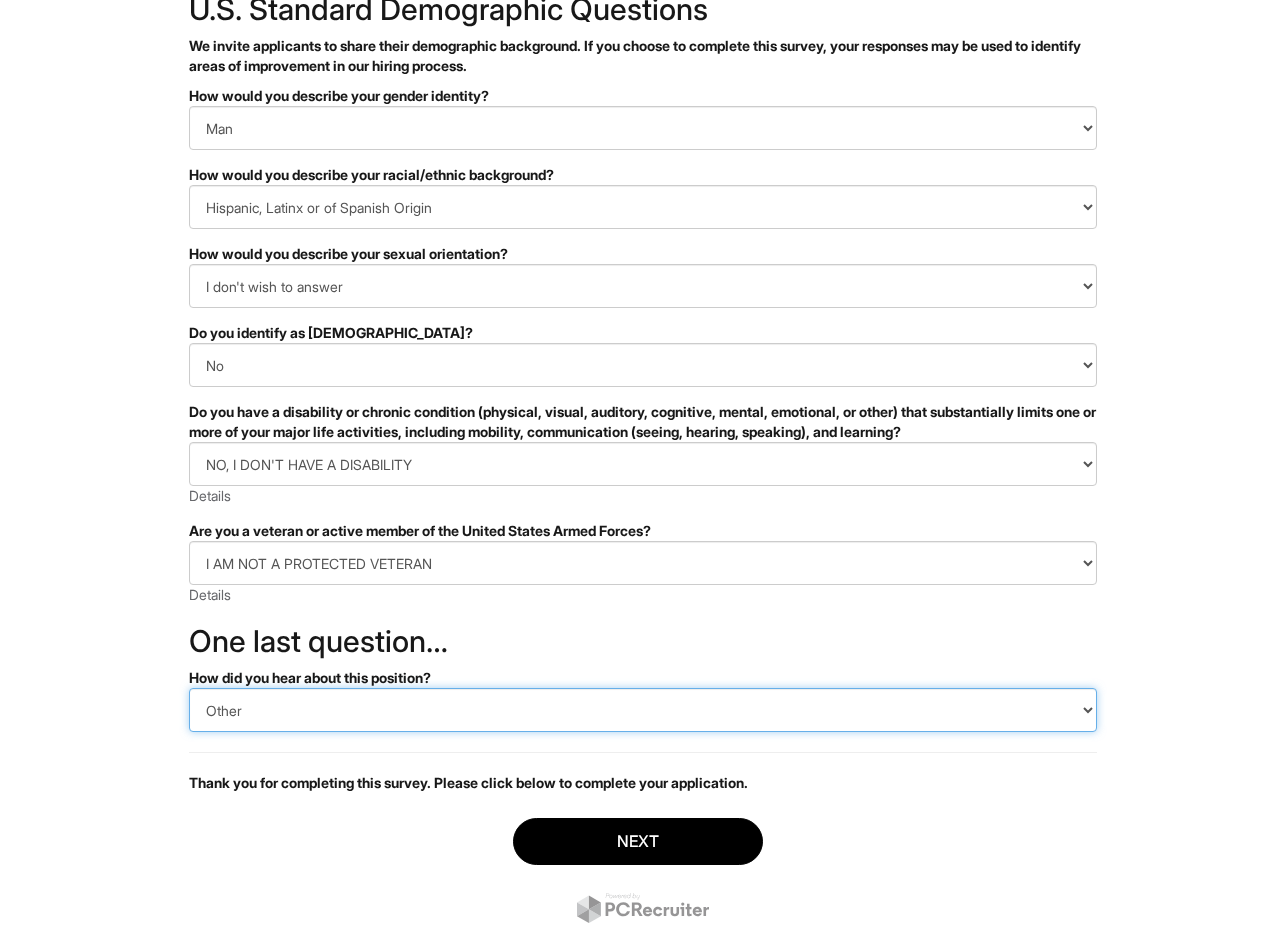 click on "(Please Select) CareerBuilder Indeed LinkedIn Monster Referral Other" at bounding box center [643, 710] 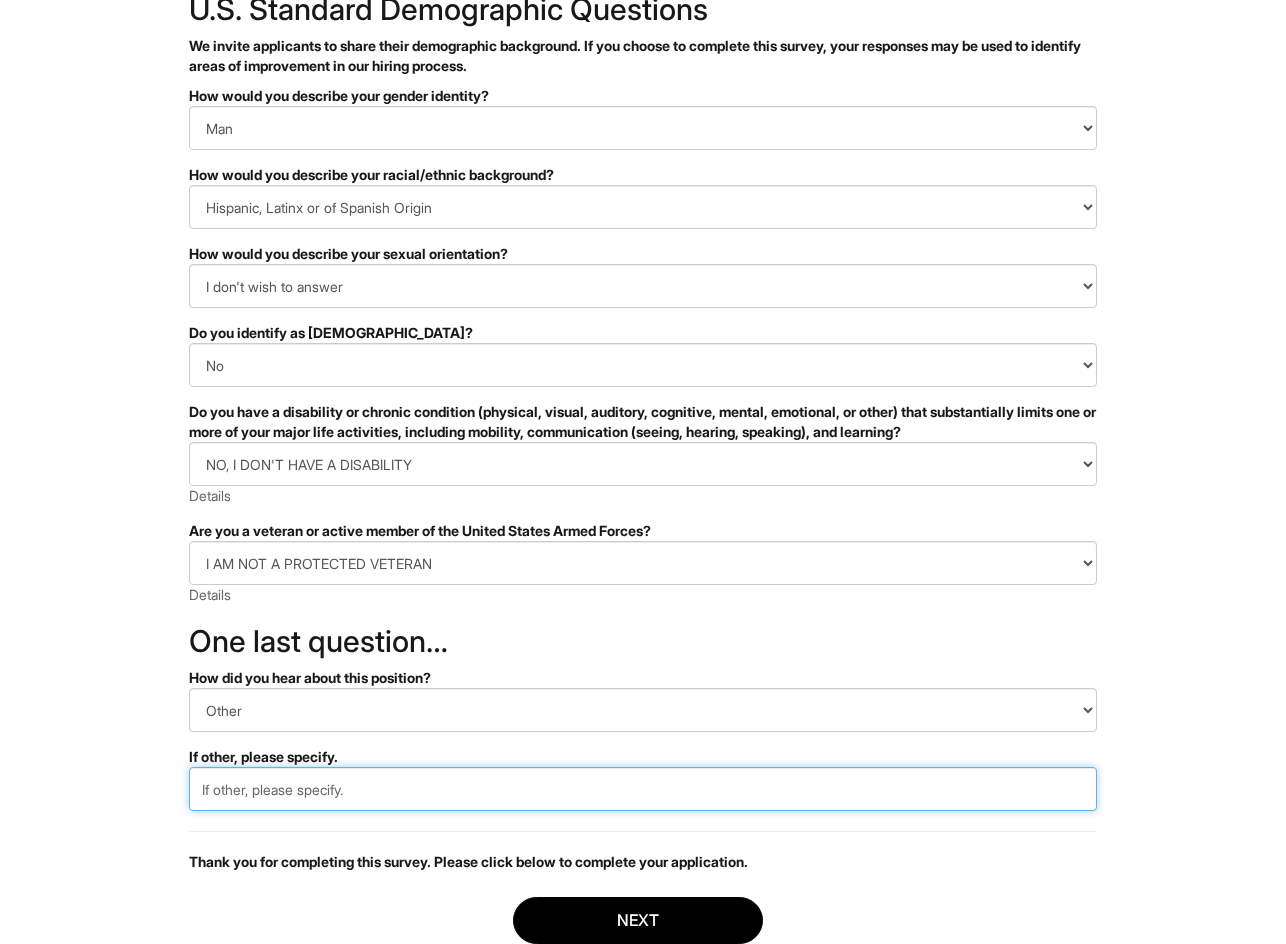 click at bounding box center (643, 789) 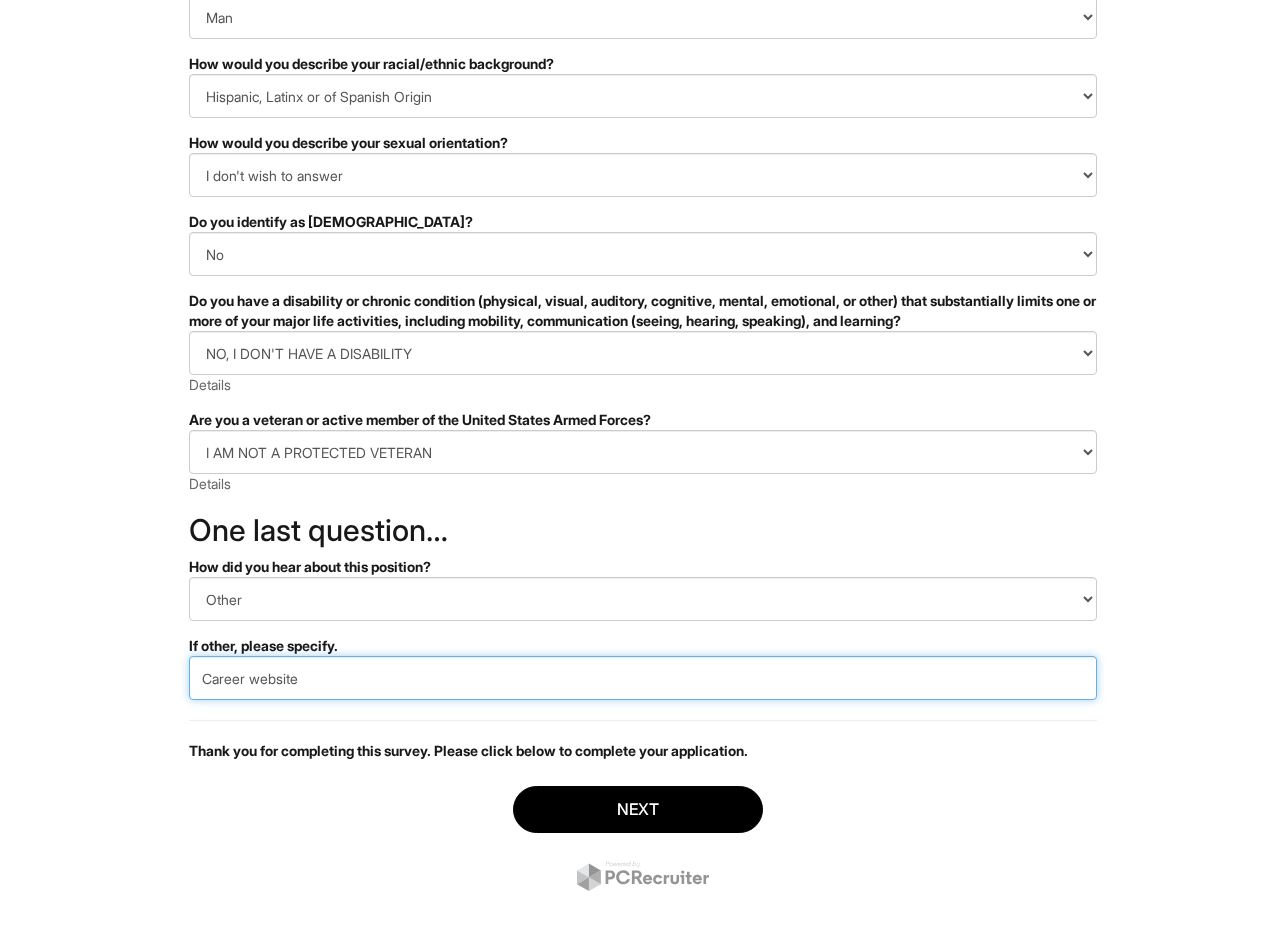 scroll, scrollTop: 261, scrollLeft: 0, axis: vertical 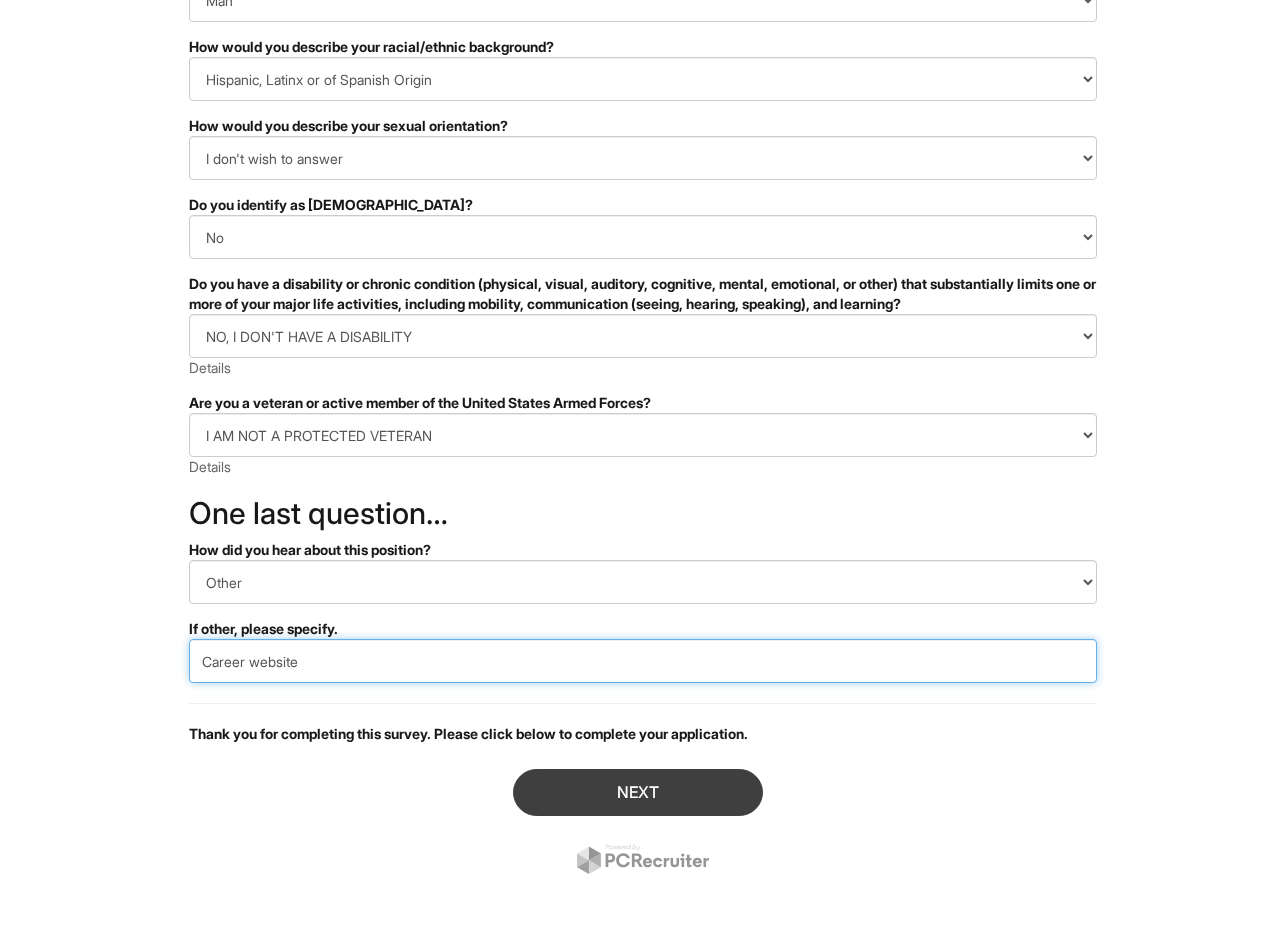 type on "Career website" 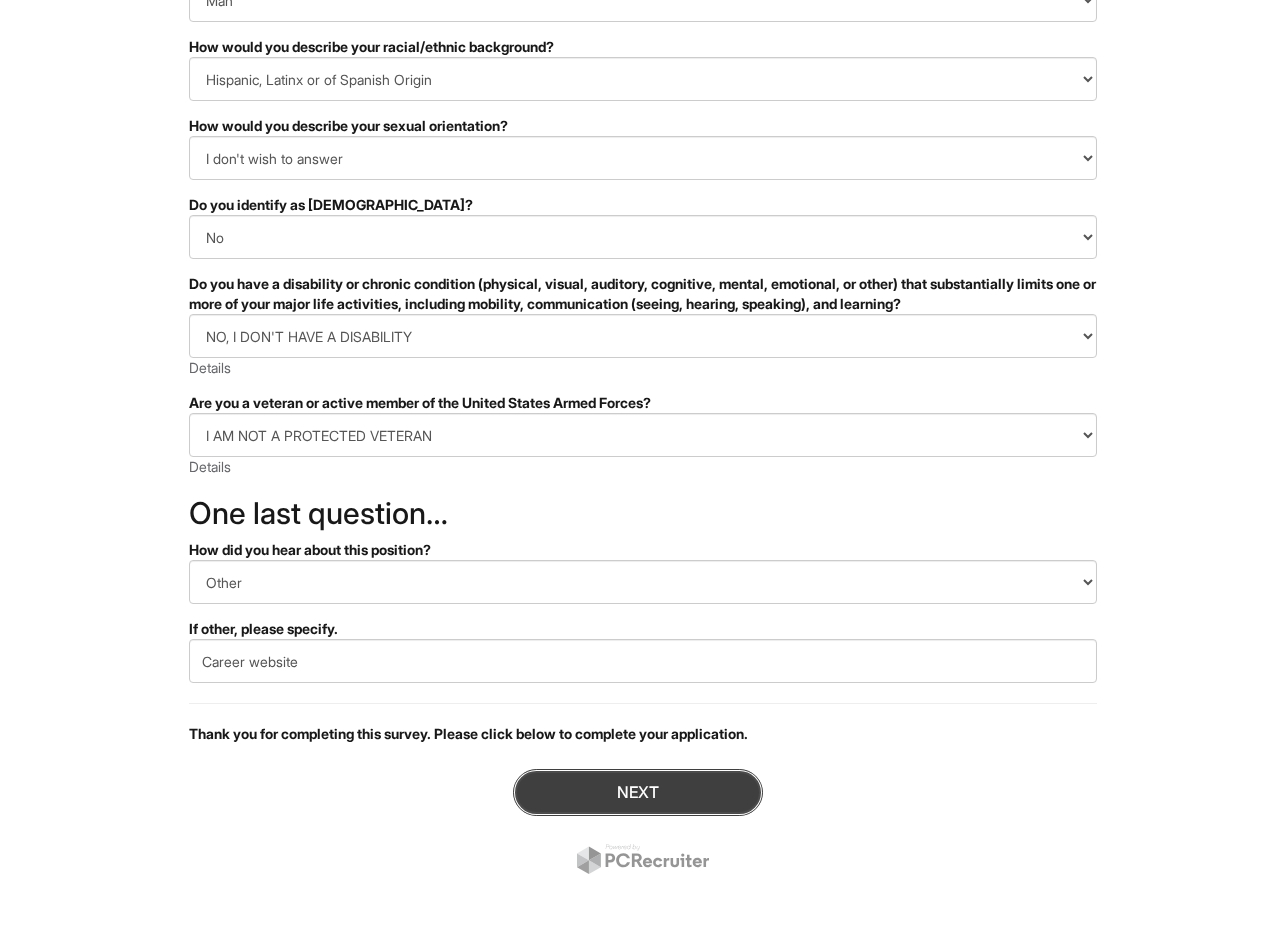 click on "Next" at bounding box center [638, 792] 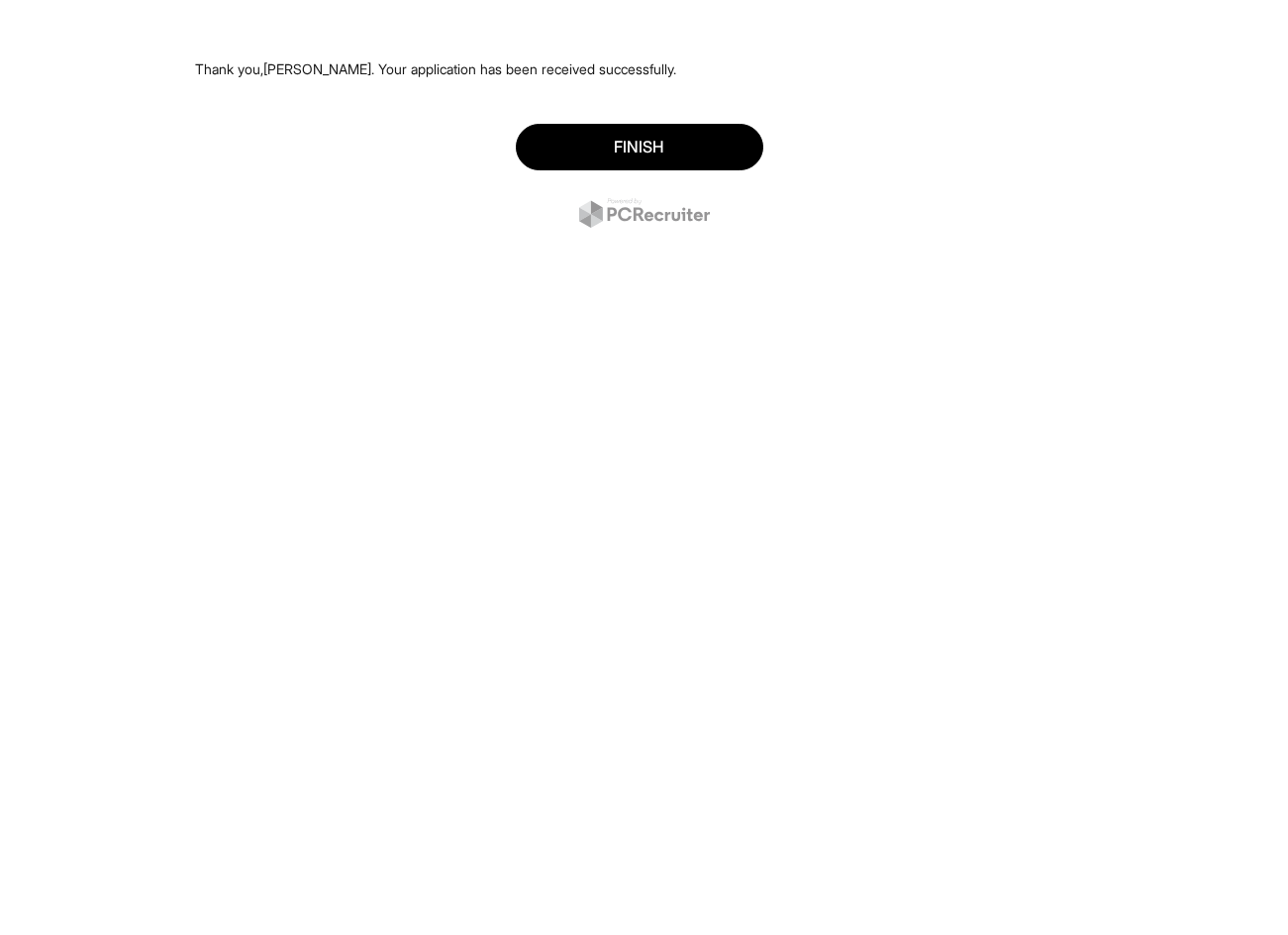 scroll, scrollTop: 0, scrollLeft: 0, axis: both 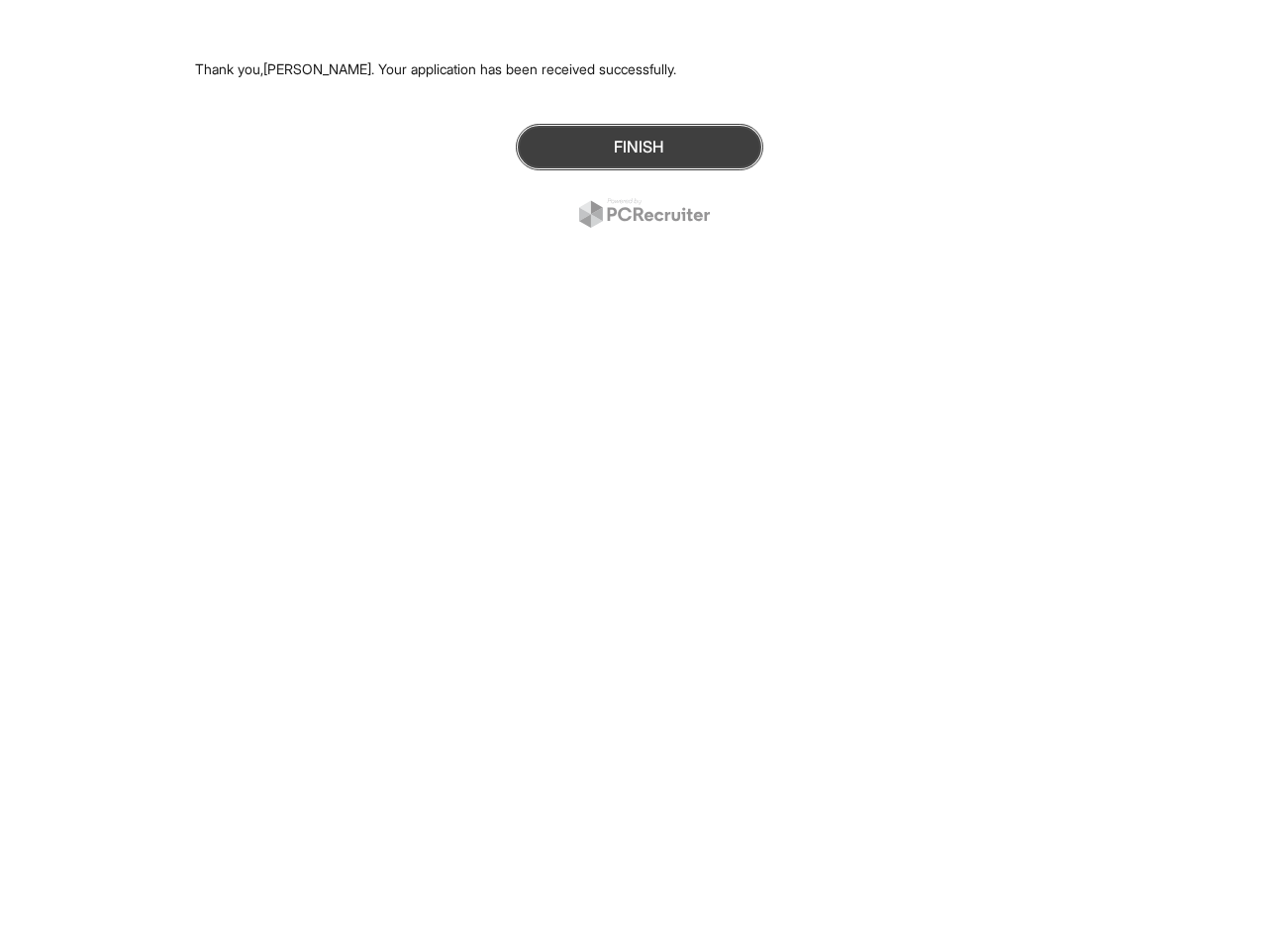 click on "Finish" at bounding box center (640, 147) 